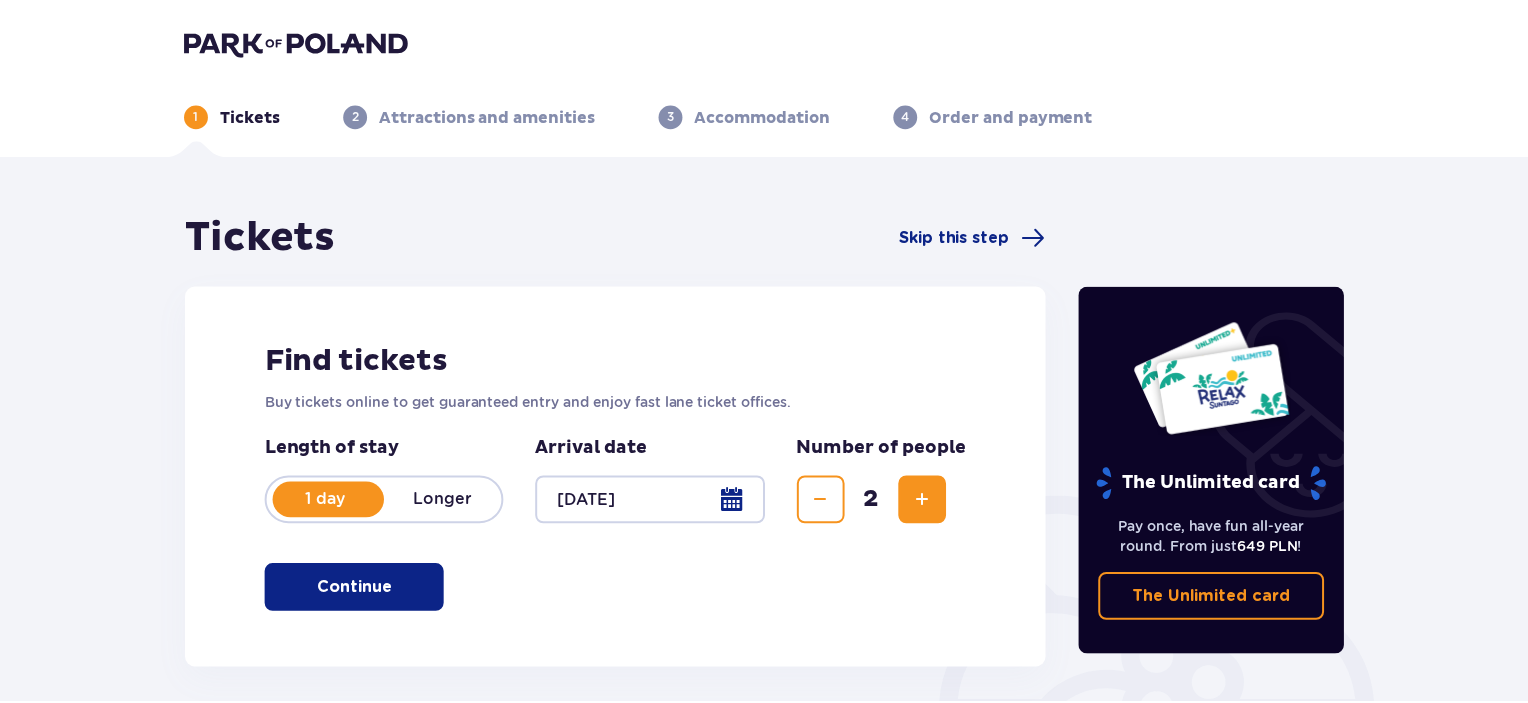 scroll, scrollTop: 0, scrollLeft: 0, axis: both 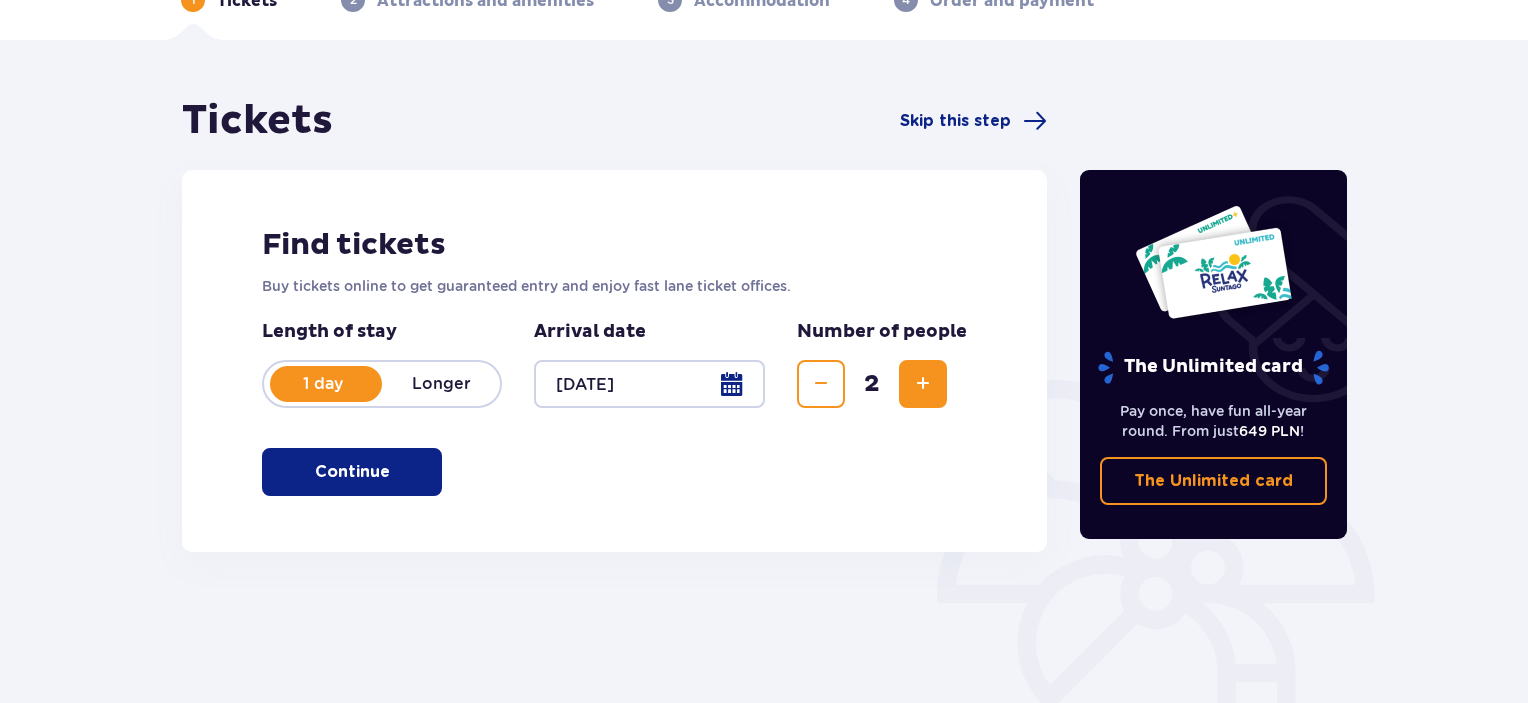 click on "Continue" at bounding box center (352, 472) 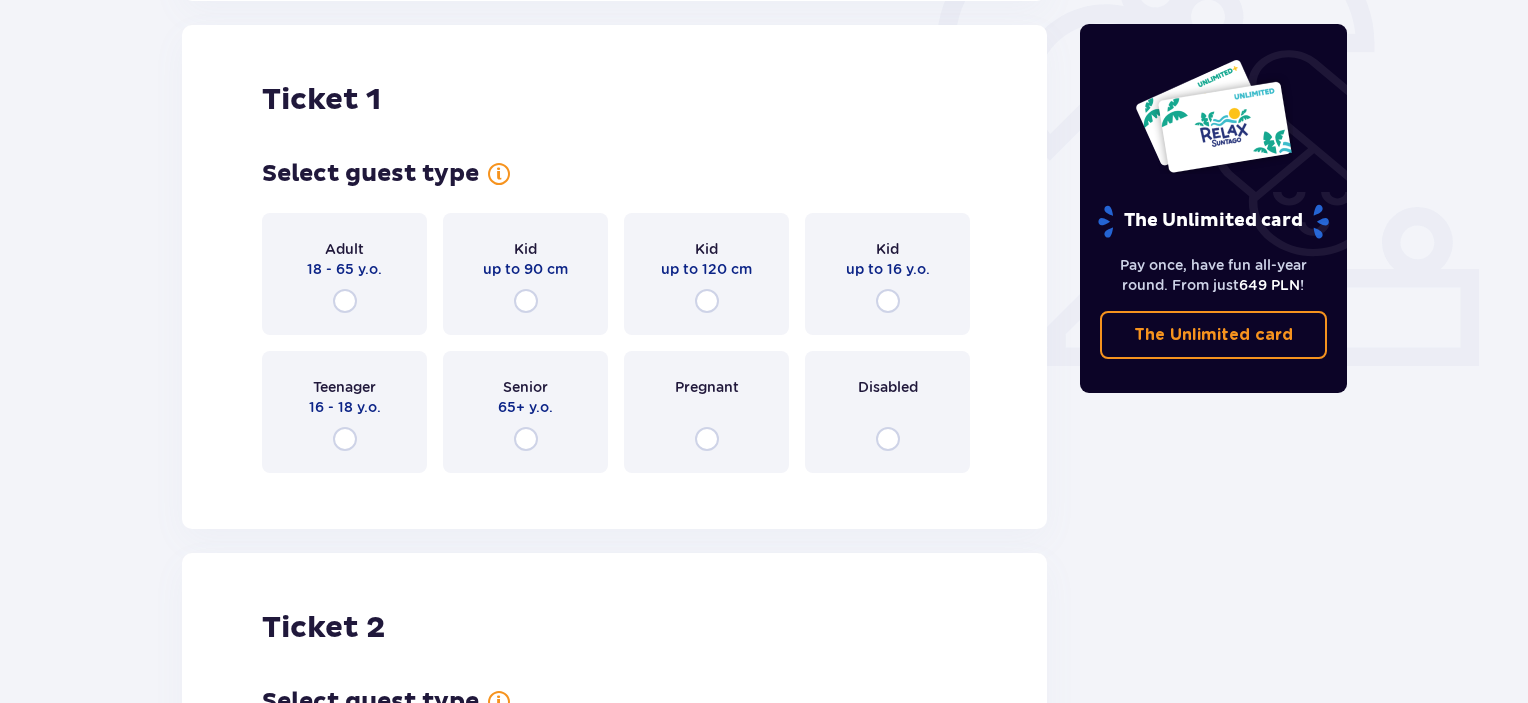 scroll, scrollTop: 668, scrollLeft: 0, axis: vertical 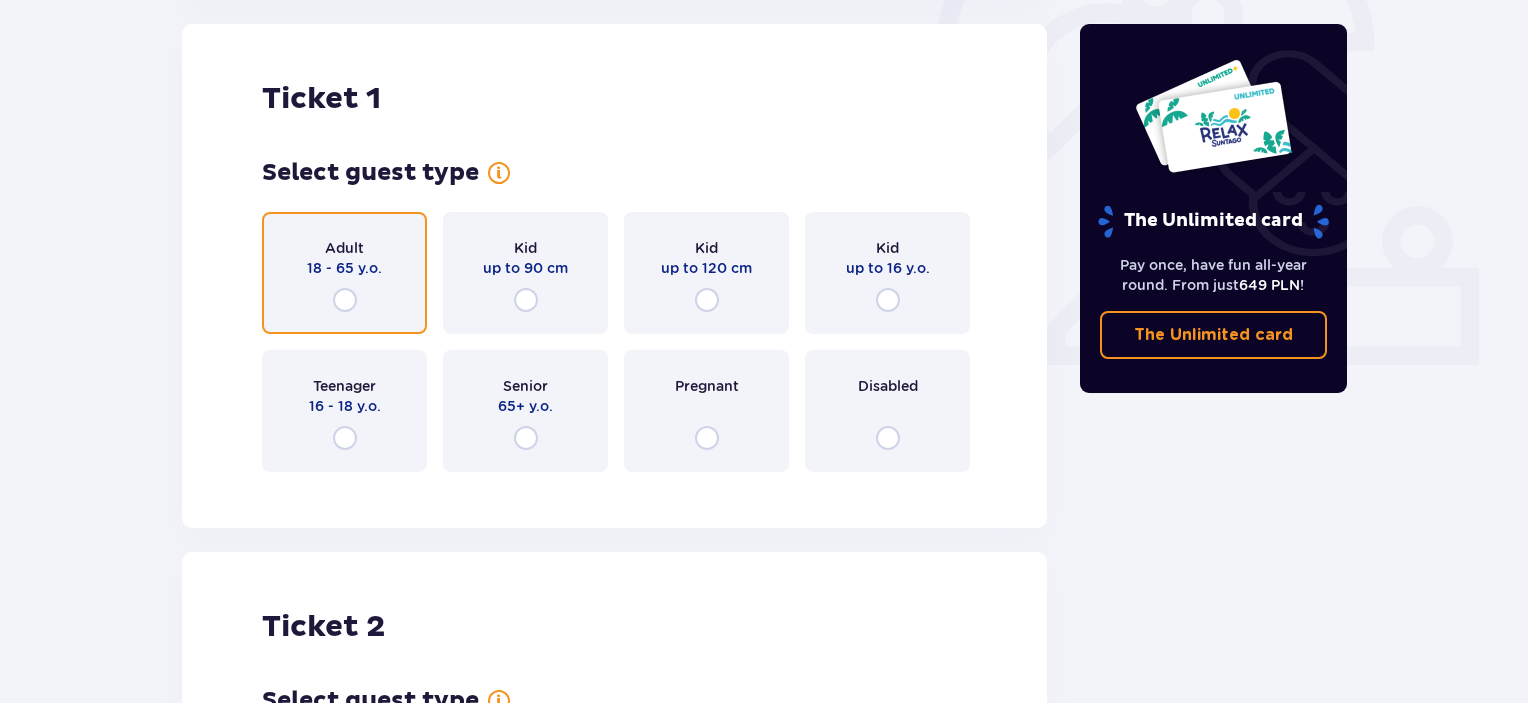click at bounding box center (345, 300) 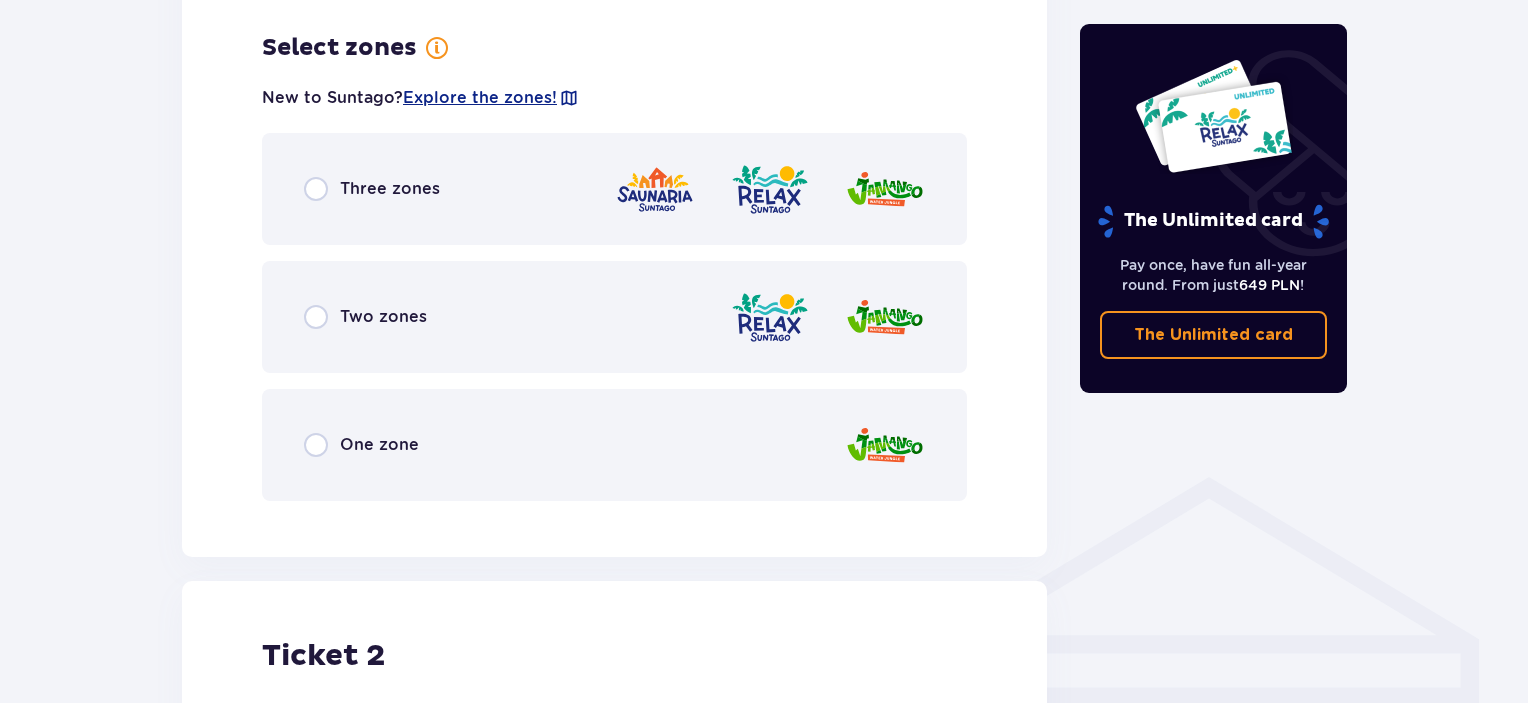 scroll, scrollTop: 1156, scrollLeft: 0, axis: vertical 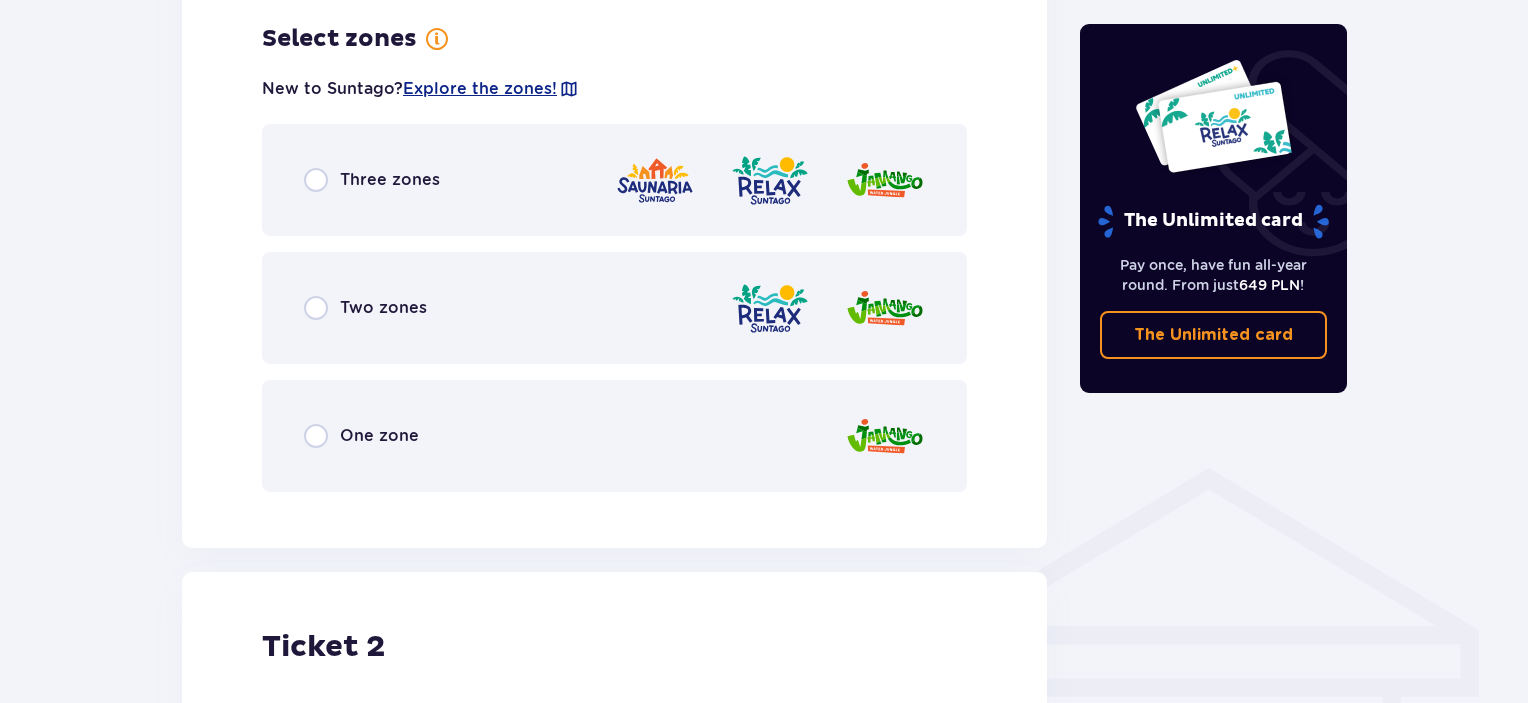 click on "Three zones" at bounding box center (614, 180) 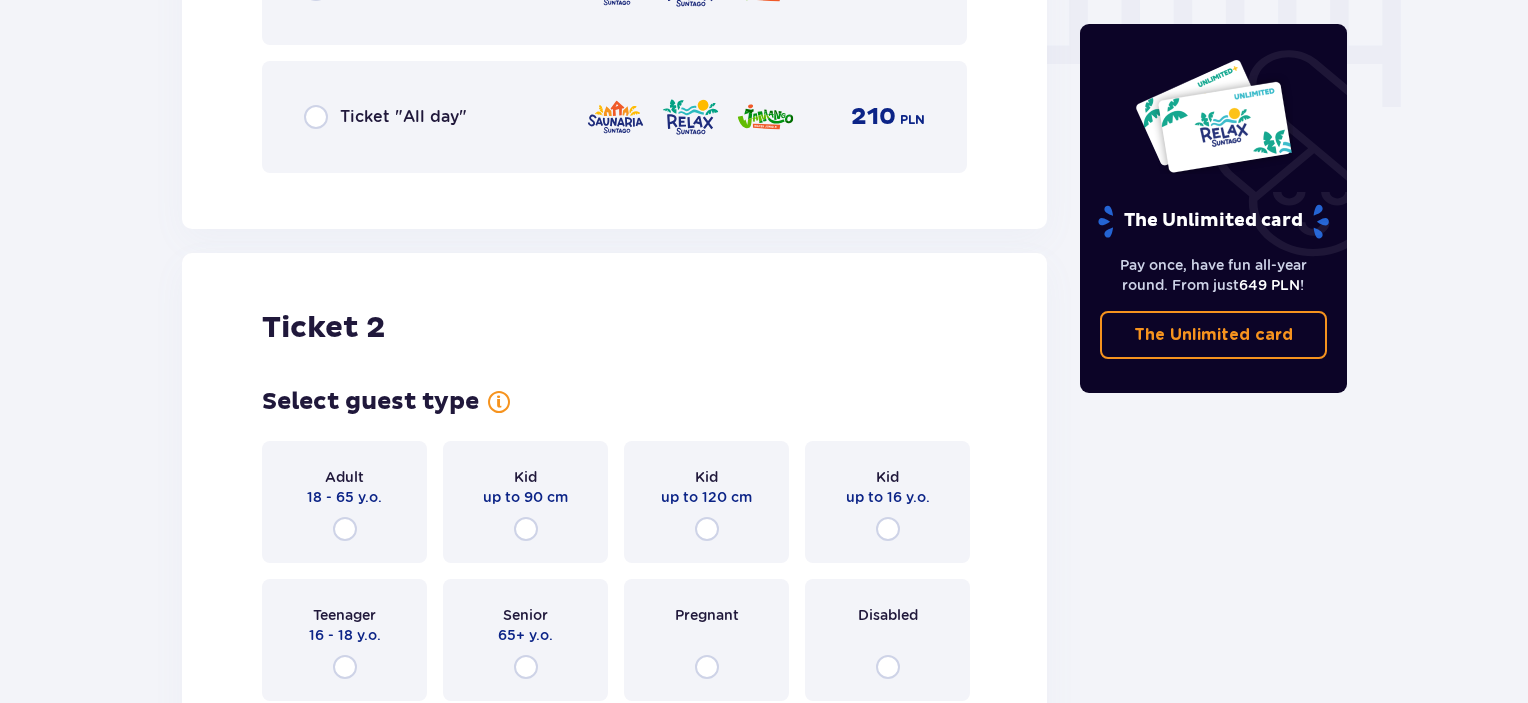 scroll, scrollTop: 2164, scrollLeft: 0, axis: vertical 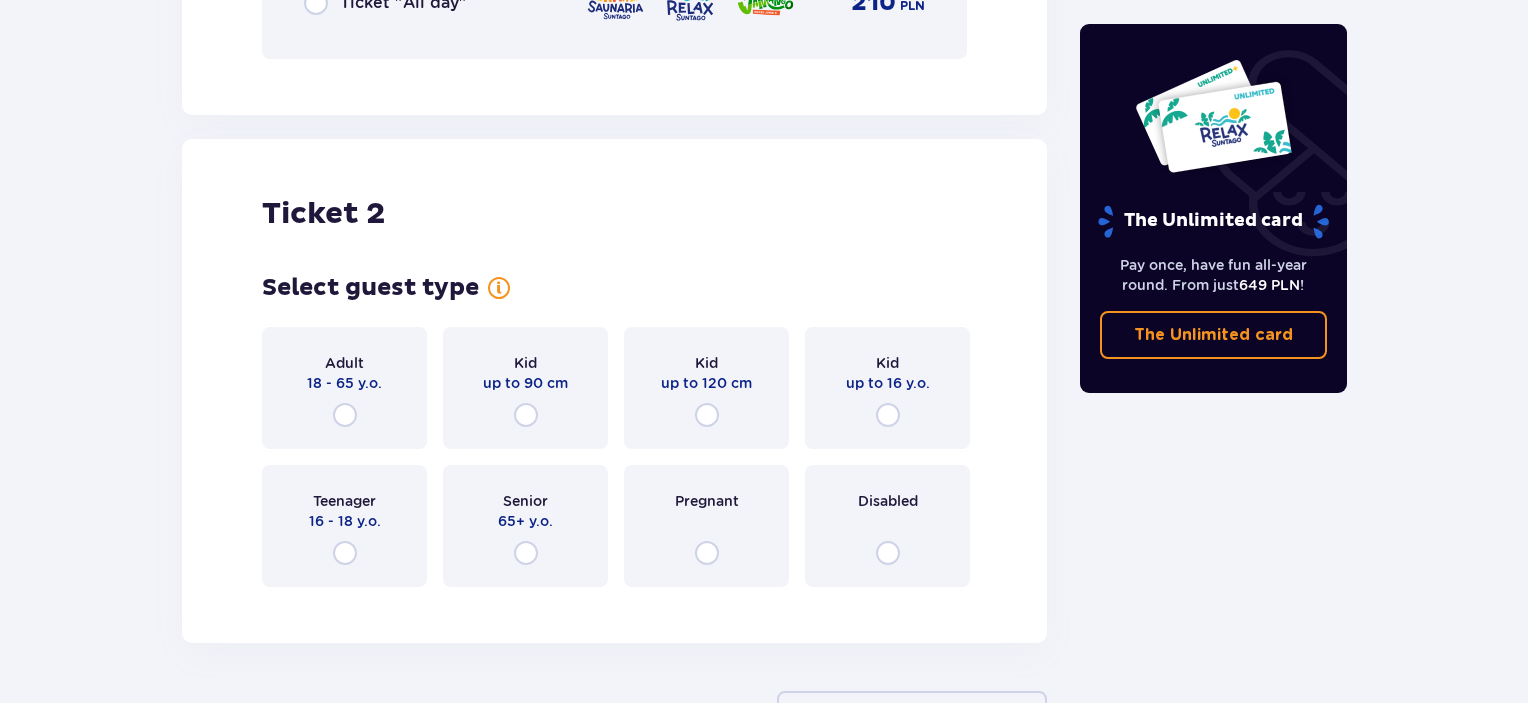 click on "Adult 18 - 65 y.o." at bounding box center [344, 388] 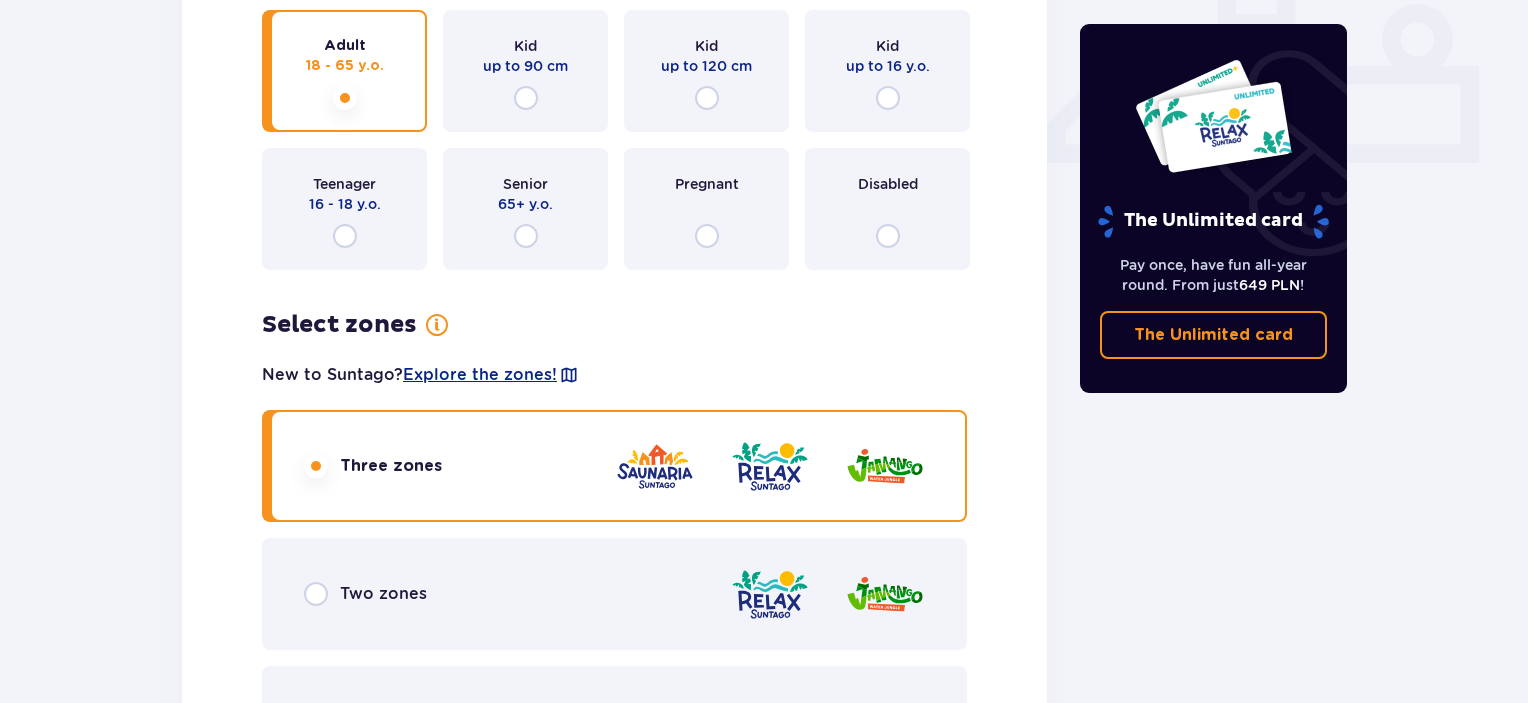 scroll, scrollTop: 700, scrollLeft: 0, axis: vertical 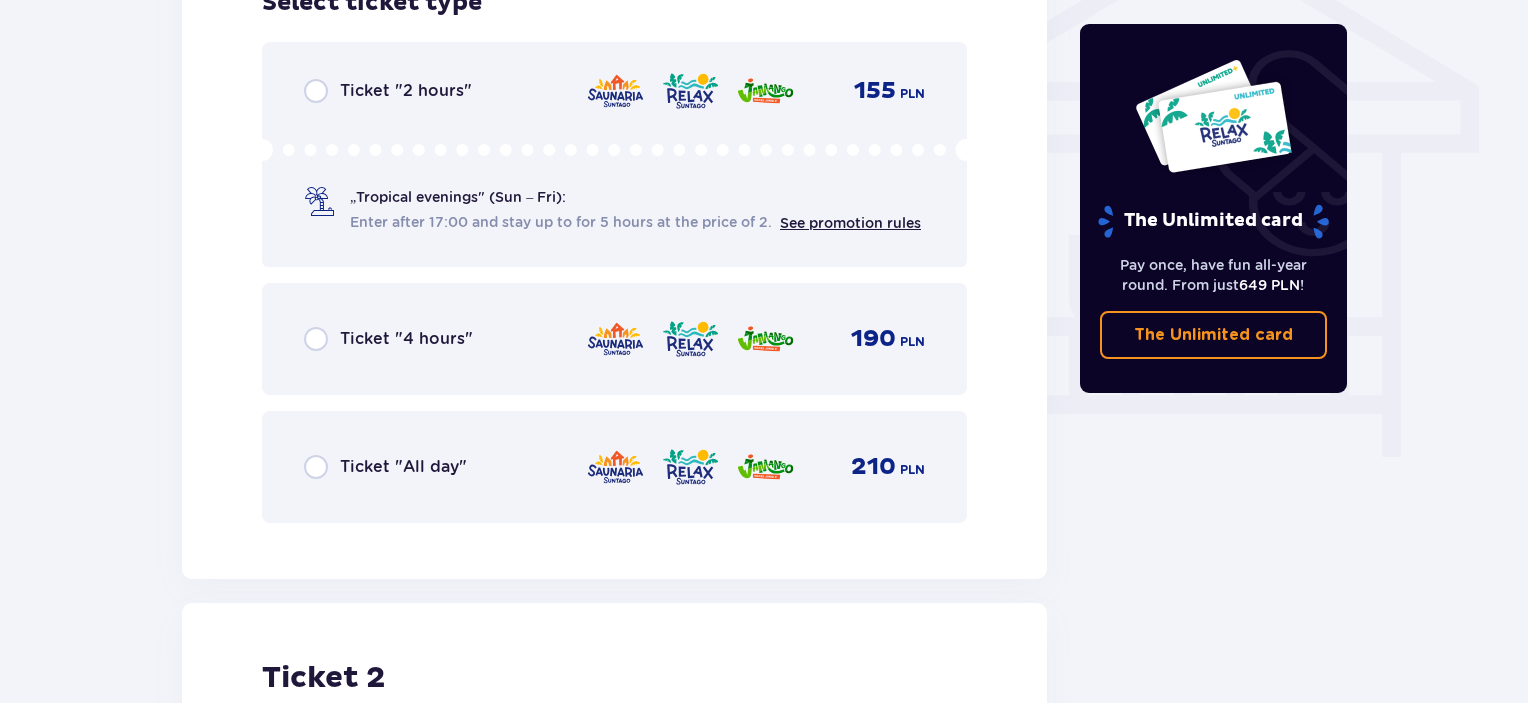 click on "Ticket "All day"   210 PLN" at bounding box center (614, 467) 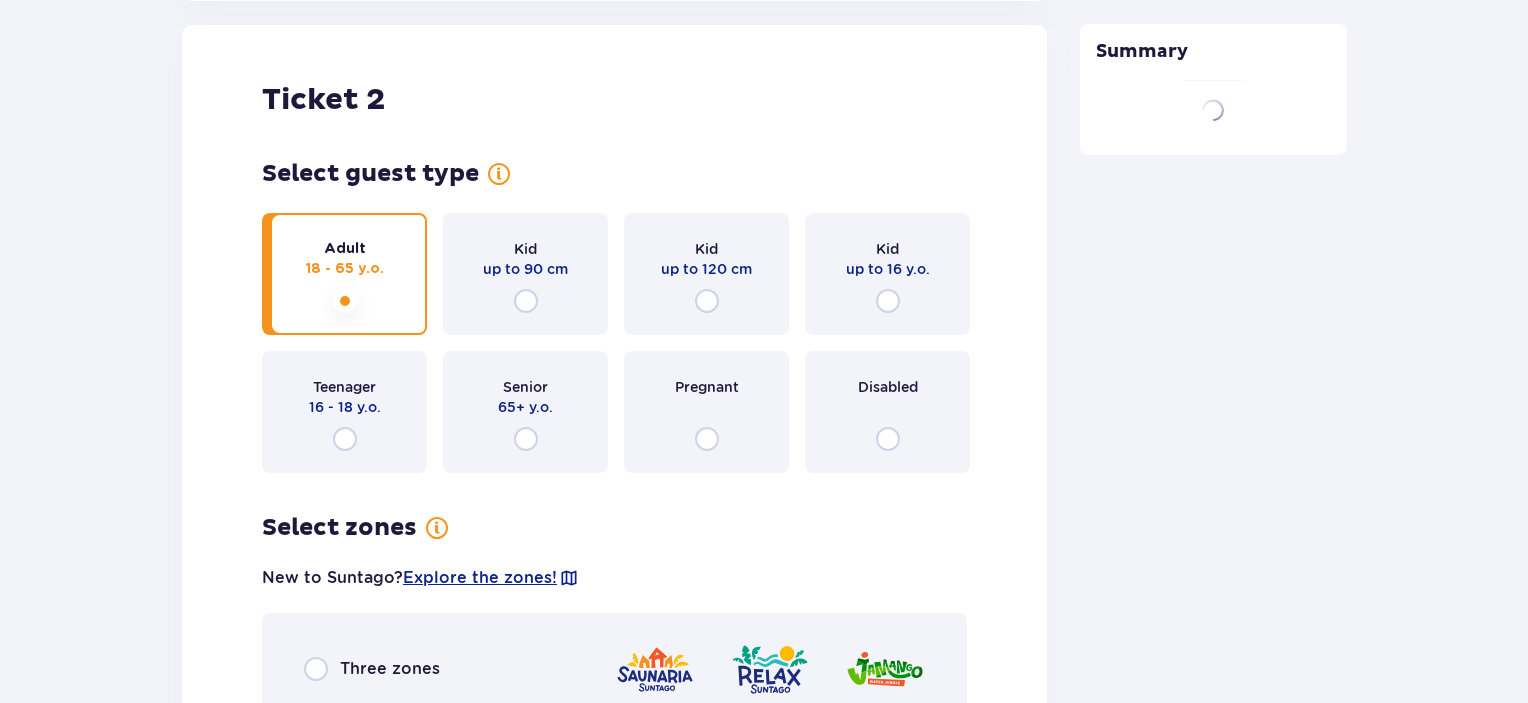 click on "Adult 18 - 65 y.o." at bounding box center [344, 274] 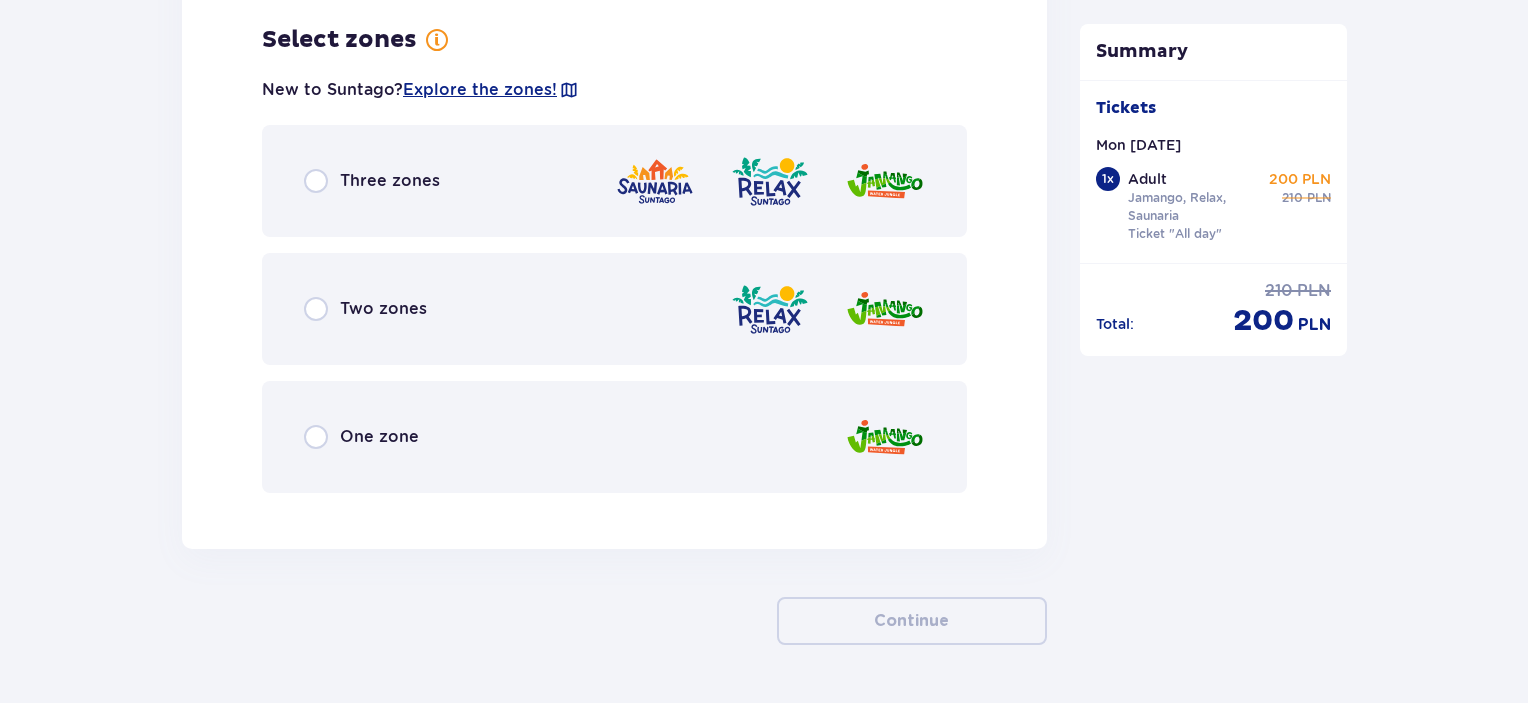 click on "Three zones" at bounding box center (614, 181) 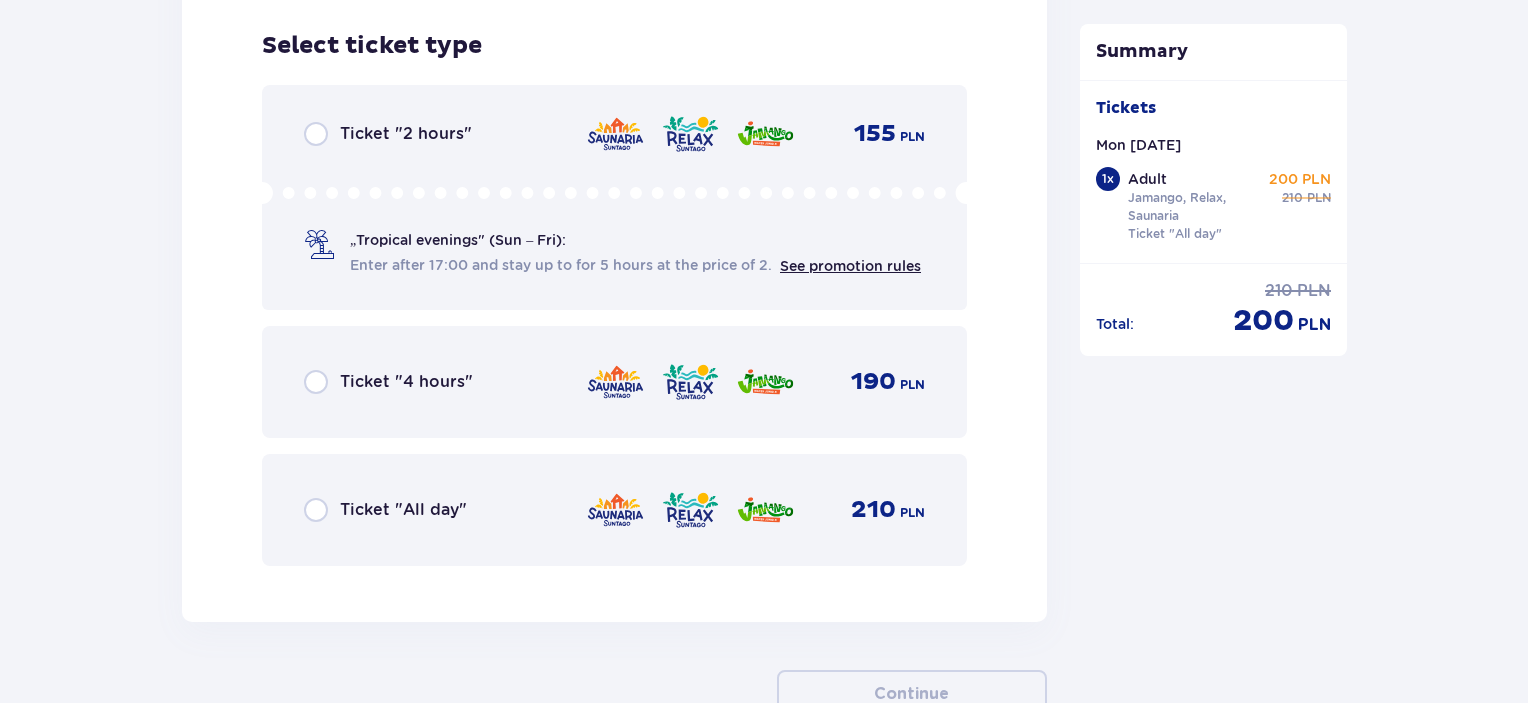 scroll, scrollTop: 3274, scrollLeft: 0, axis: vertical 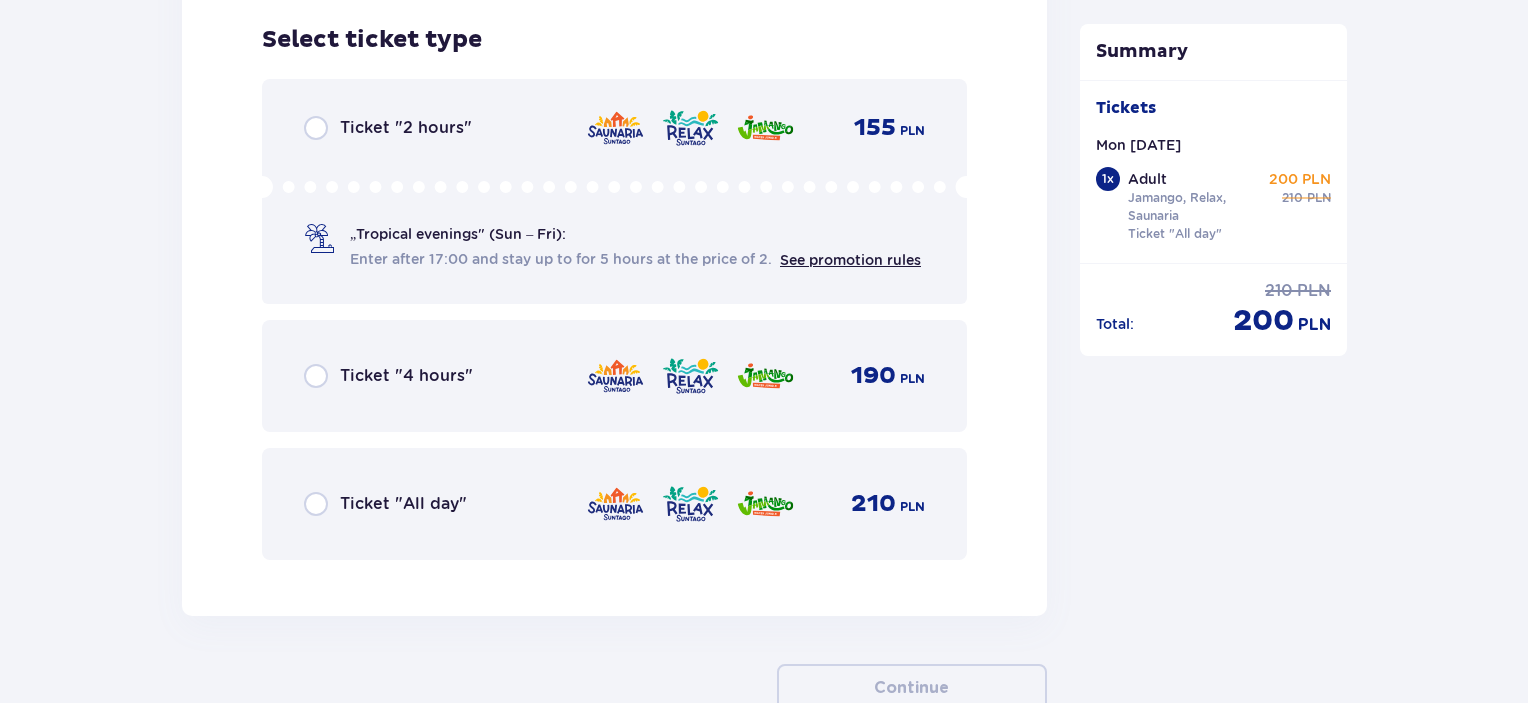 click on "Ticket "All day"   210 PLN" at bounding box center (614, 504) 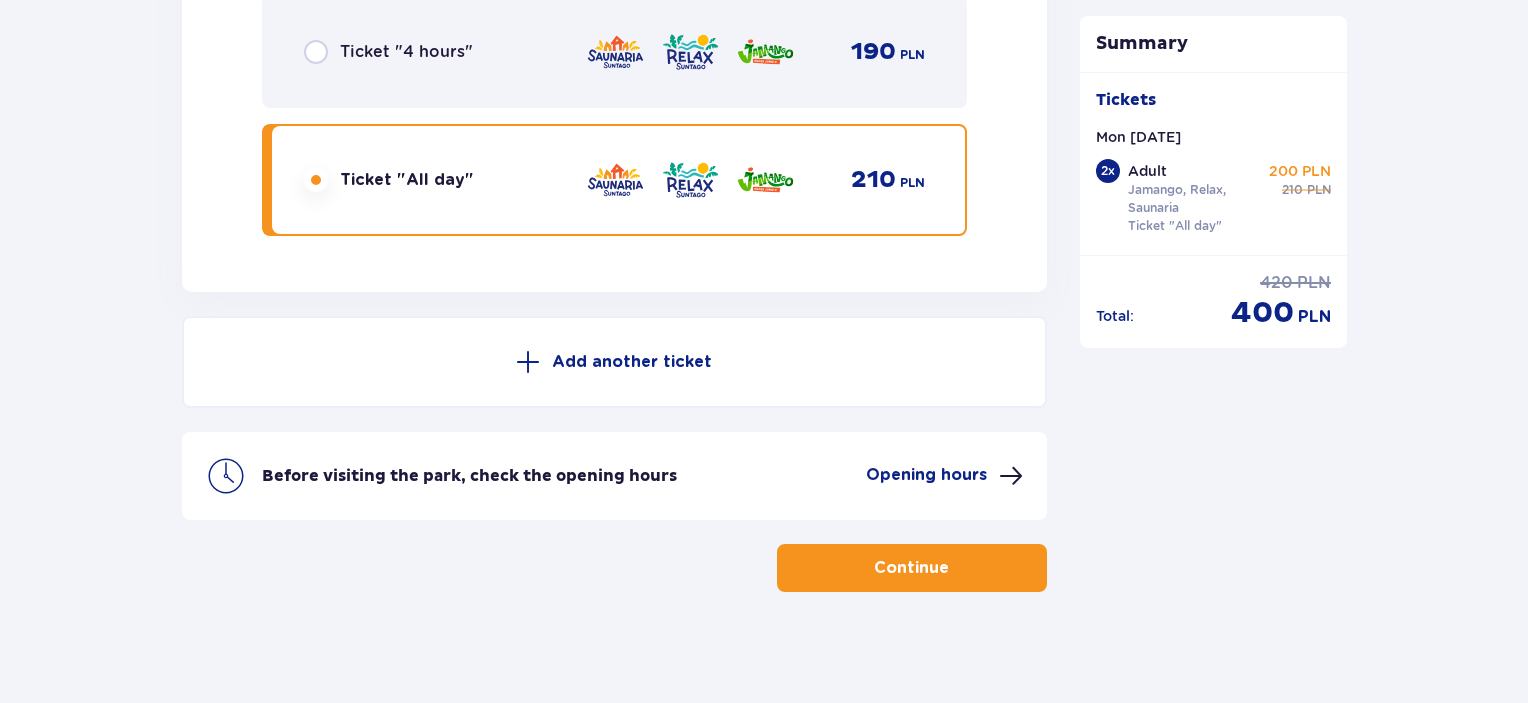 scroll, scrollTop: 3604, scrollLeft: 0, axis: vertical 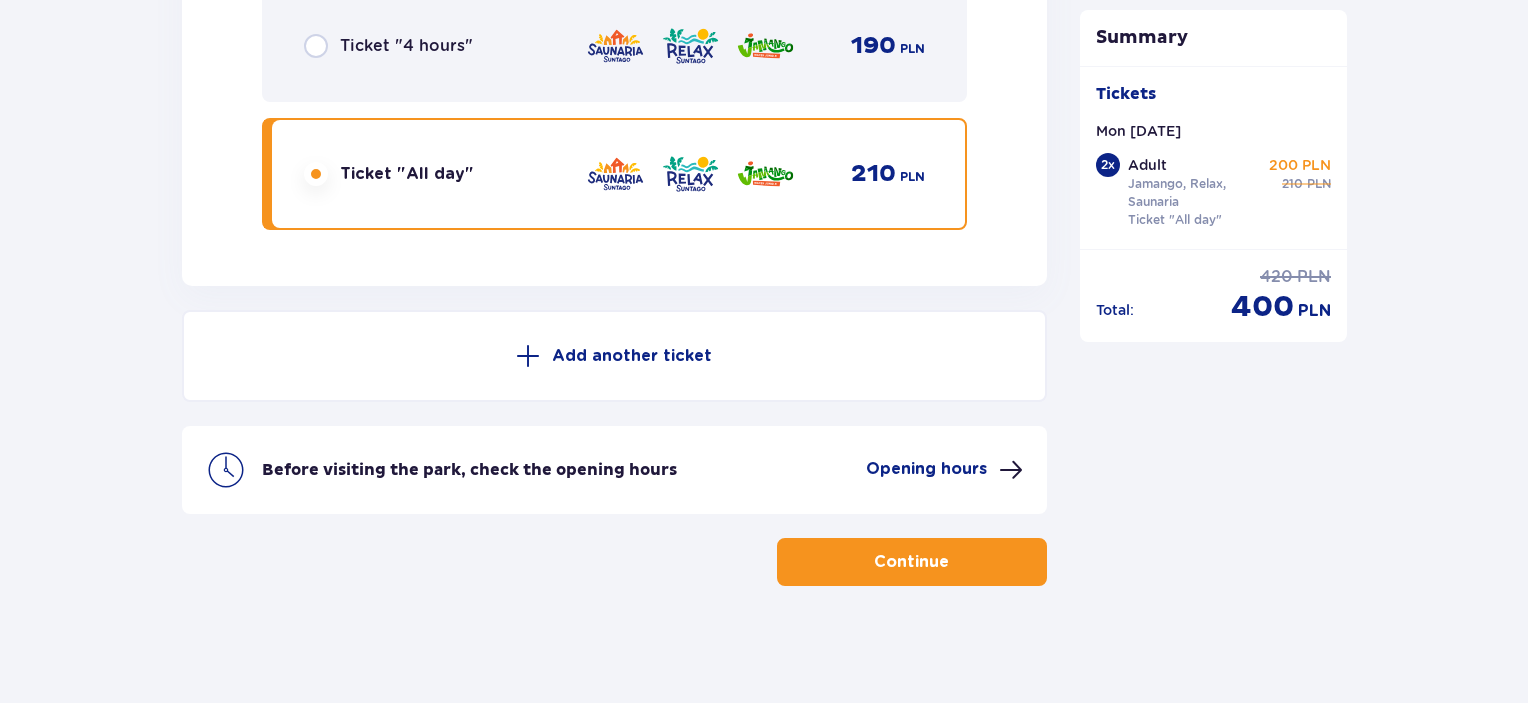click on "Continue" at bounding box center [911, 562] 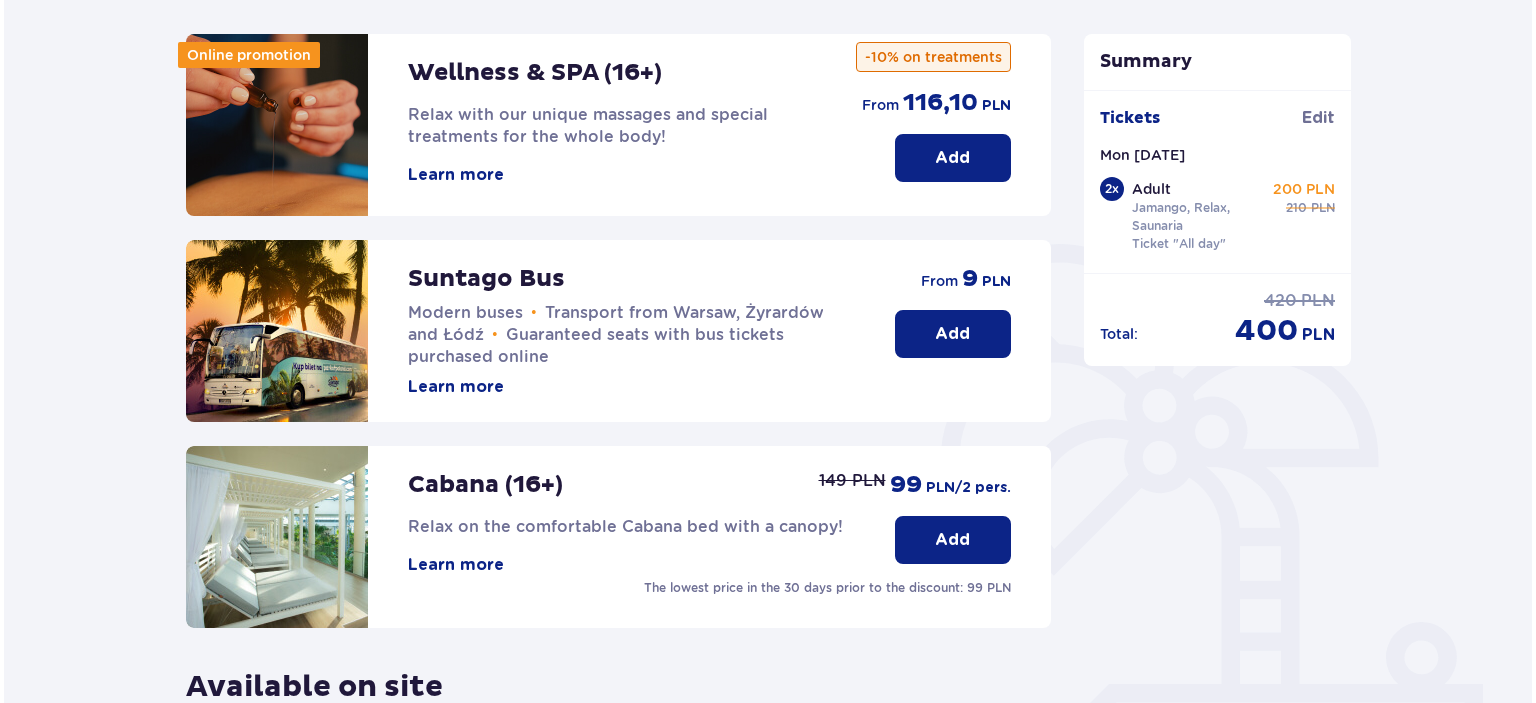 scroll, scrollTop: 0, scrollLeft: 0, axis: both 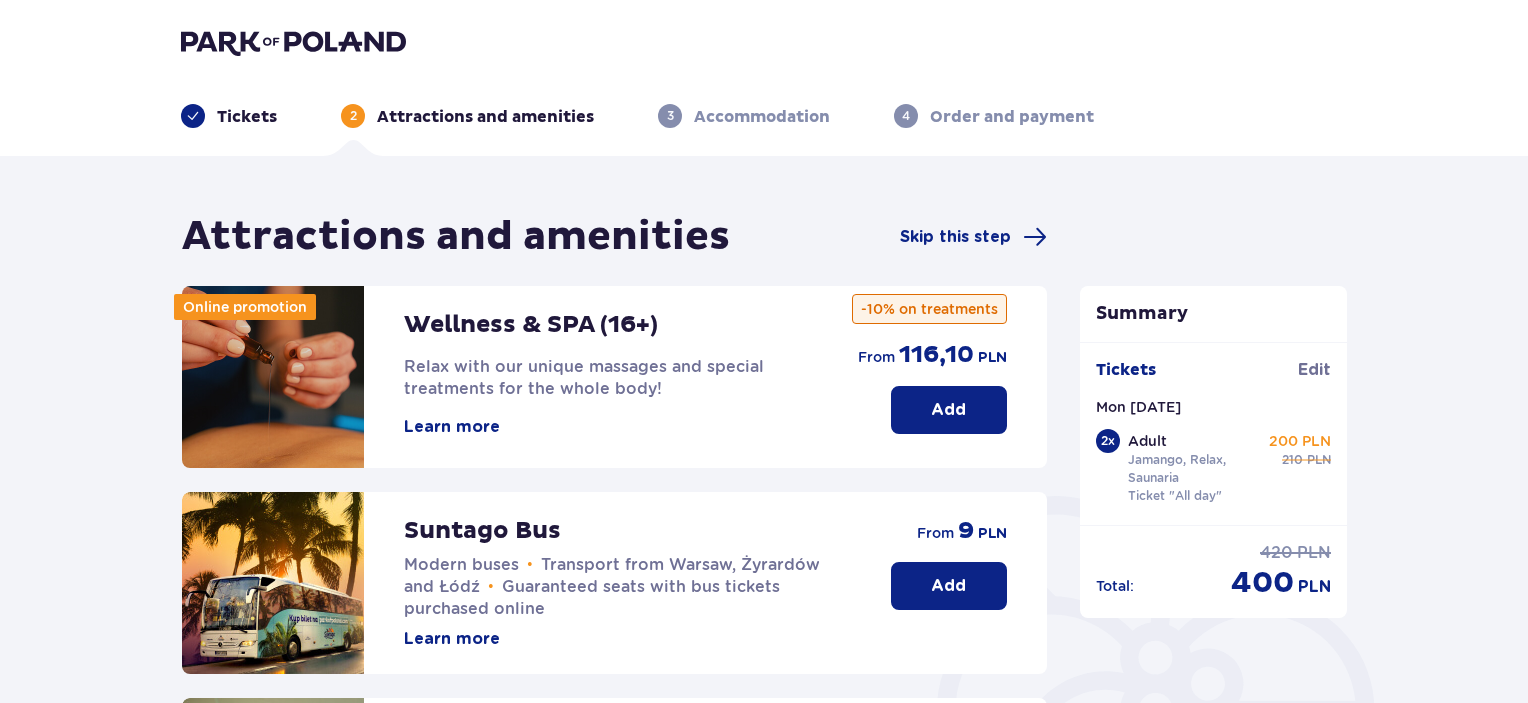 click on "Learn more" at bounding box center [452, 427] 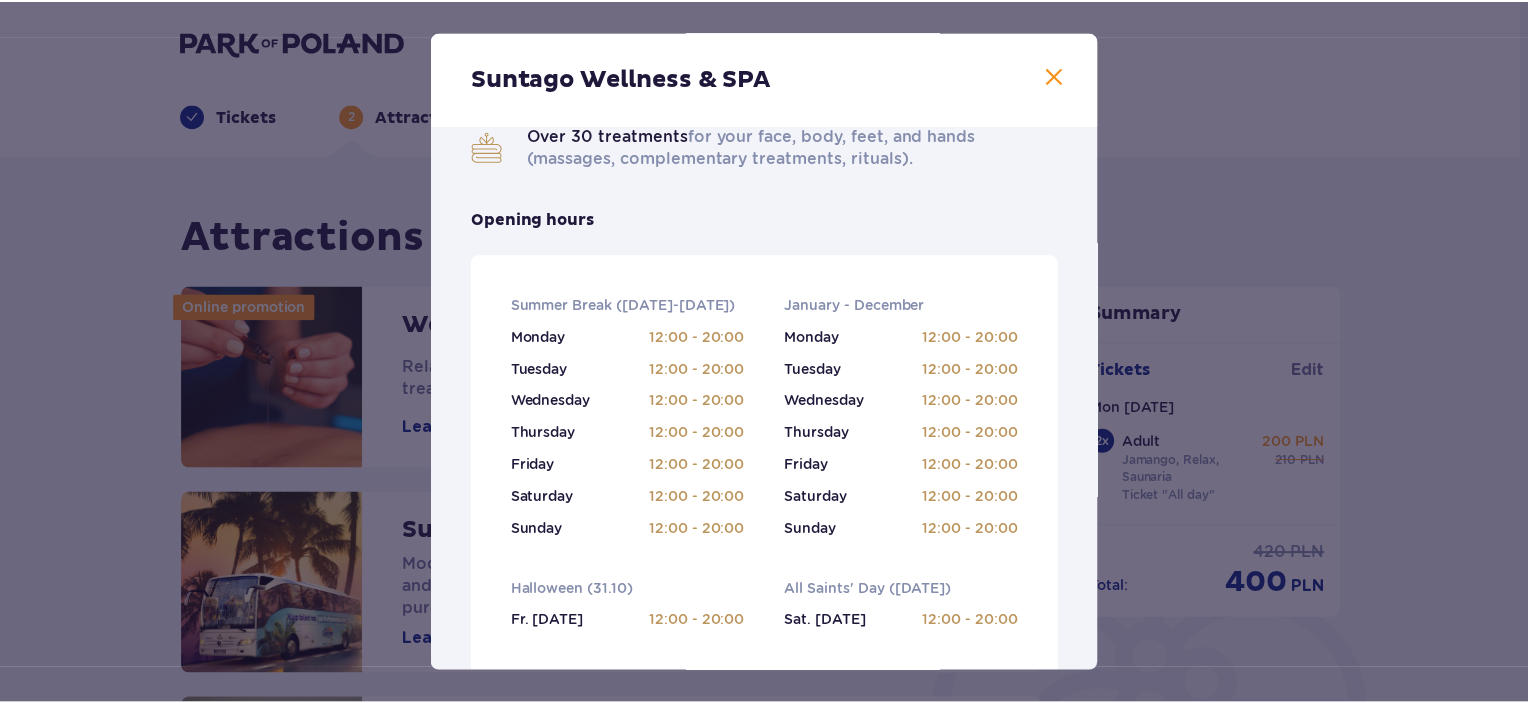 scroll, scrollTop: 300, scrollLeft: 0, axis: vertical 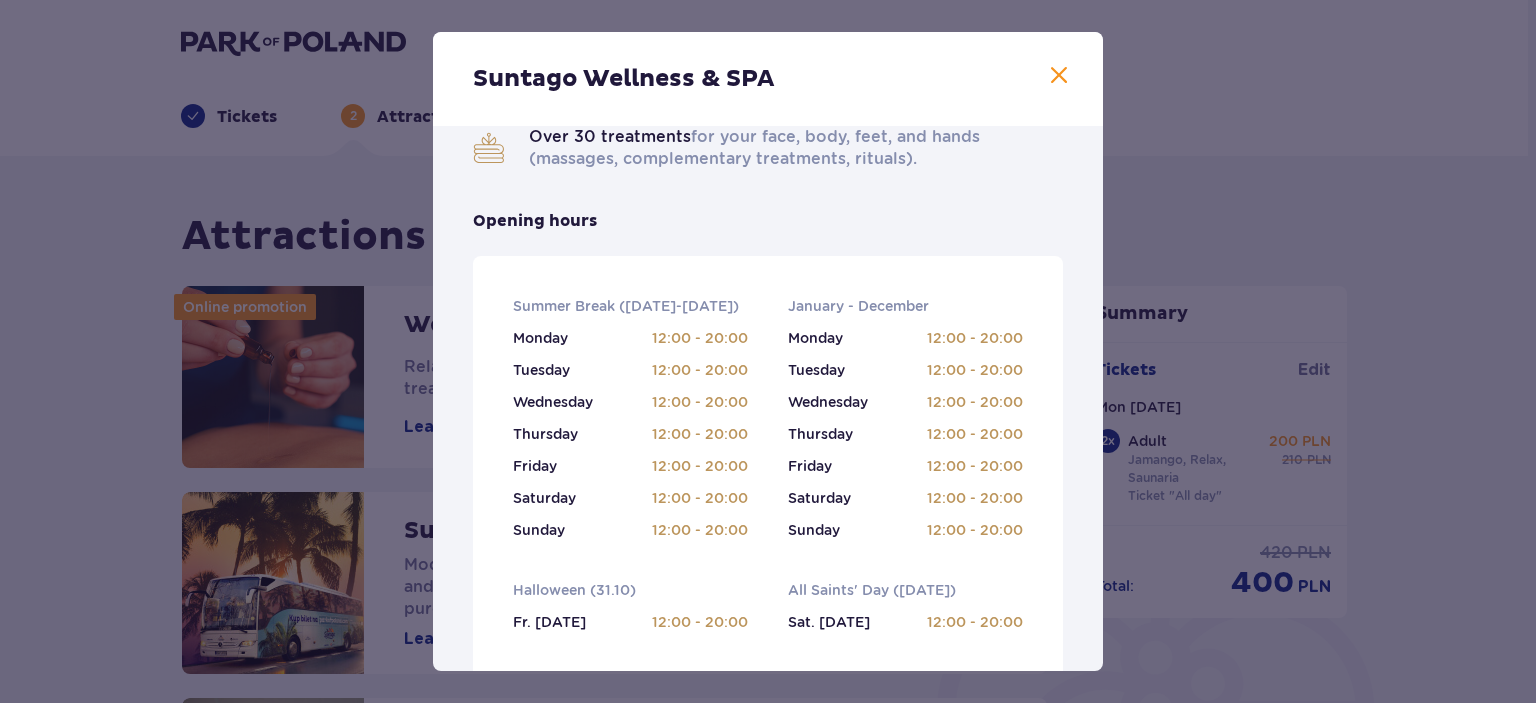click on "Suntago Wellness & SPA" at bounding box center [768, 79] 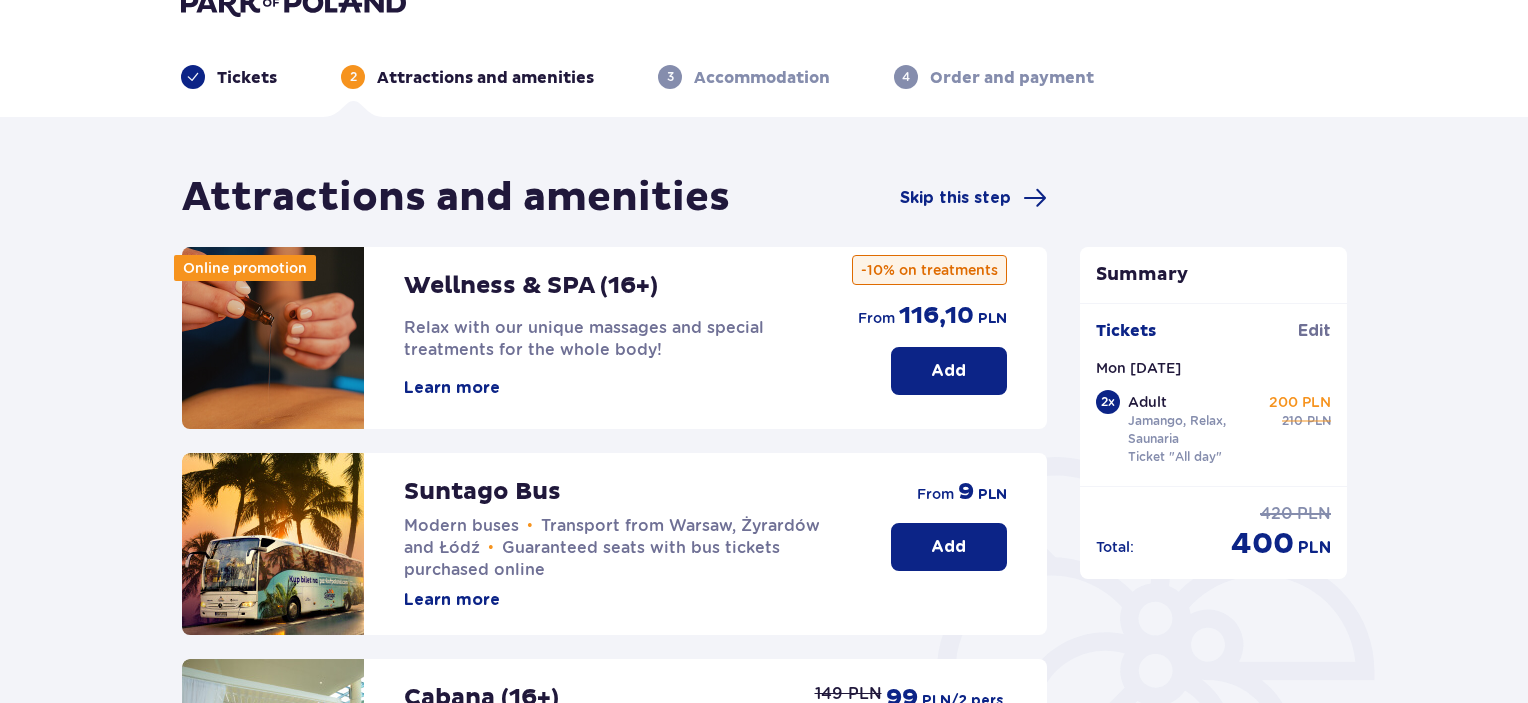 scroll, scrollTop: 100, scrollLeft: 0, axis: vertical 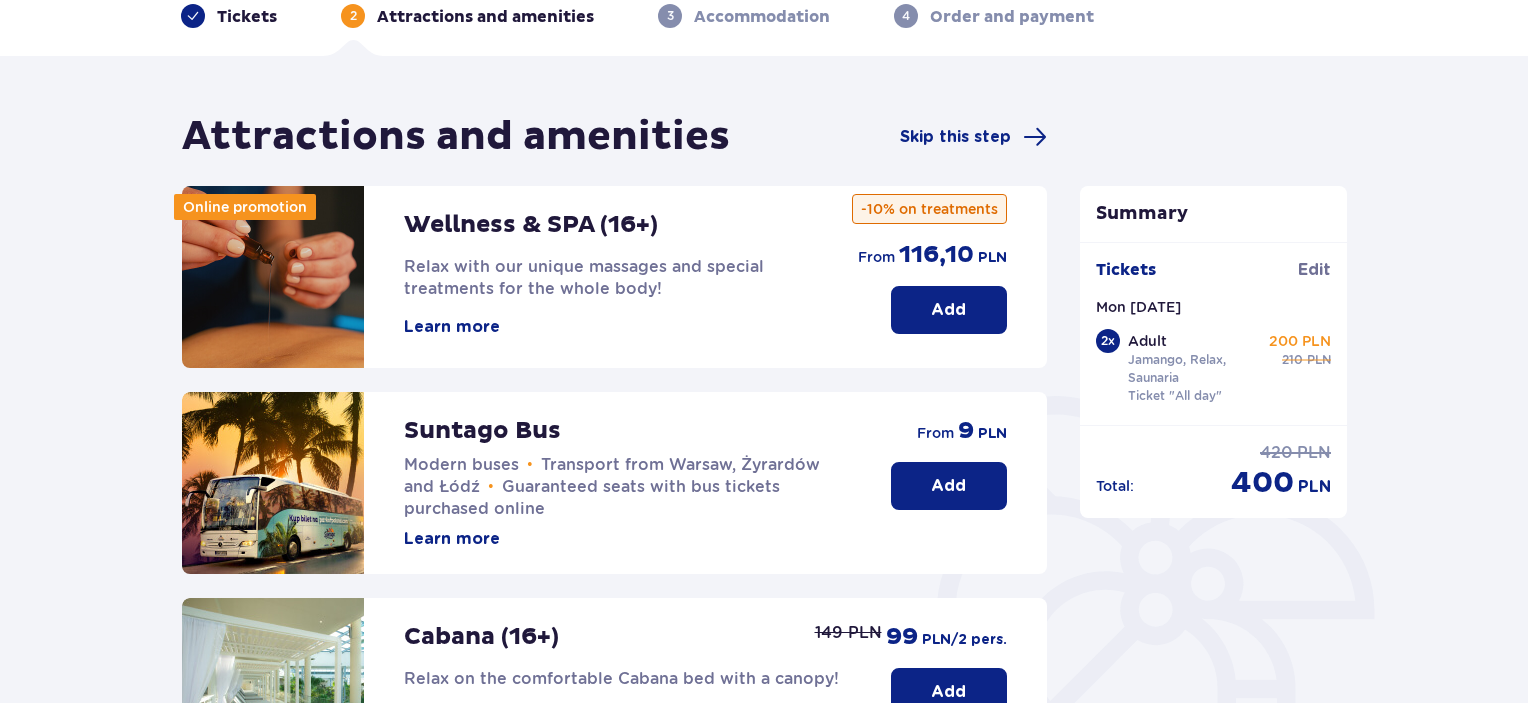 click on "Add" at bounding box center [948, 310] 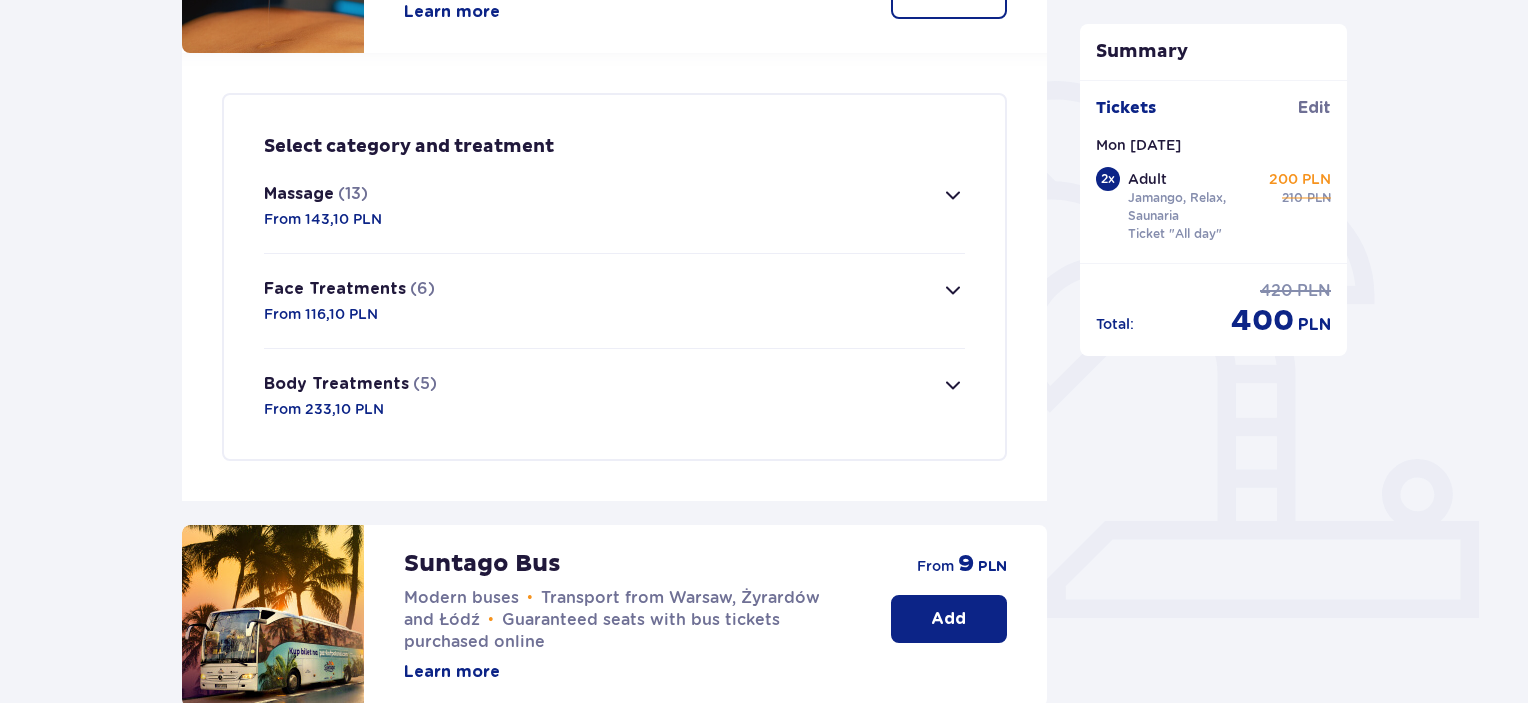 scroll, scrollTop: 284, scrollLeft: 0, axis: vertical 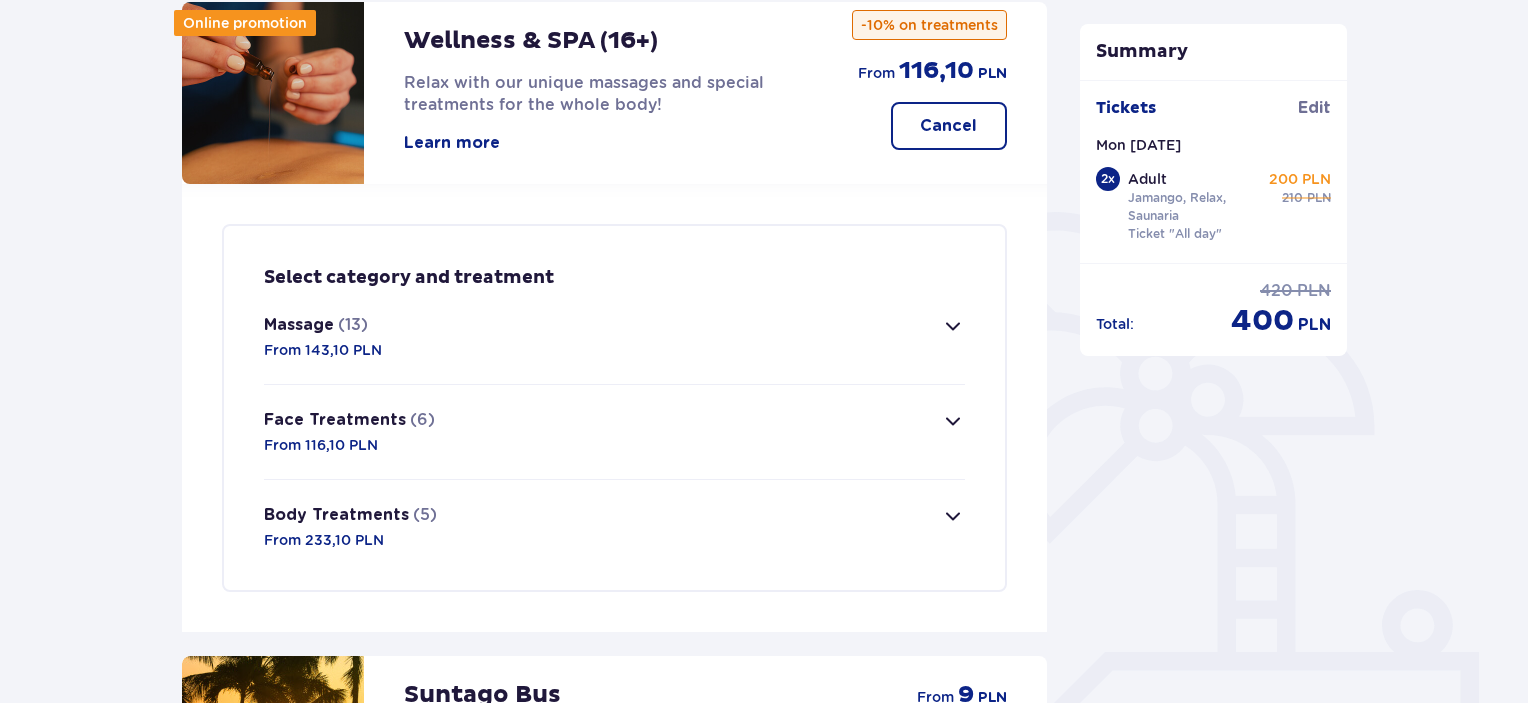 click on "Massage (13) From [PRICE]" at bounding box center (614, 337) 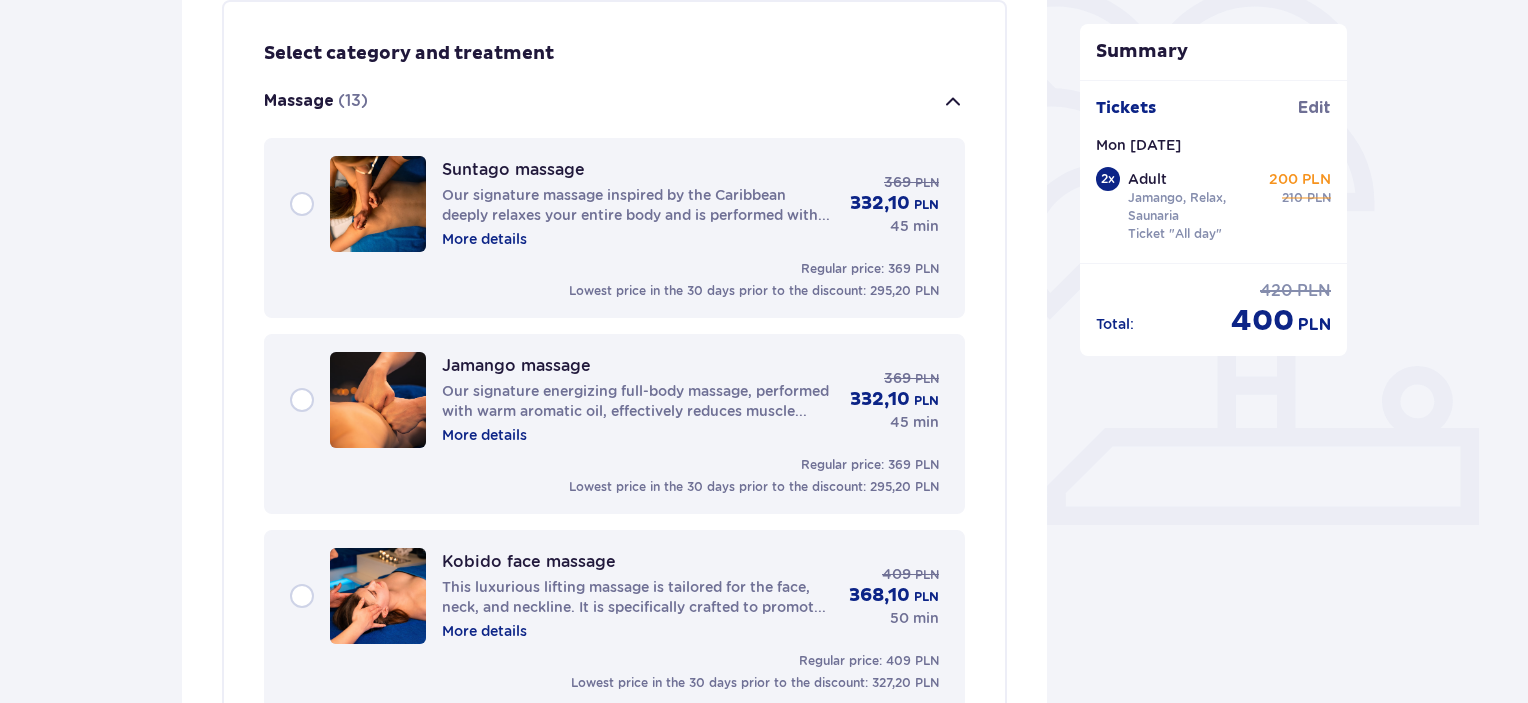 scroll, scrollTop: 473, scrollLeft: 0, axis: vertical 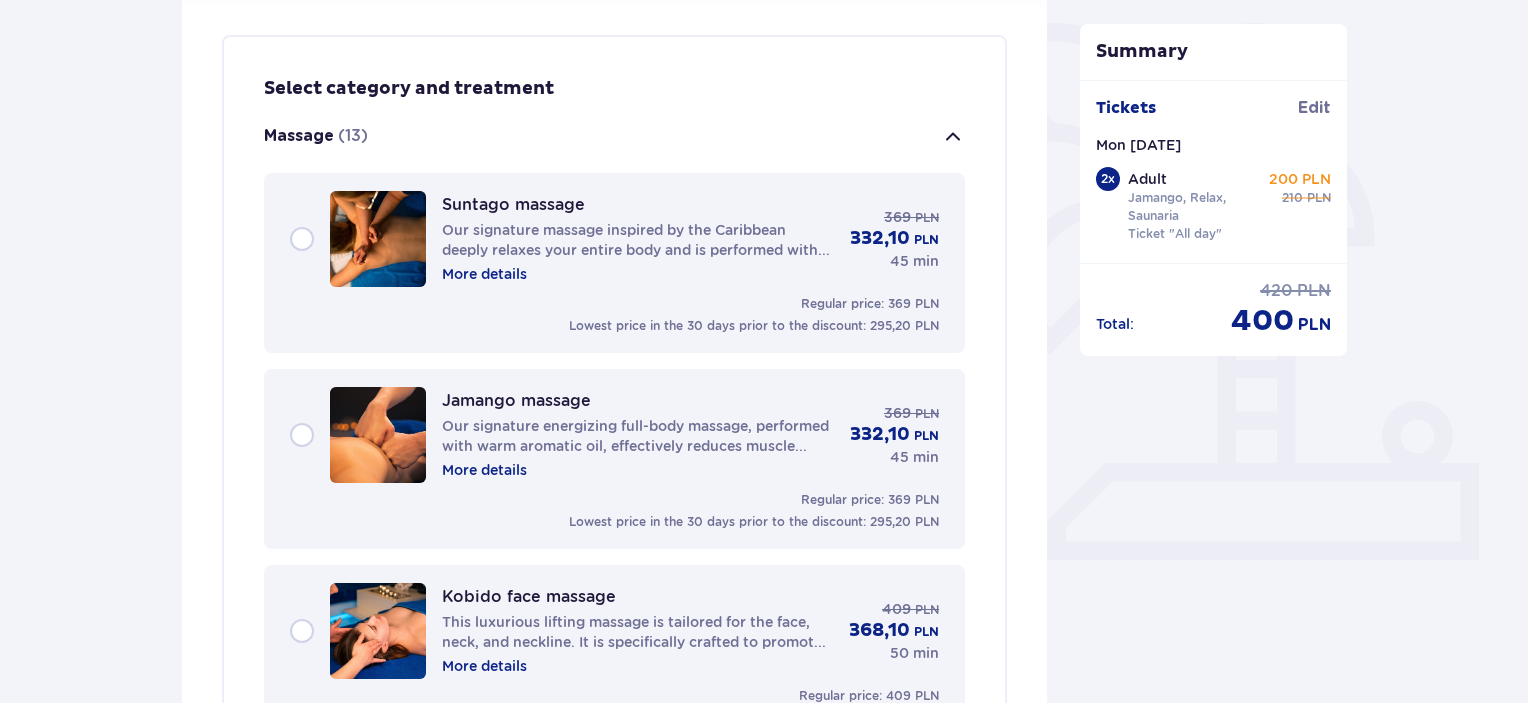 click on "Massage (13)" at bounding box center [614, 137] 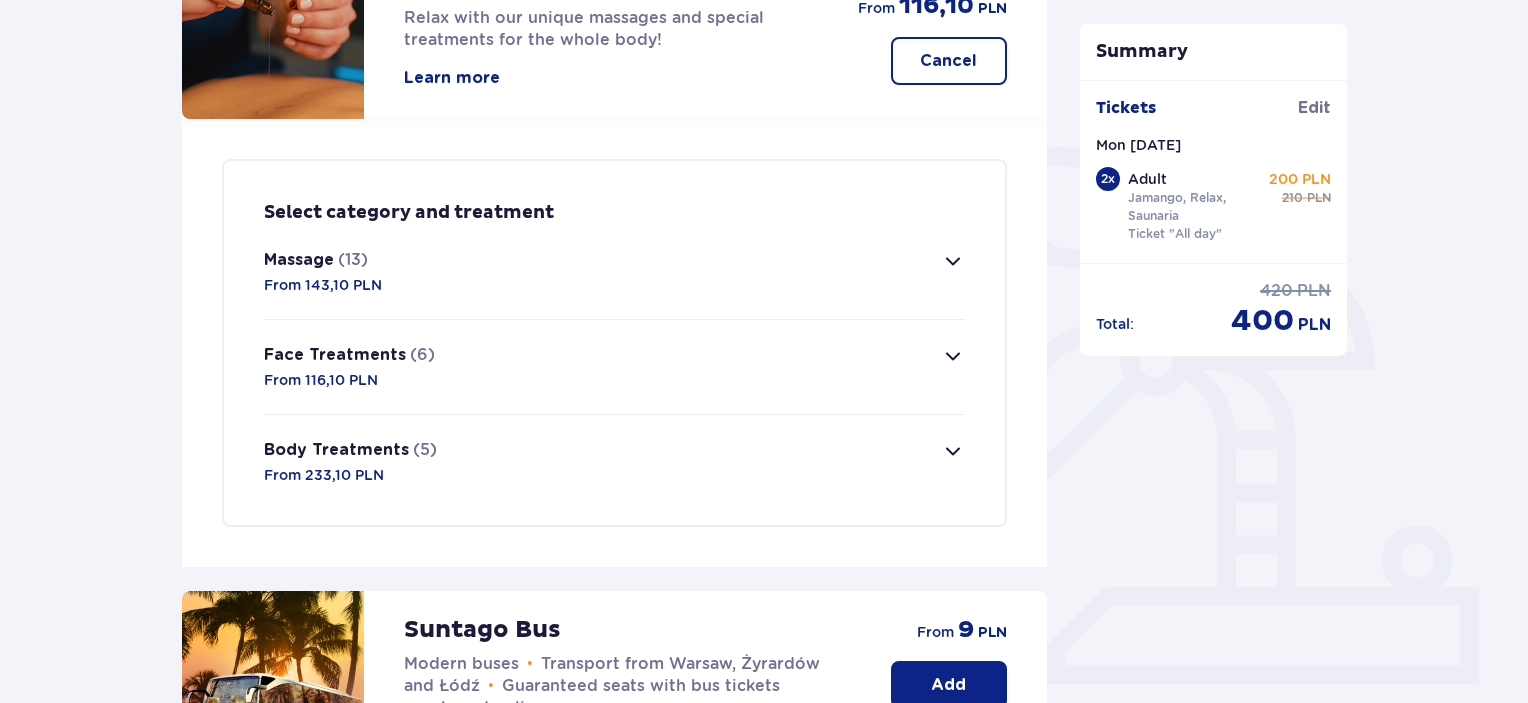 scroll, scrollTop: 373, scrollLeft: 0, axis: vertical 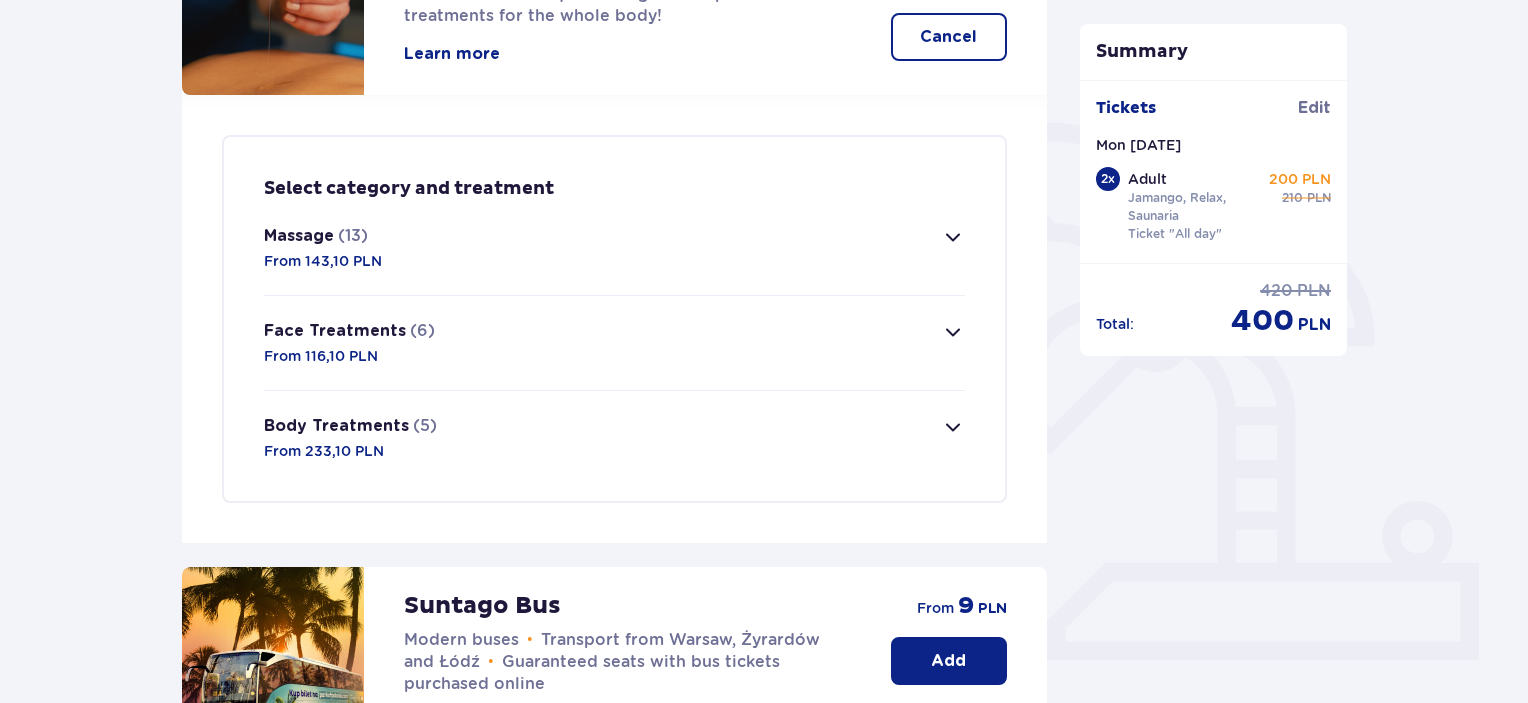click on "Massage (13) From [PRICE]" at bounding box center (614, 248) 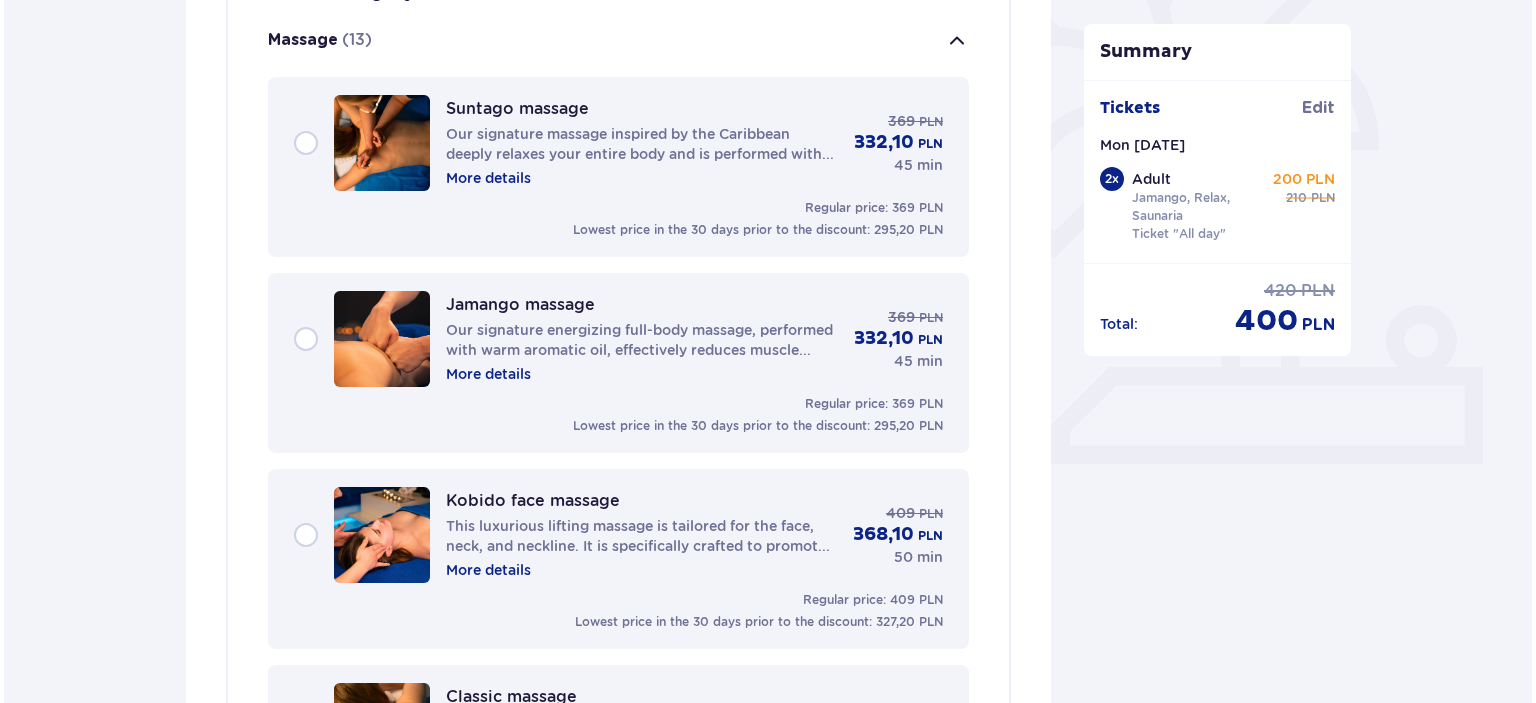 scroll, scrollTop: 573, scrollLeft: 0, axis: vertical 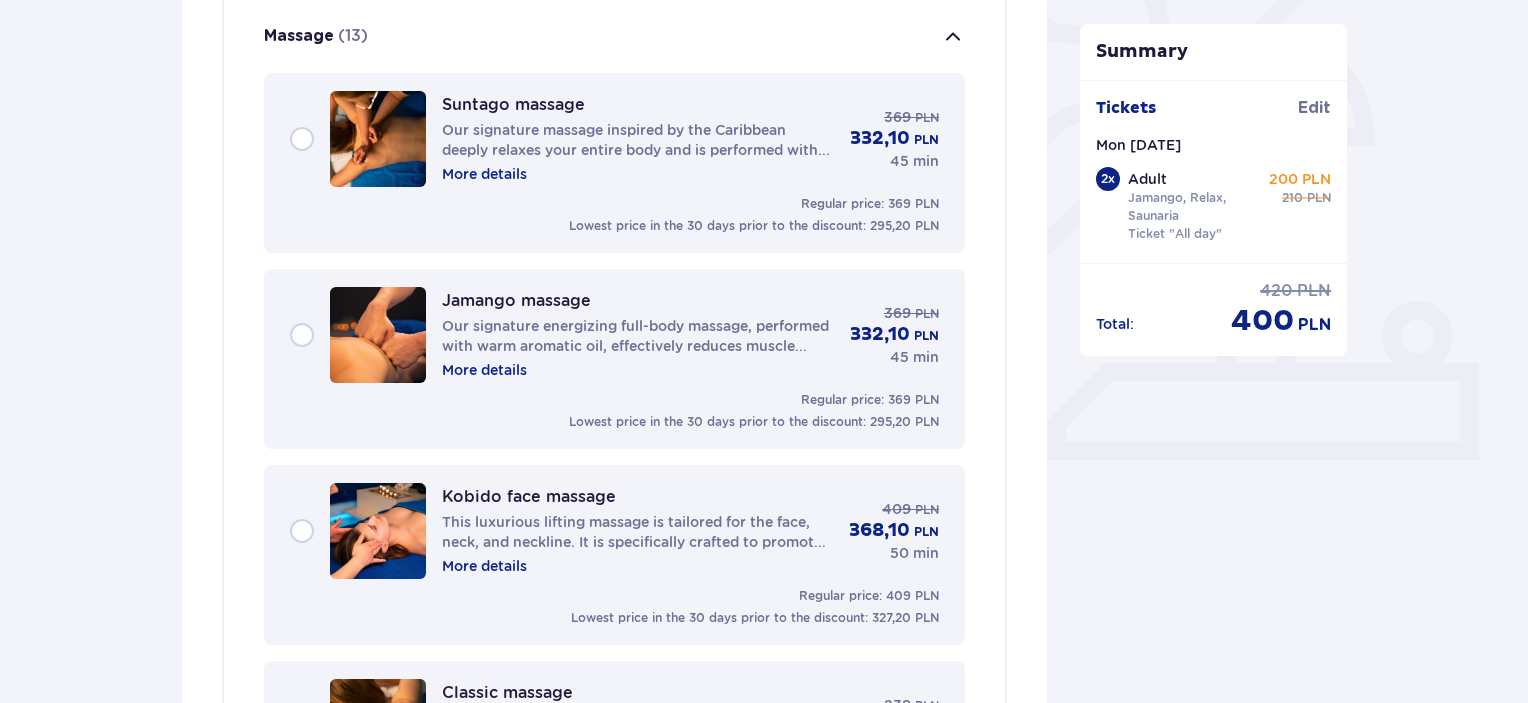 click on "More details" at bounding box center [484, 174] 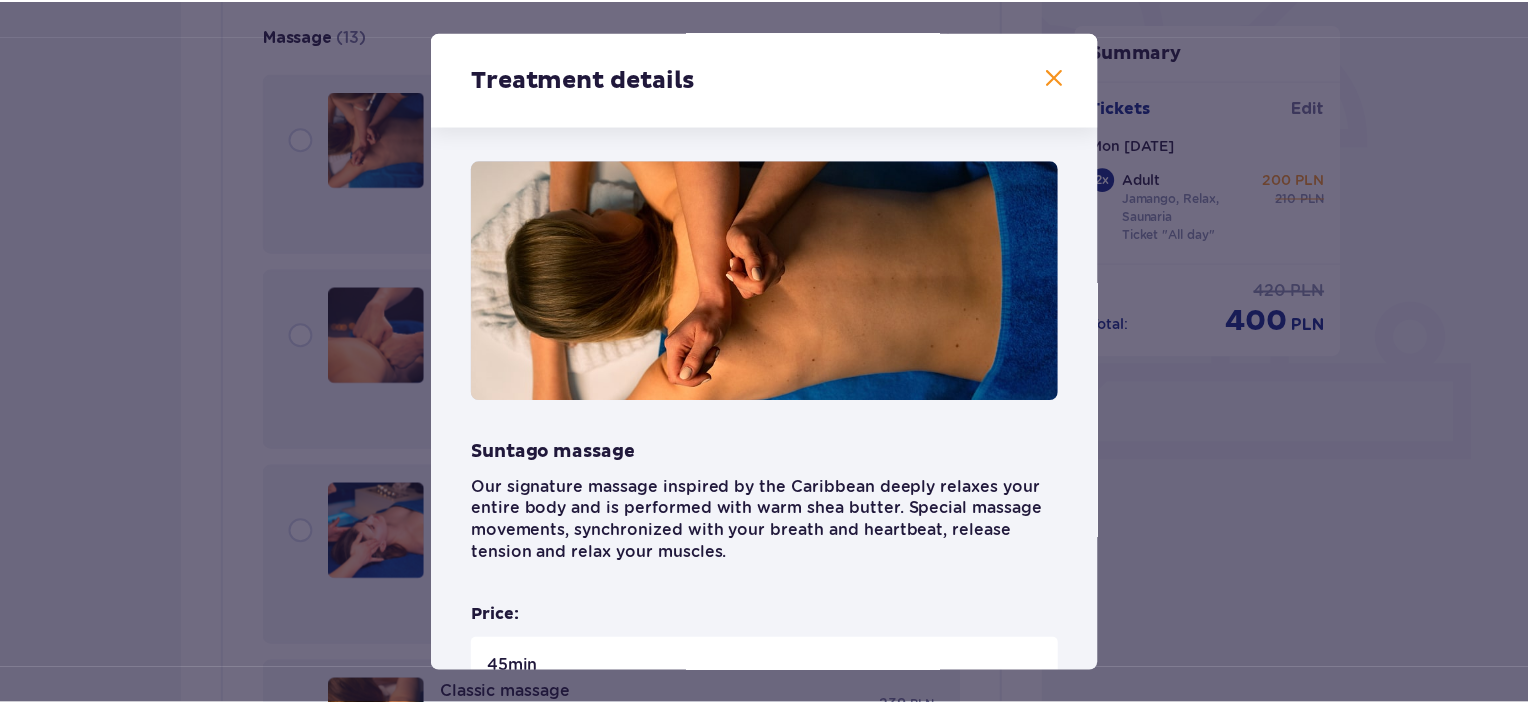 scroll, scrollTop: 0, scrollLeft: 0, axis: both 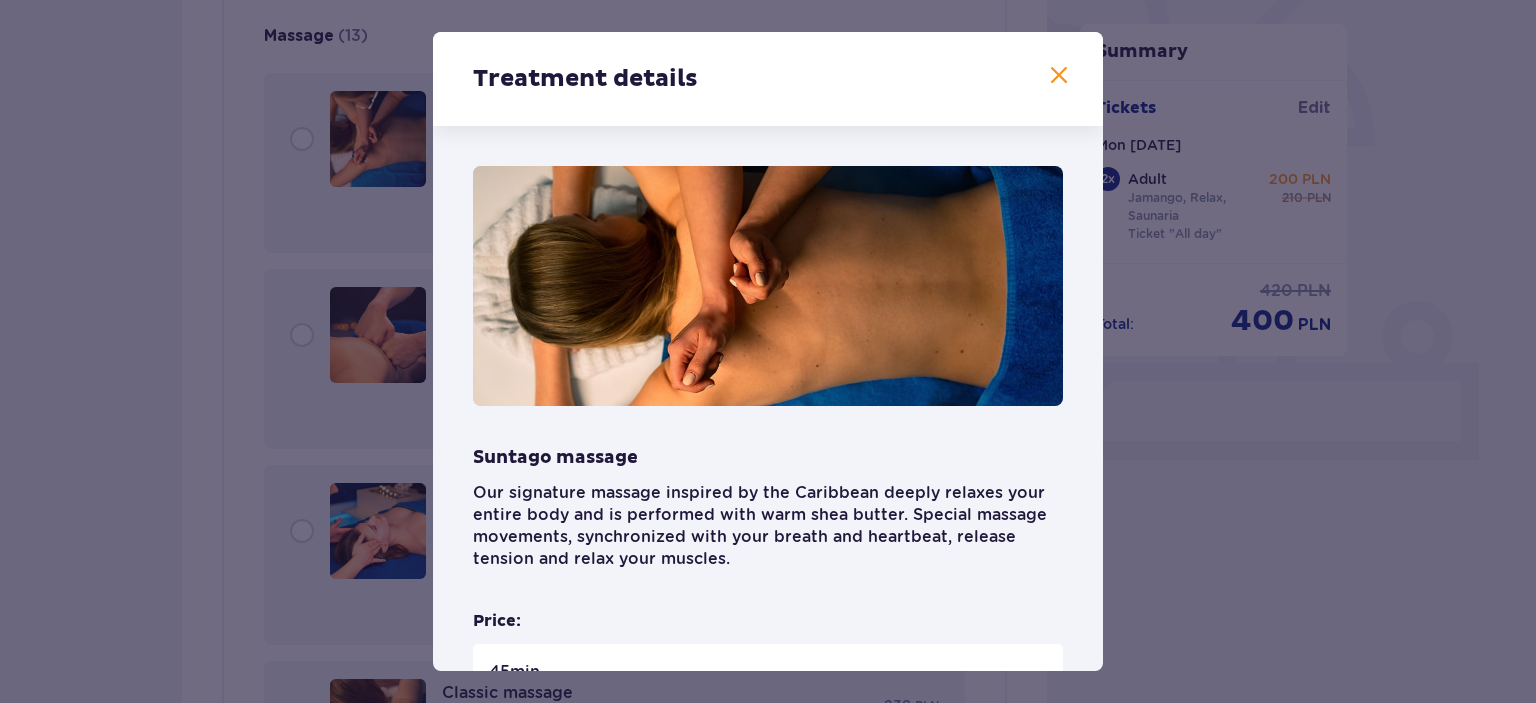 click at bounding box center [1059, 76] 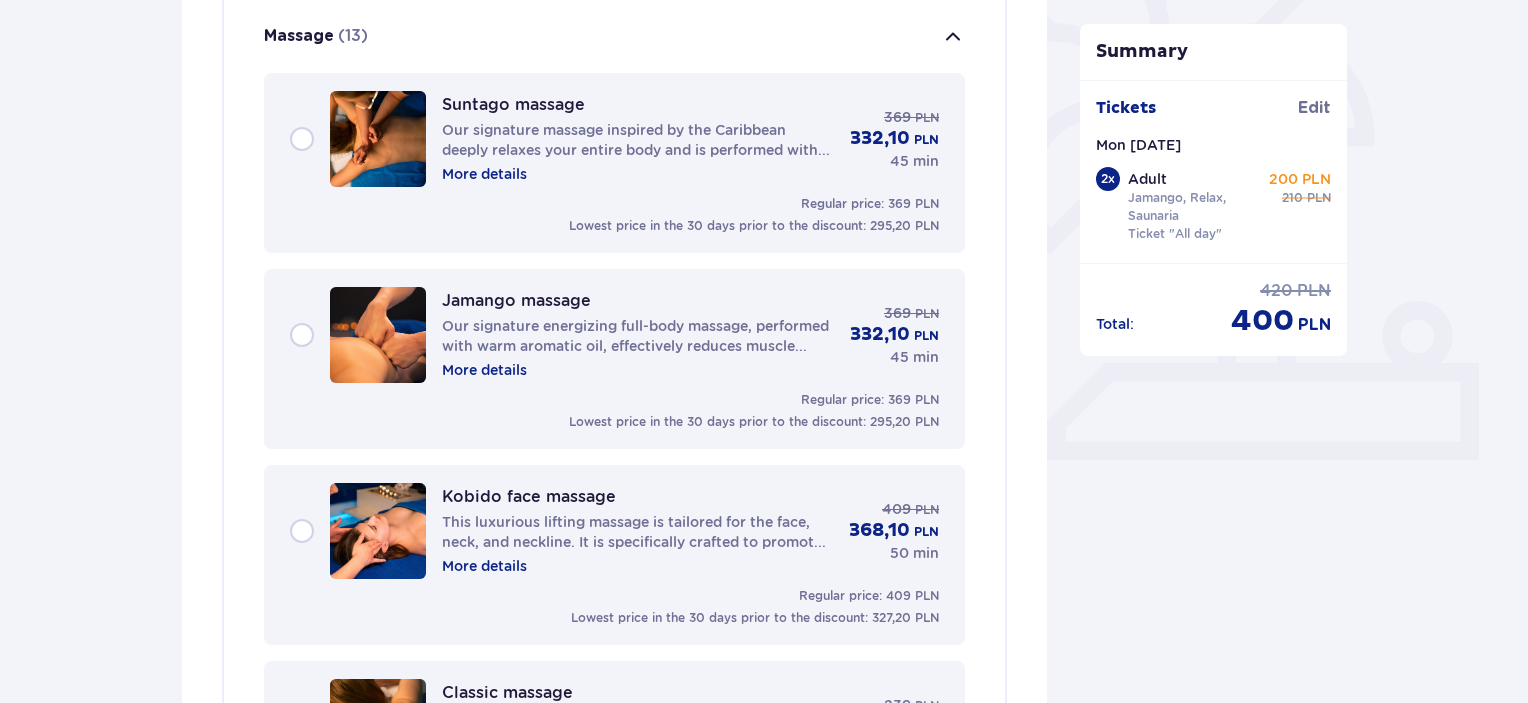 scroll, scrollTop: 673, scrollLeft: 0, axis: vertical 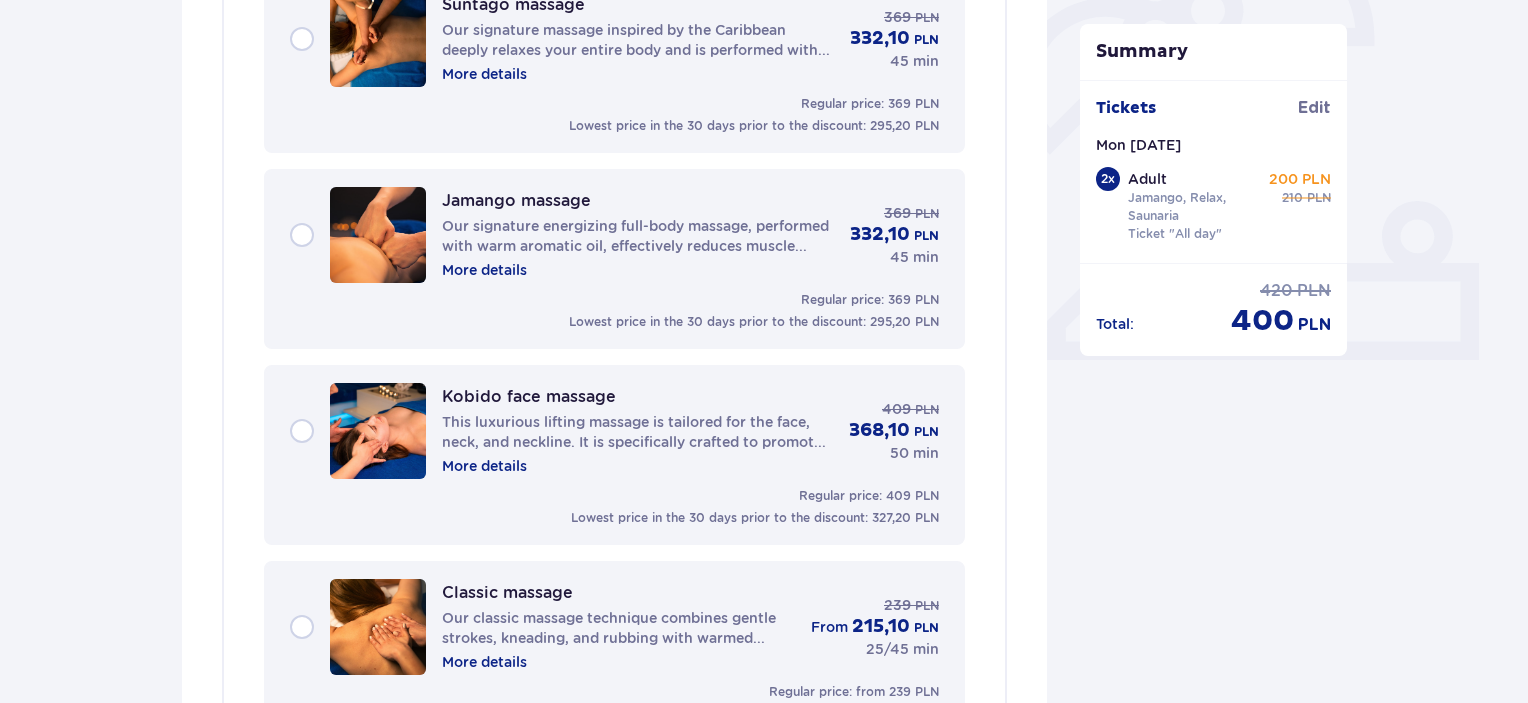 click on "More details" at bounding box center (484, 270) 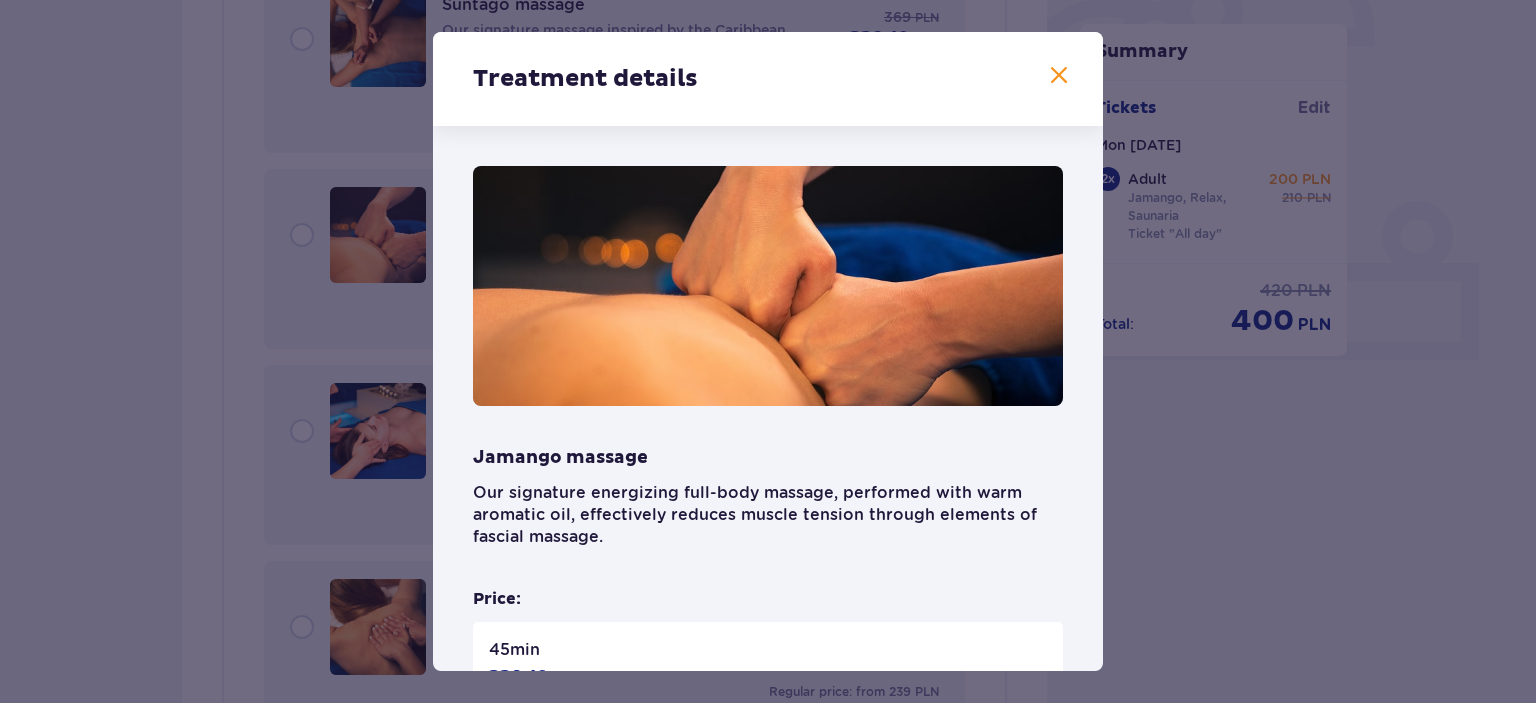 click at bounding box center [1059, 76] 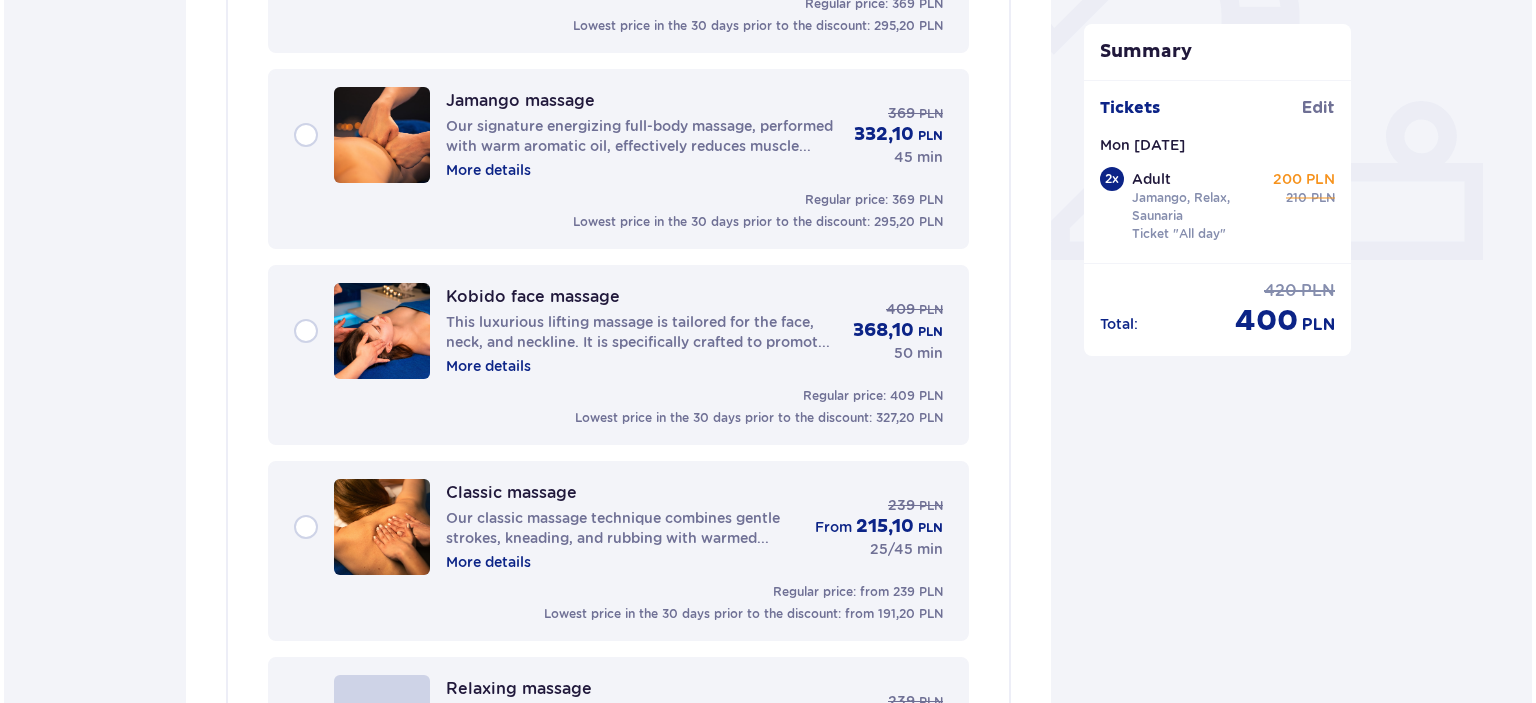 scroll, scrollTop: 873, scrollLeft: 0, axis: vertical 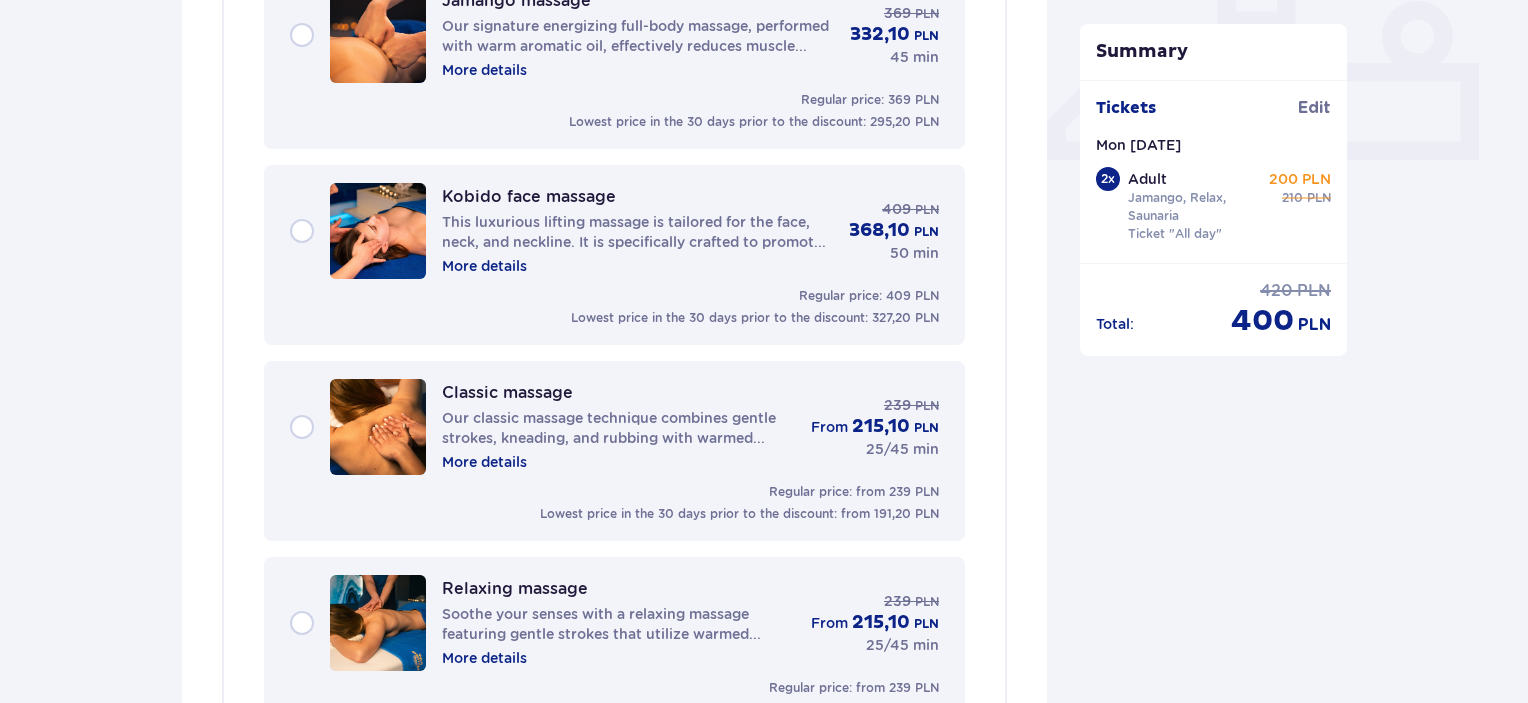 click on "More details" at bounding box center [484, 462] 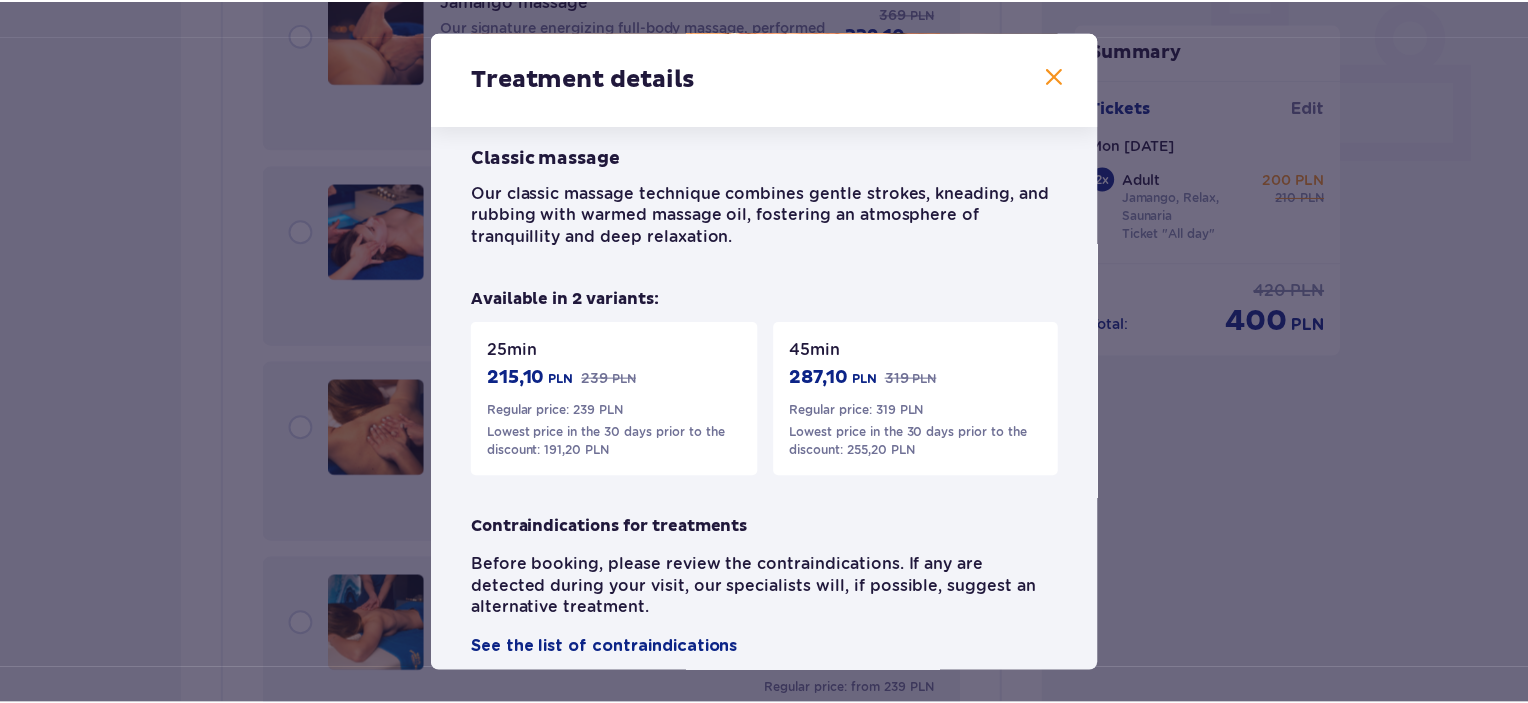 scroll, scrollTop: 328, scrollLeft: 0, axis: vertical 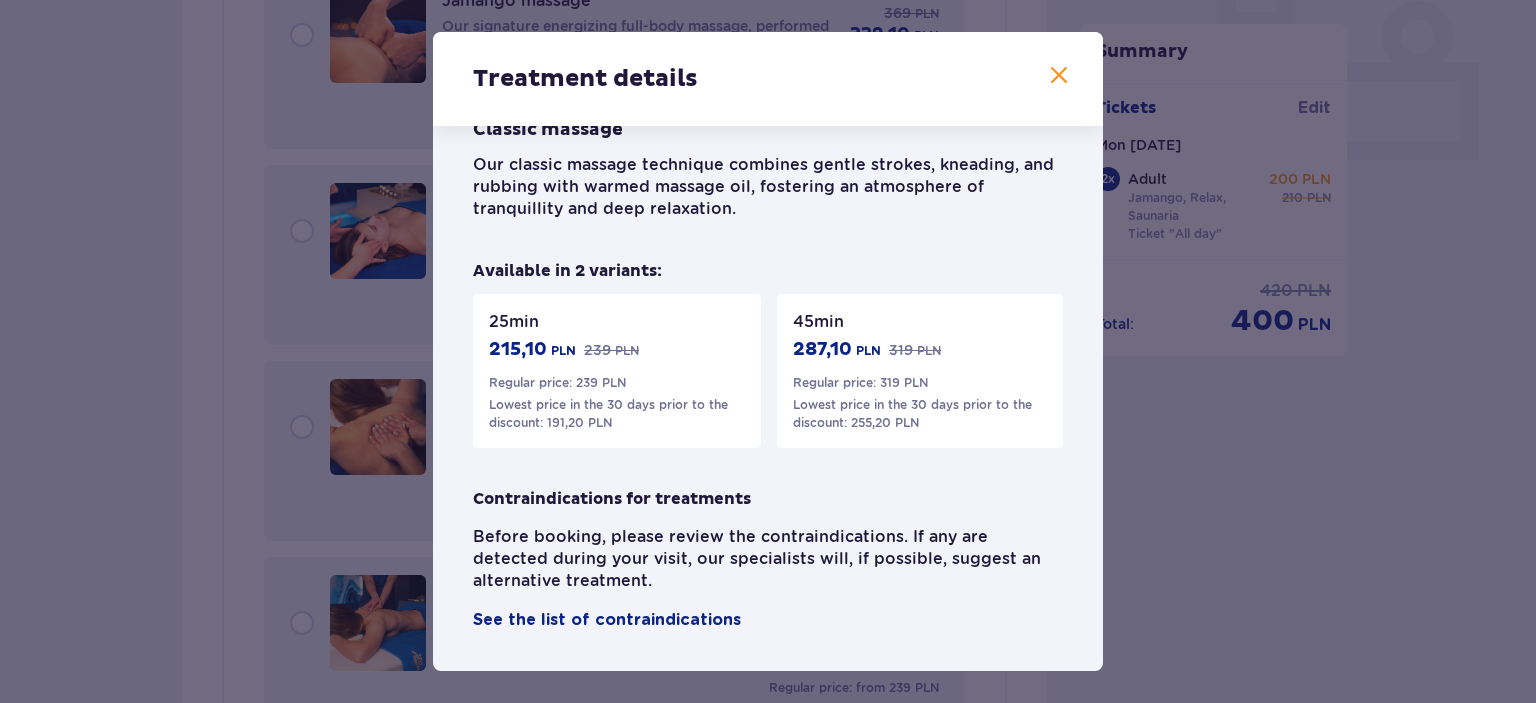 click at bounding box center [1059, 76] 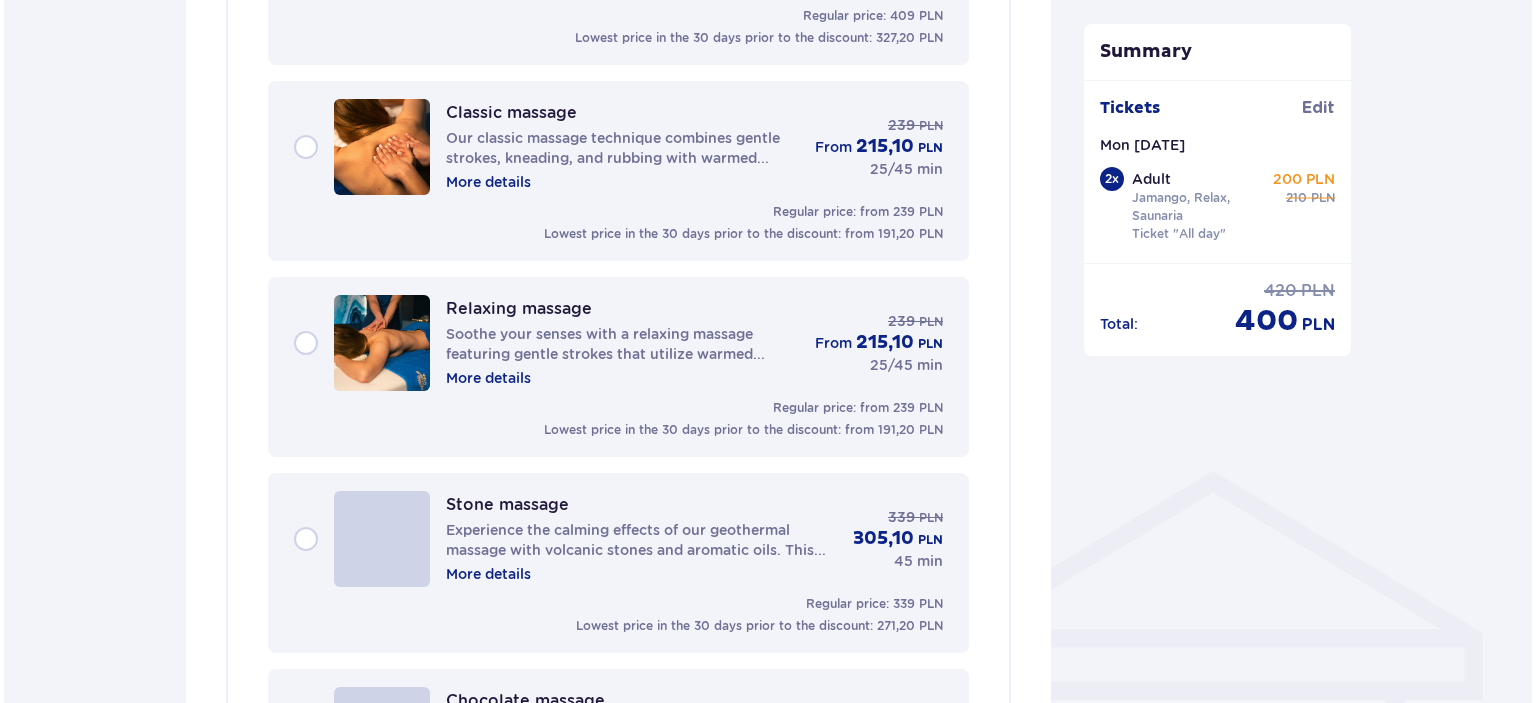 scroll, scrollTop: 1273, scrollLeft: 0, axis: vertical 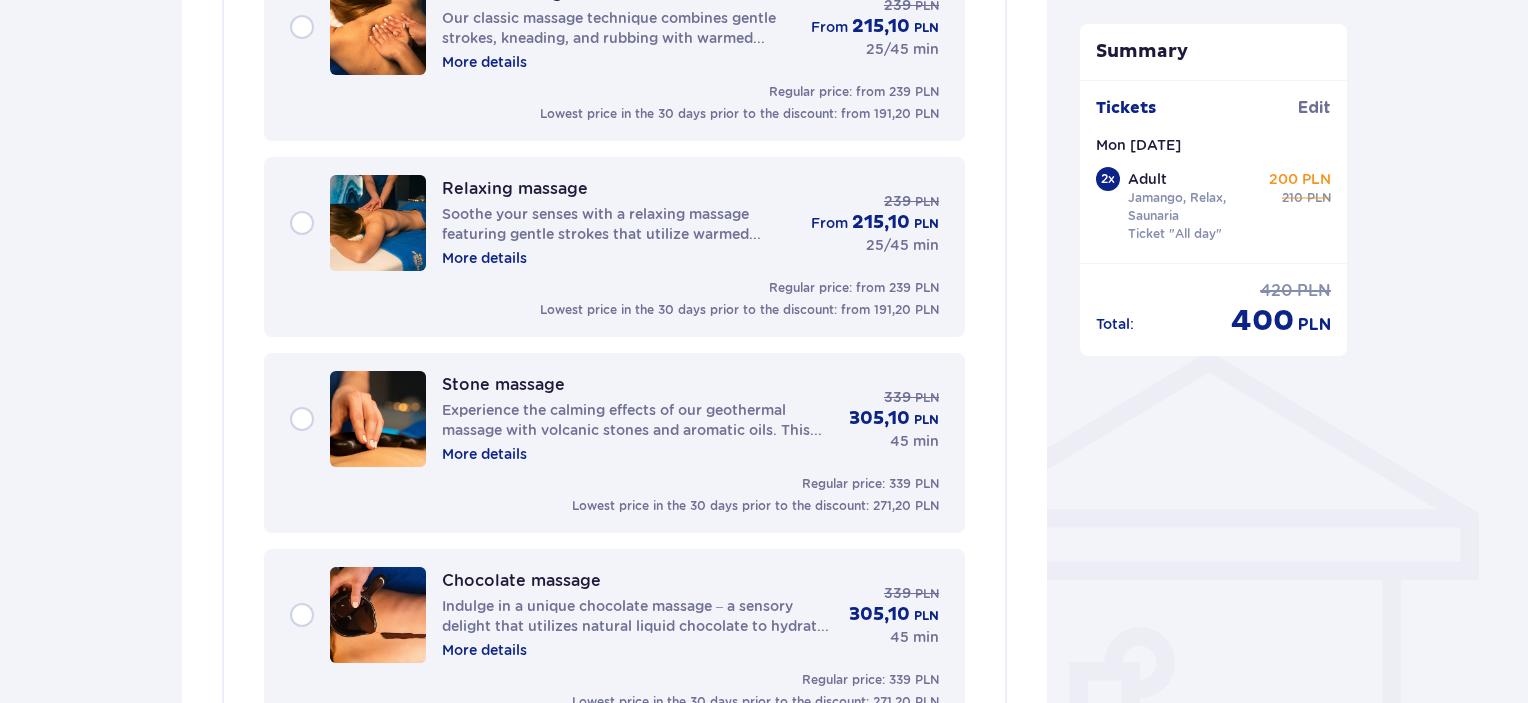 click on "More details" at bounding box center [484, 258] 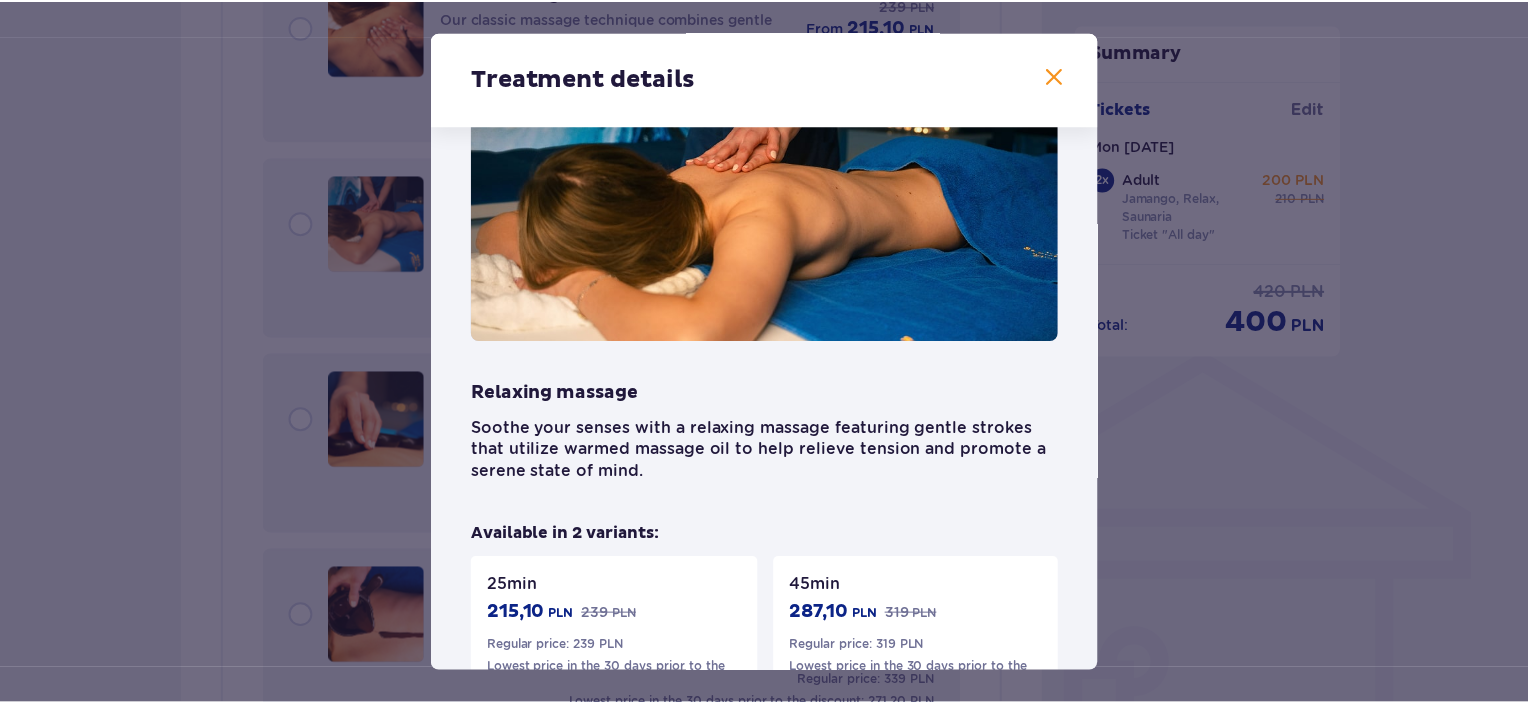 scroll, scrollTop: 100, scrollLeft: 0, axis: vertical 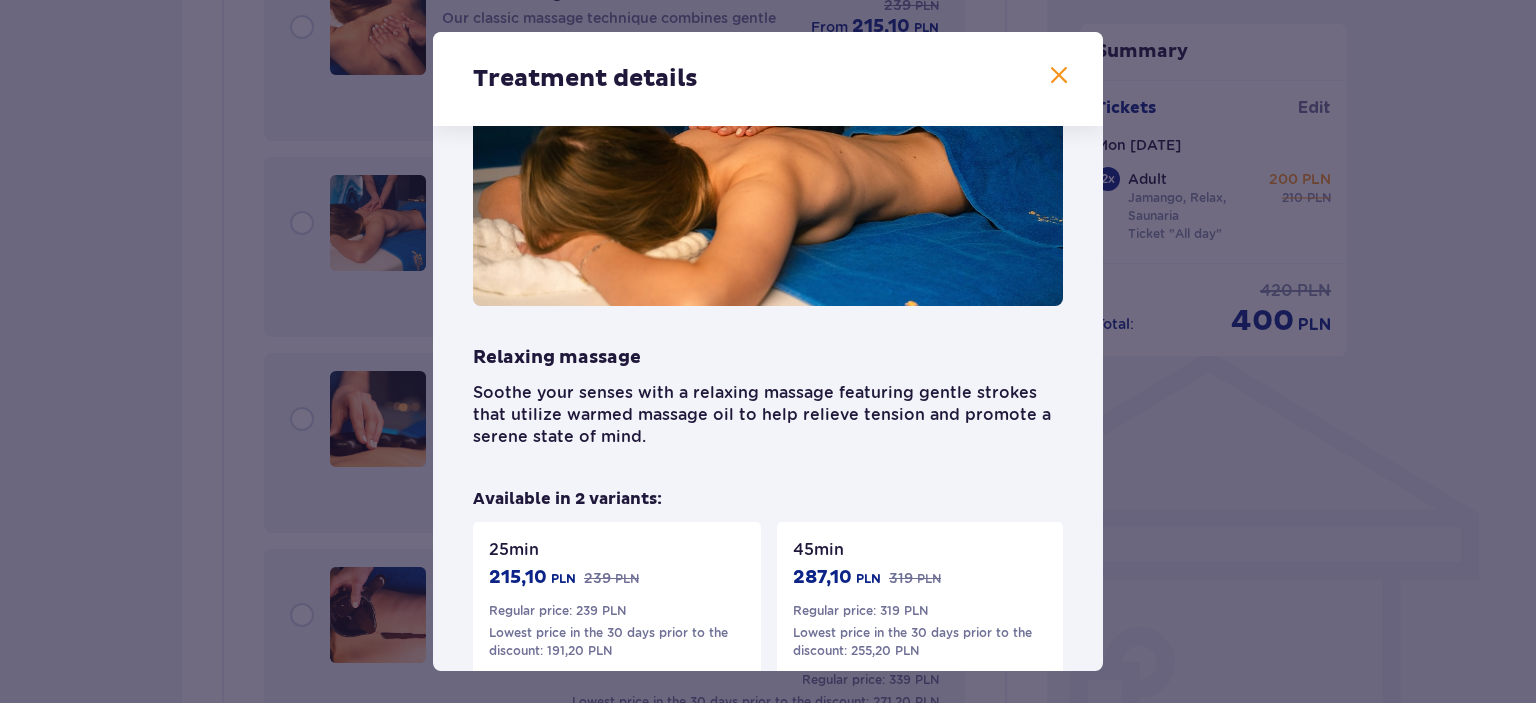 click at bounding box center (1059, 76) 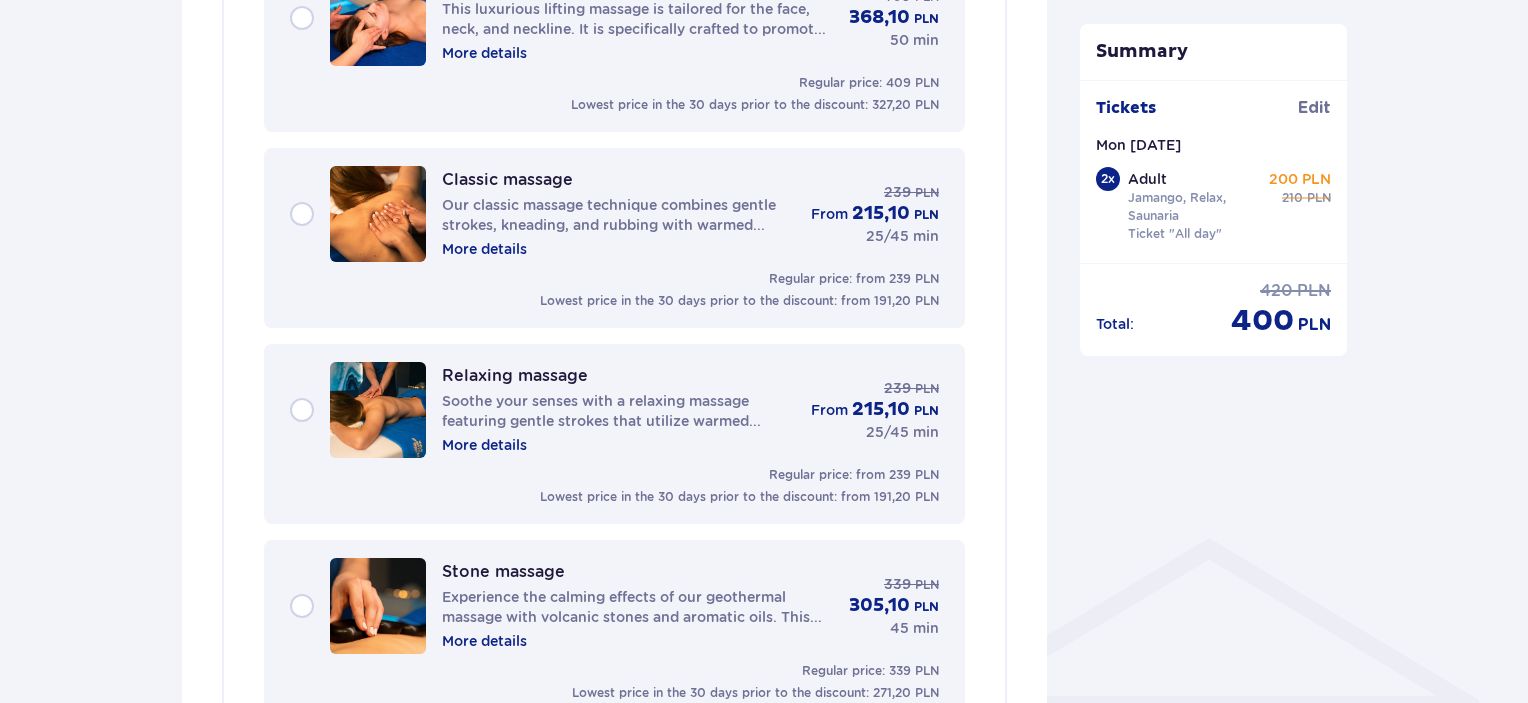scroll, scrollTop: 1073, scrollLeft: 0, axis: vertical 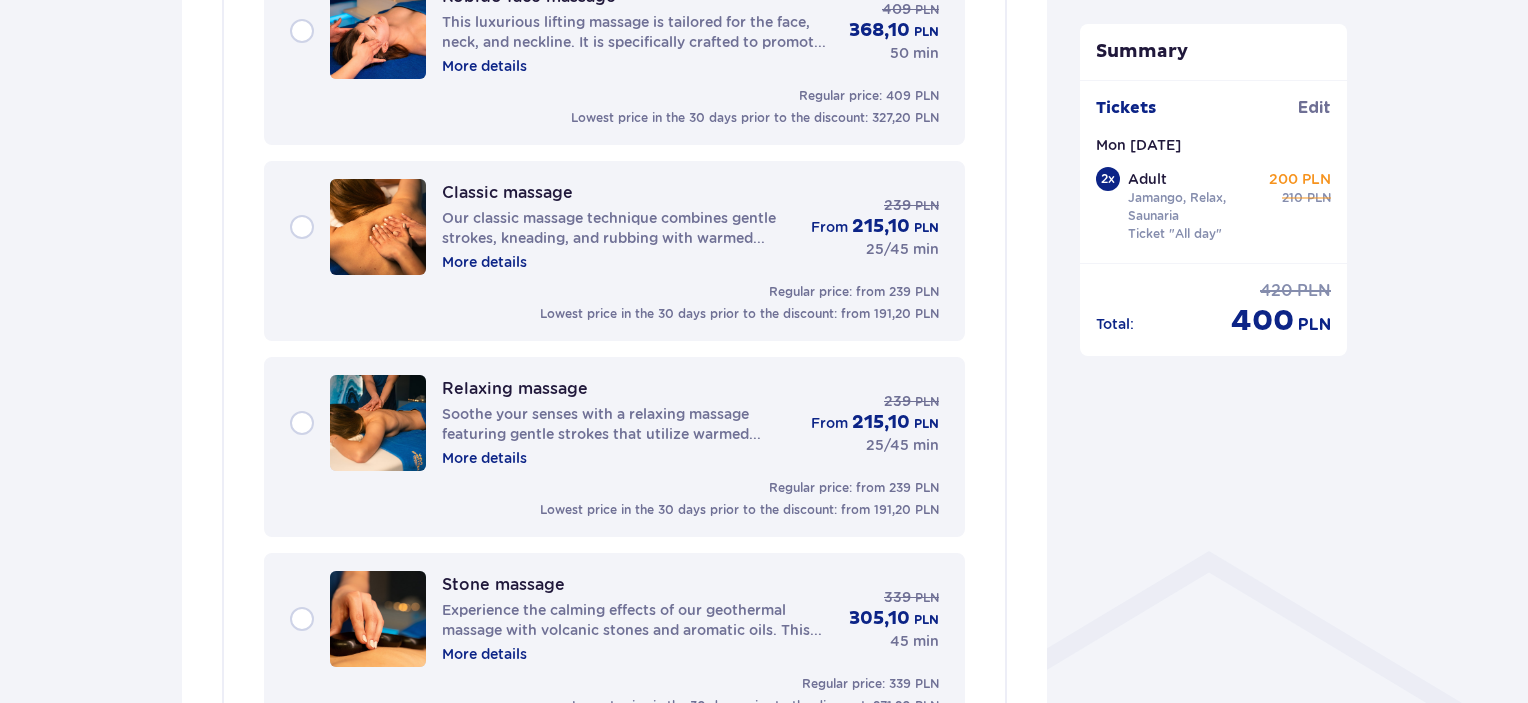 click on "Relaxing massage Soothe your senses with a relaxing massage featuring gentle strokes that utilize warmed massage oil to help relieve tension and promote a serene state of mind. More details [PRICE] from [PRICE] [TIME]" at bounding box center (614, 423) 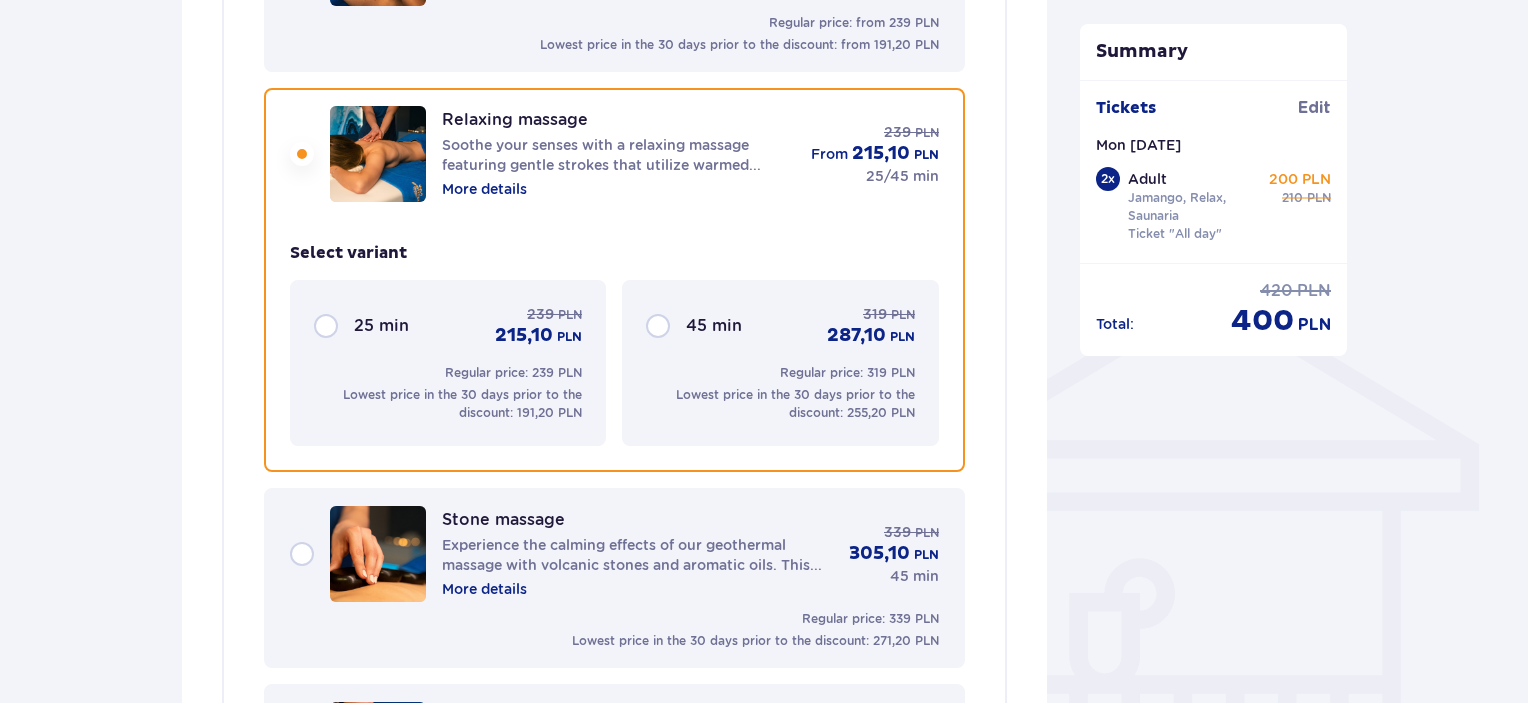 scroll, scrollTop: 1402, scrollLeft: 0, axis: vertical 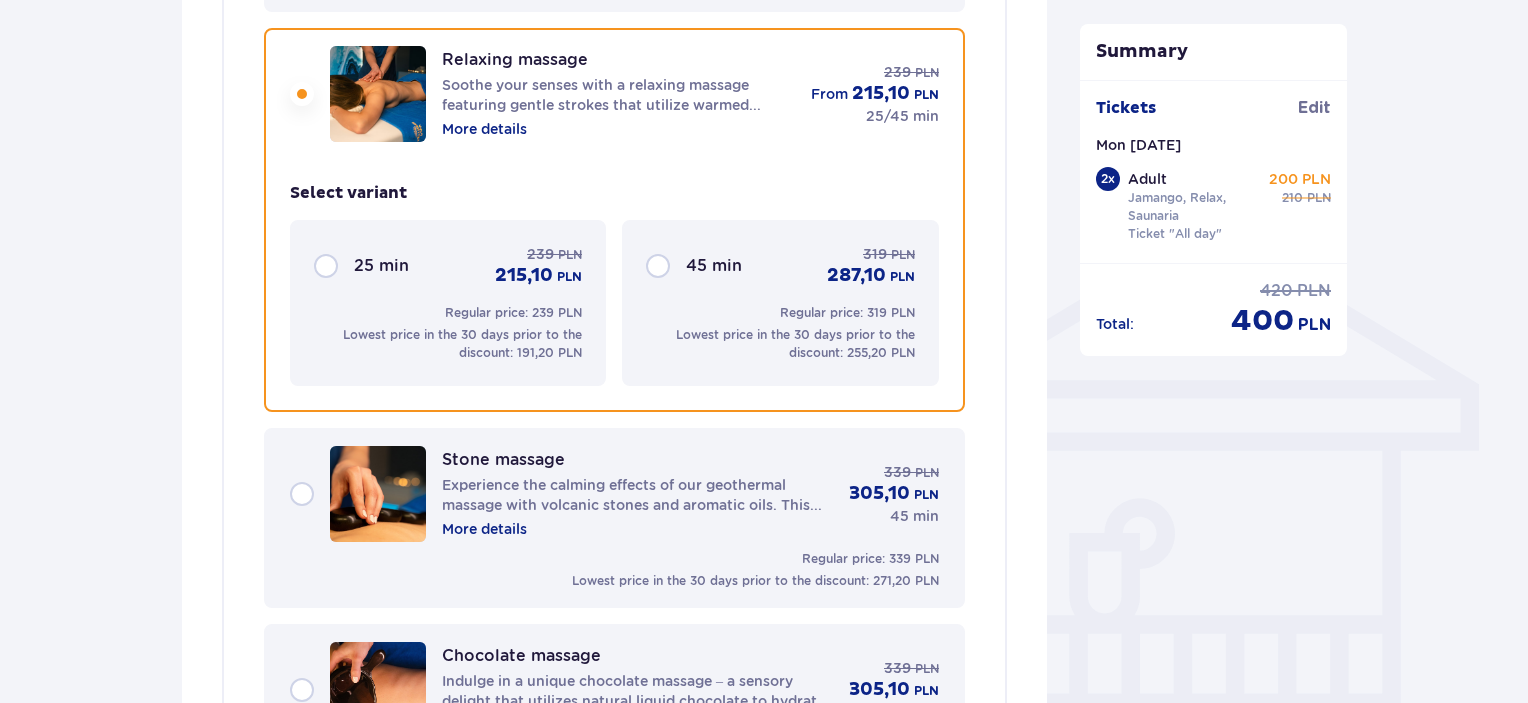 click on "[TIME] [PRICE] [PRICE] Regular price: [PRICE] Lowest price in the 30 days prior to the discount: [PRICE]" at bounding box center [780, 303] 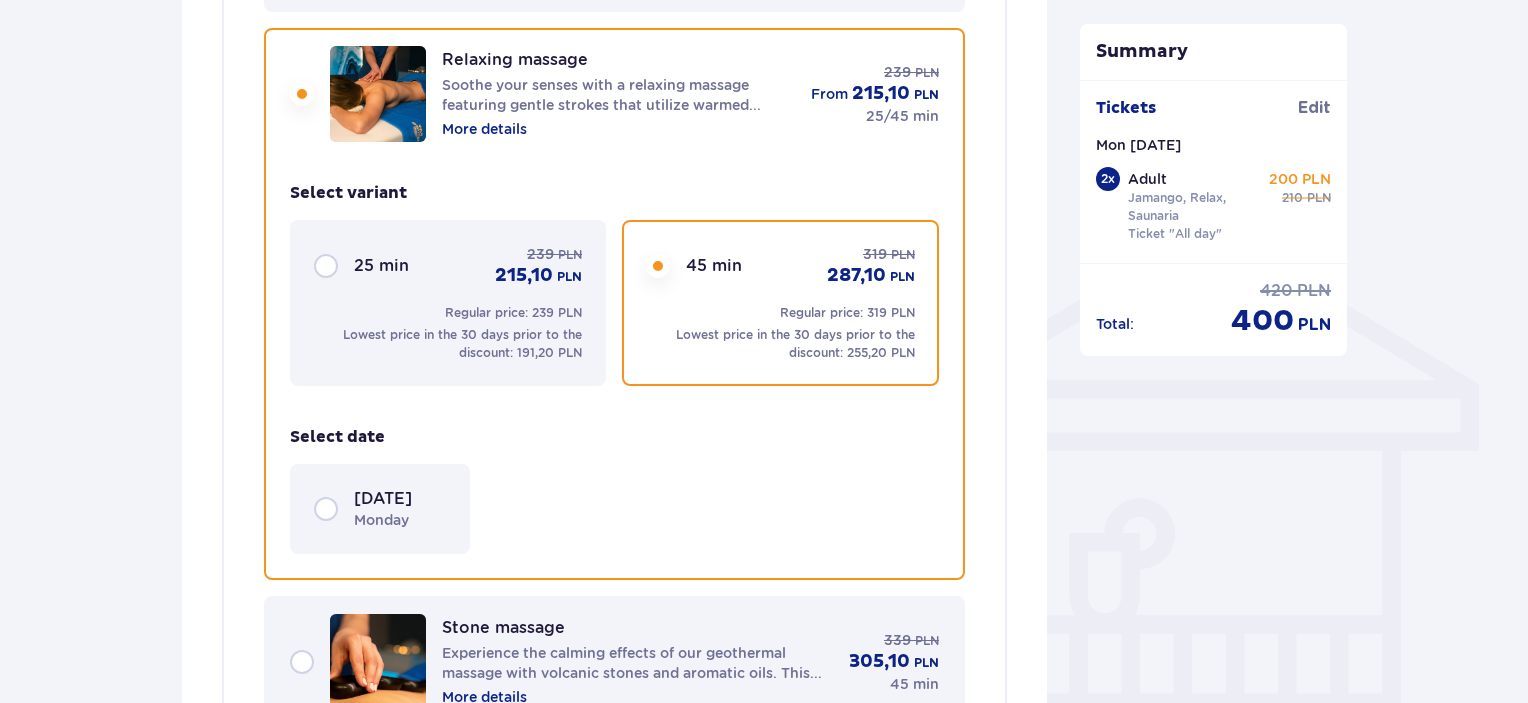 scroll, scrollTop: 1602, scrollLeft: 0, axis: vertical 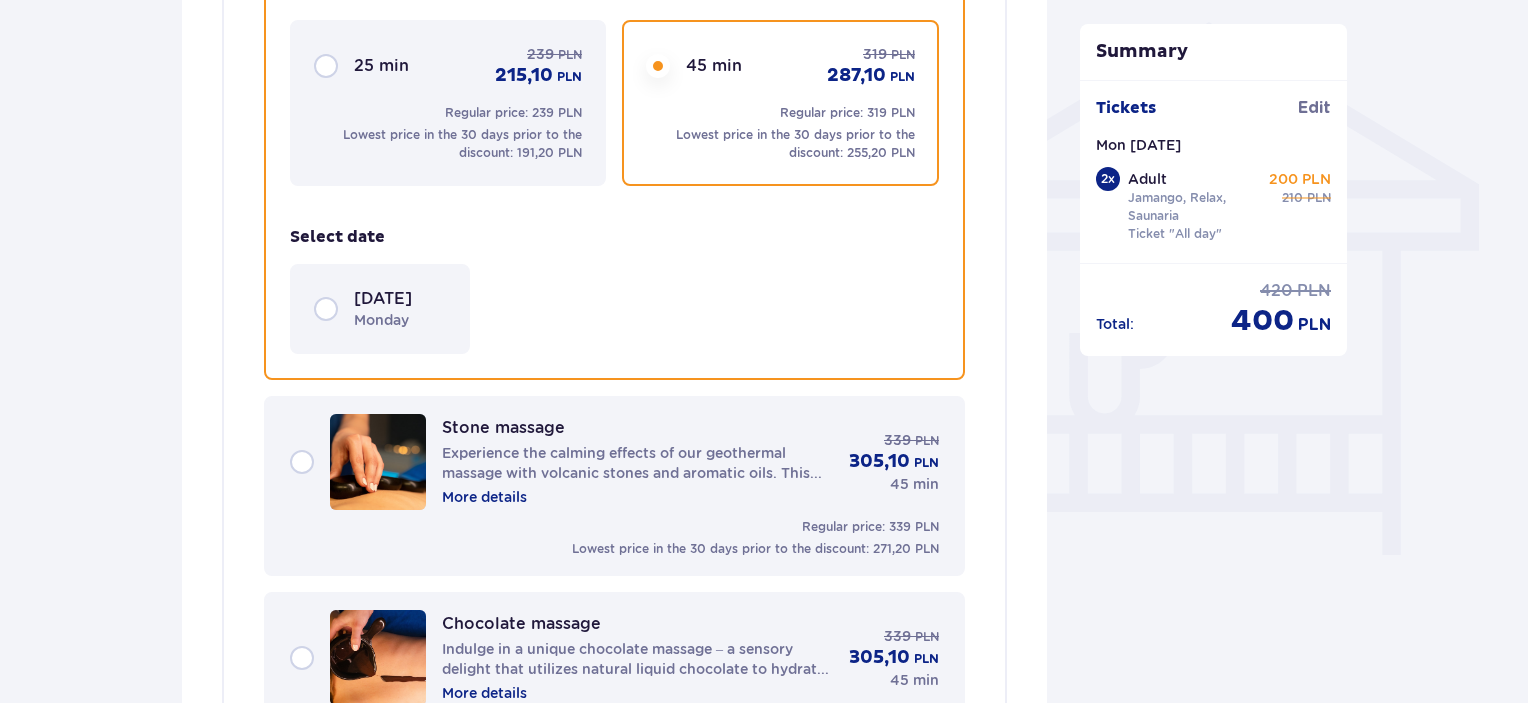 click on "[DATE] [DAY_OF_WEEK]" at bounding box center (380, 309) 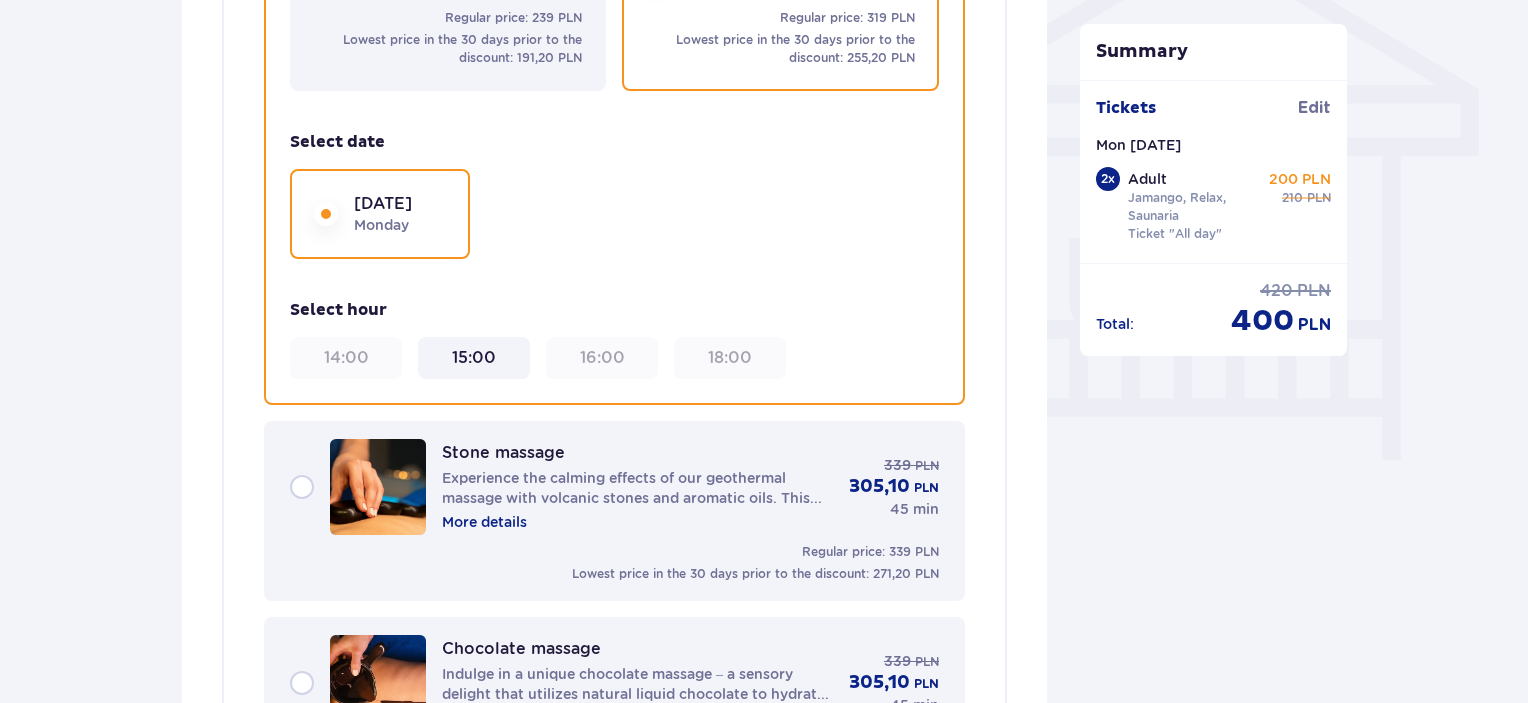 scroll, scrollTop: 1702, scrollLeft: 0, axis: vertical 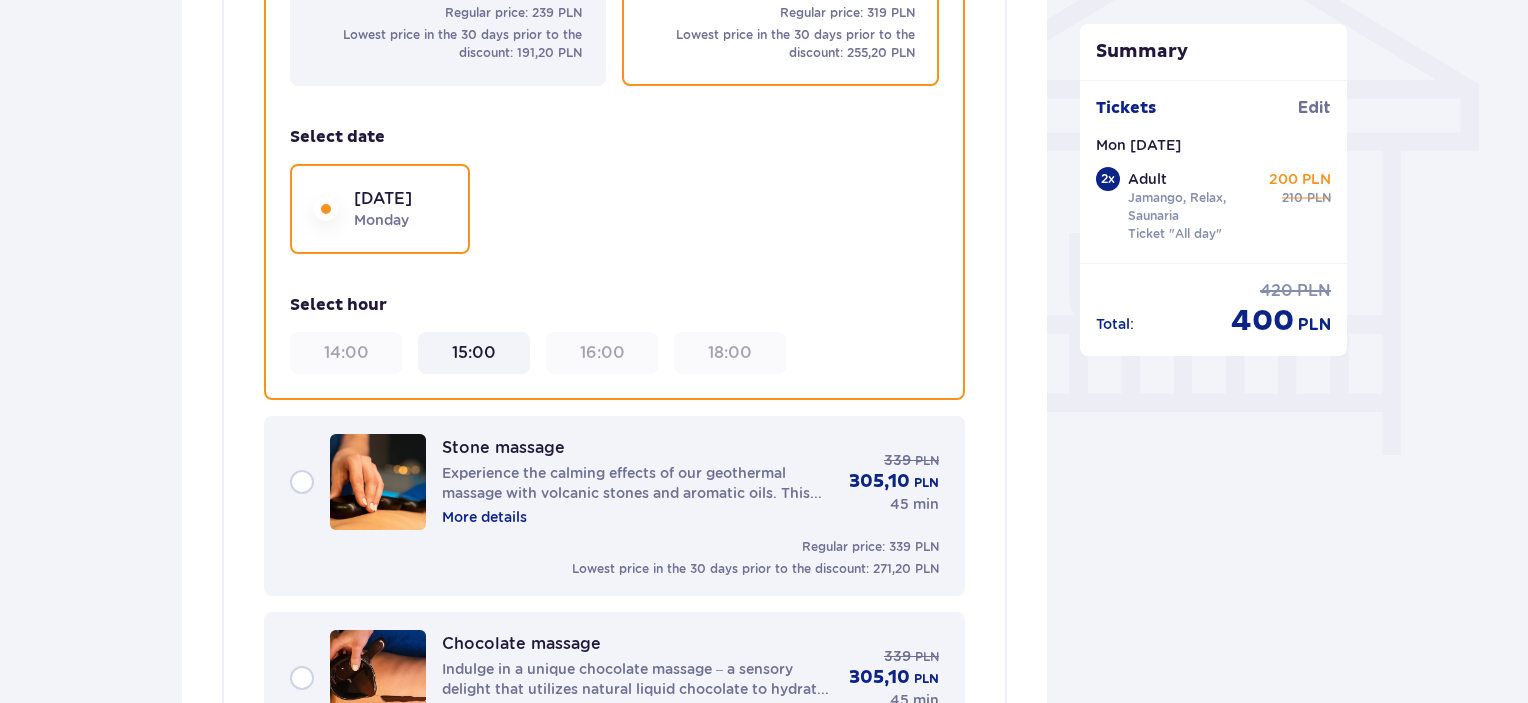 click on "18:00" at bounding box center [730, 353] 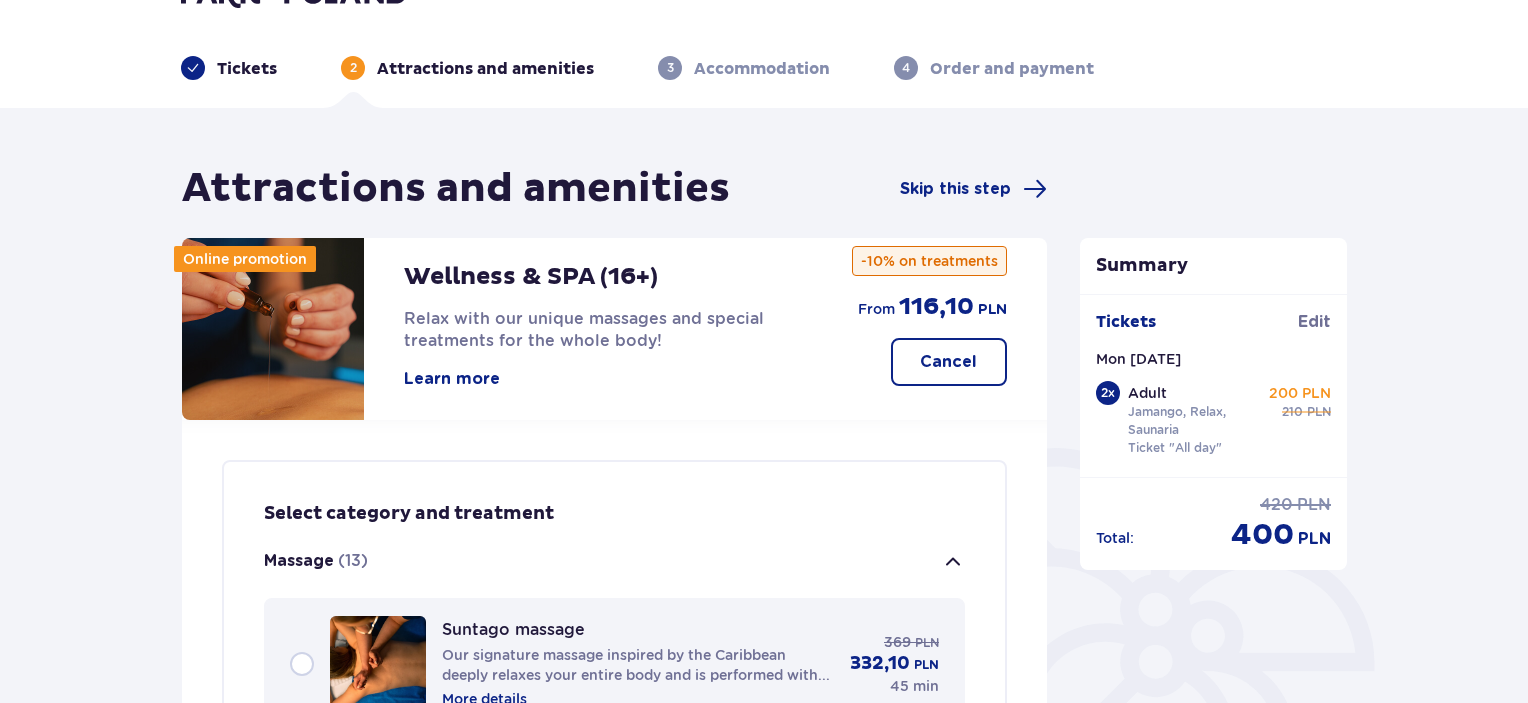 scroll, scrollTop: 0, scrollLeft: 0, axis: both 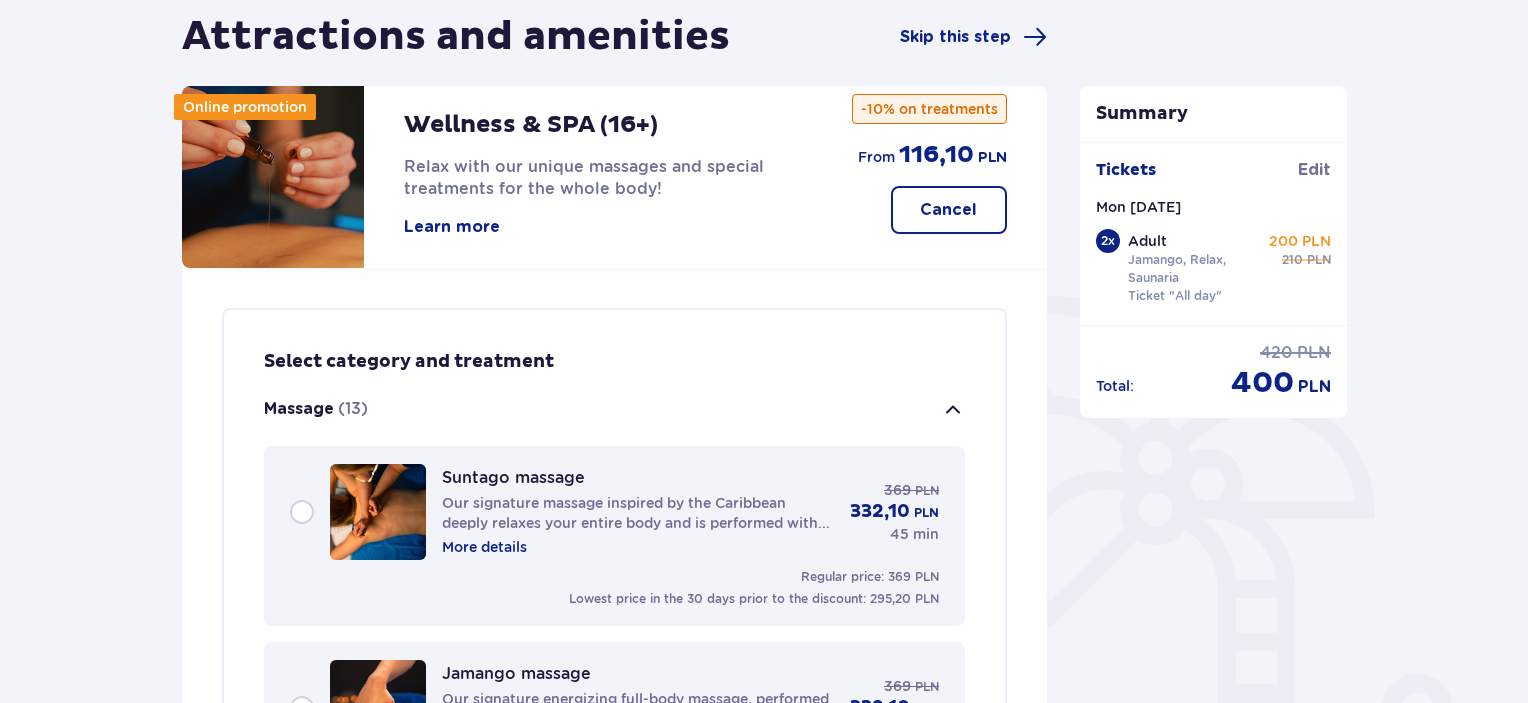 click on "Cancel" at bounding box center (949, 210) 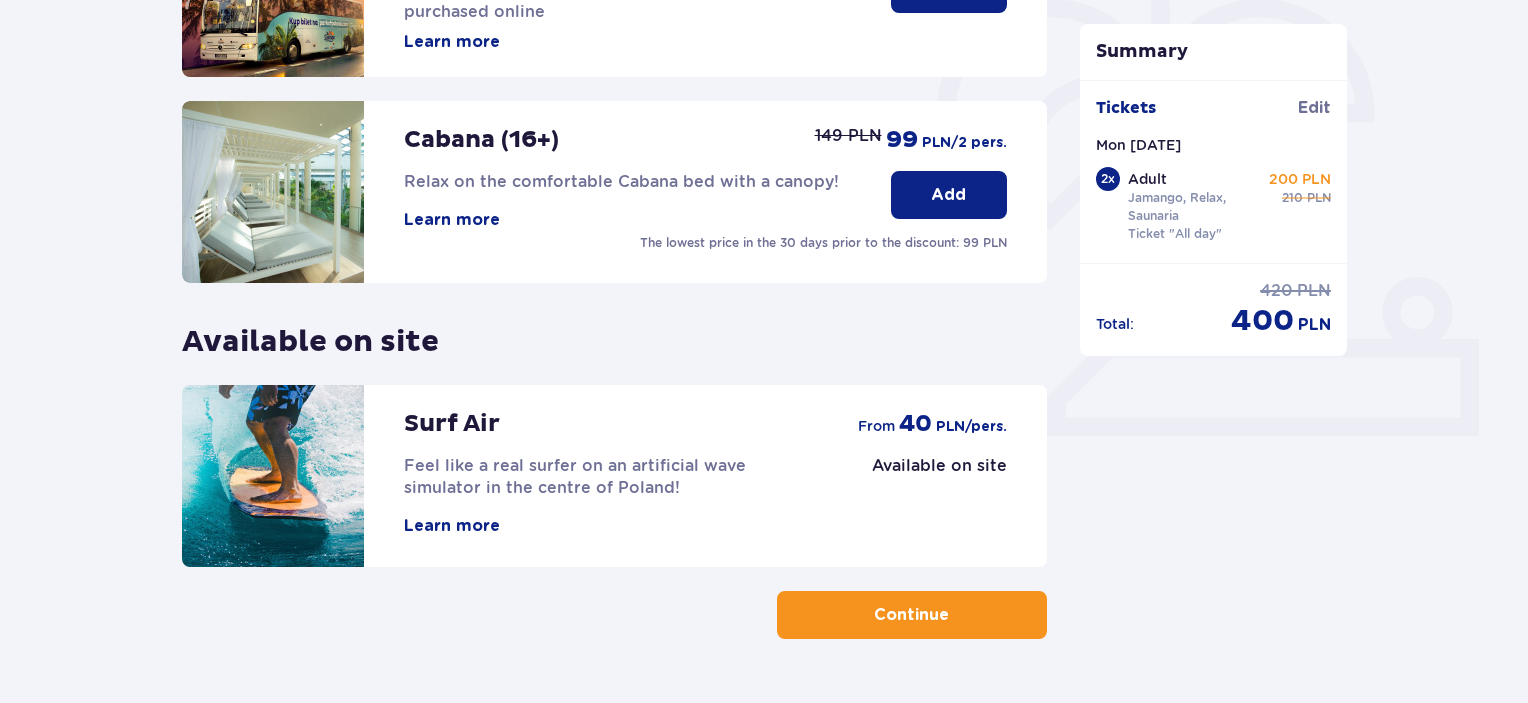 scroll, scrollTop: 600, scrollLeft: 0, axis: vertical 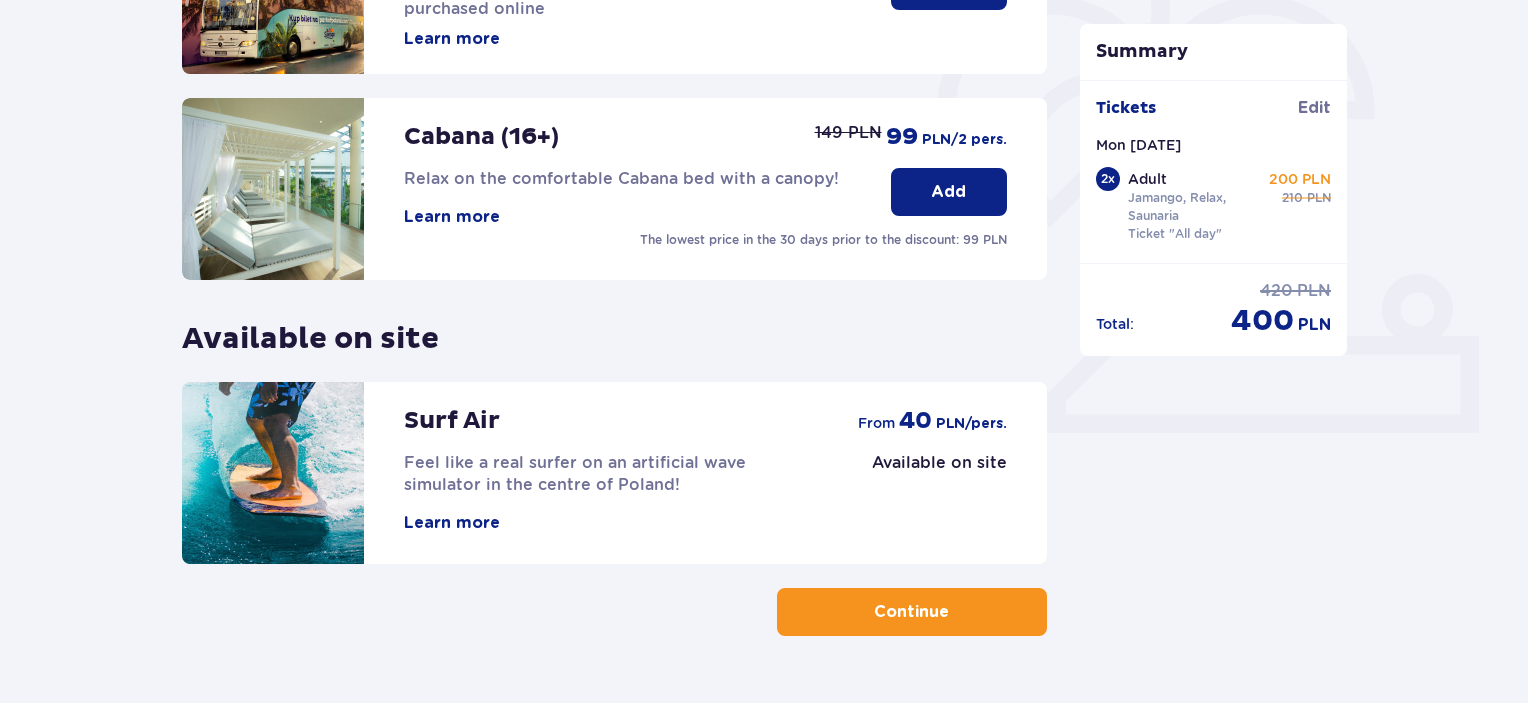 click on "Continue" at bounding box center [912, 612] 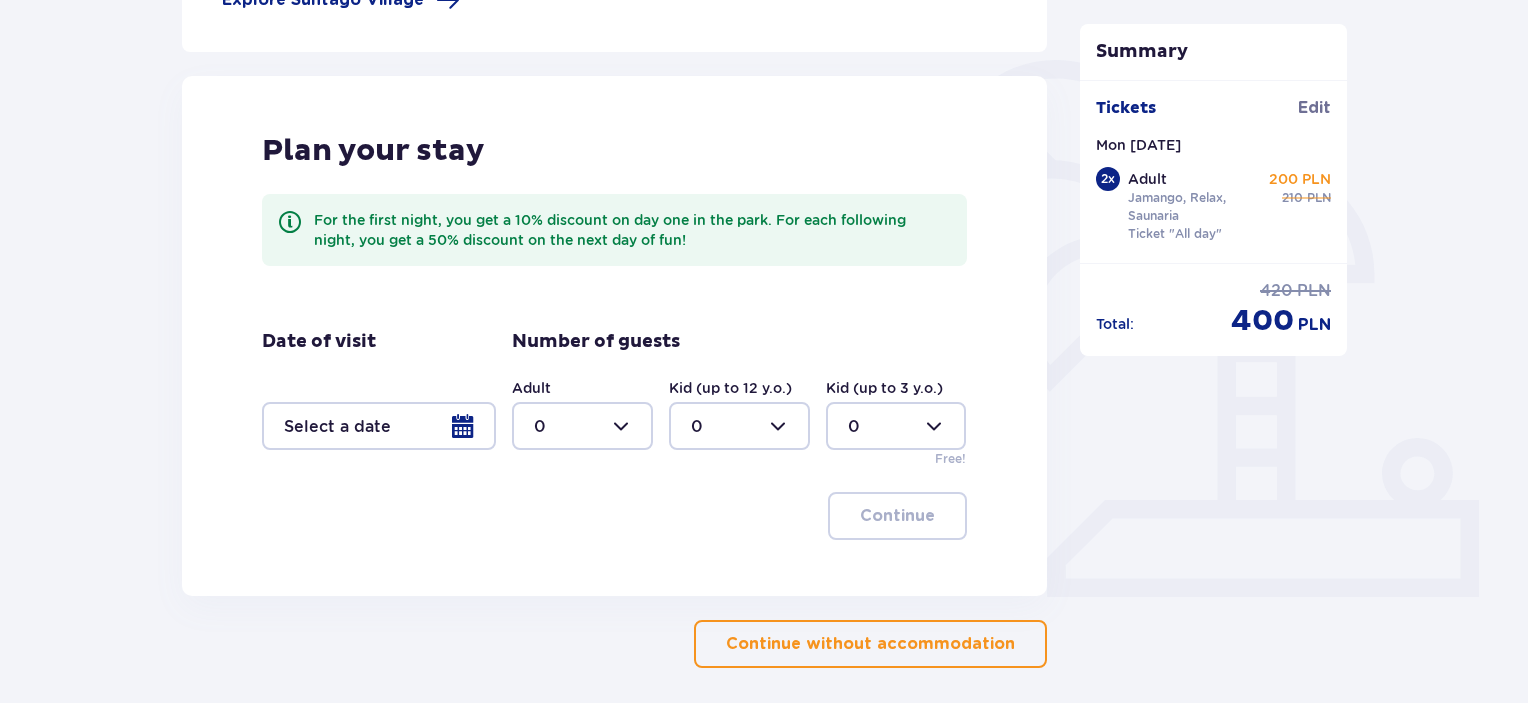 scroll, scrollTop: 470, scrollLeft: 0, axis: vertical 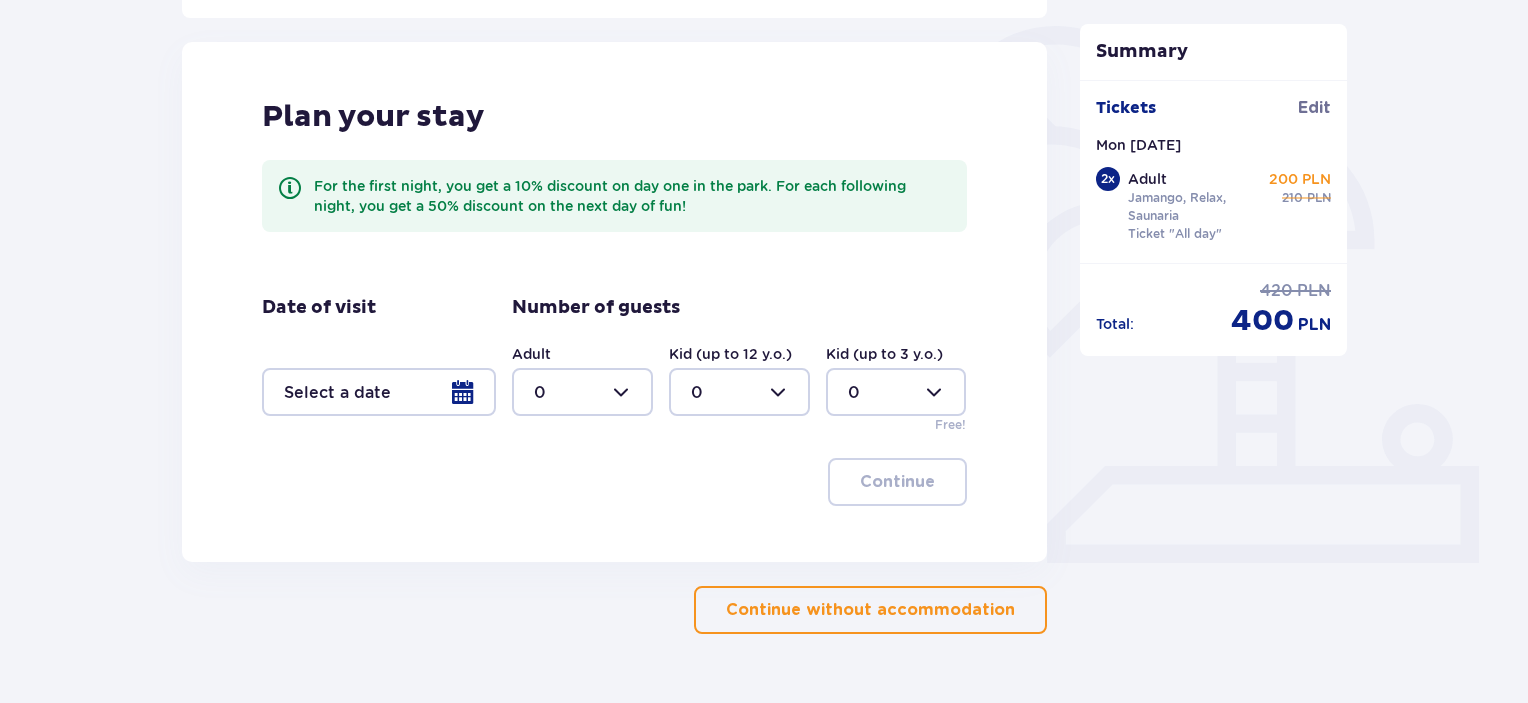 click at bounding box center (379, 392) 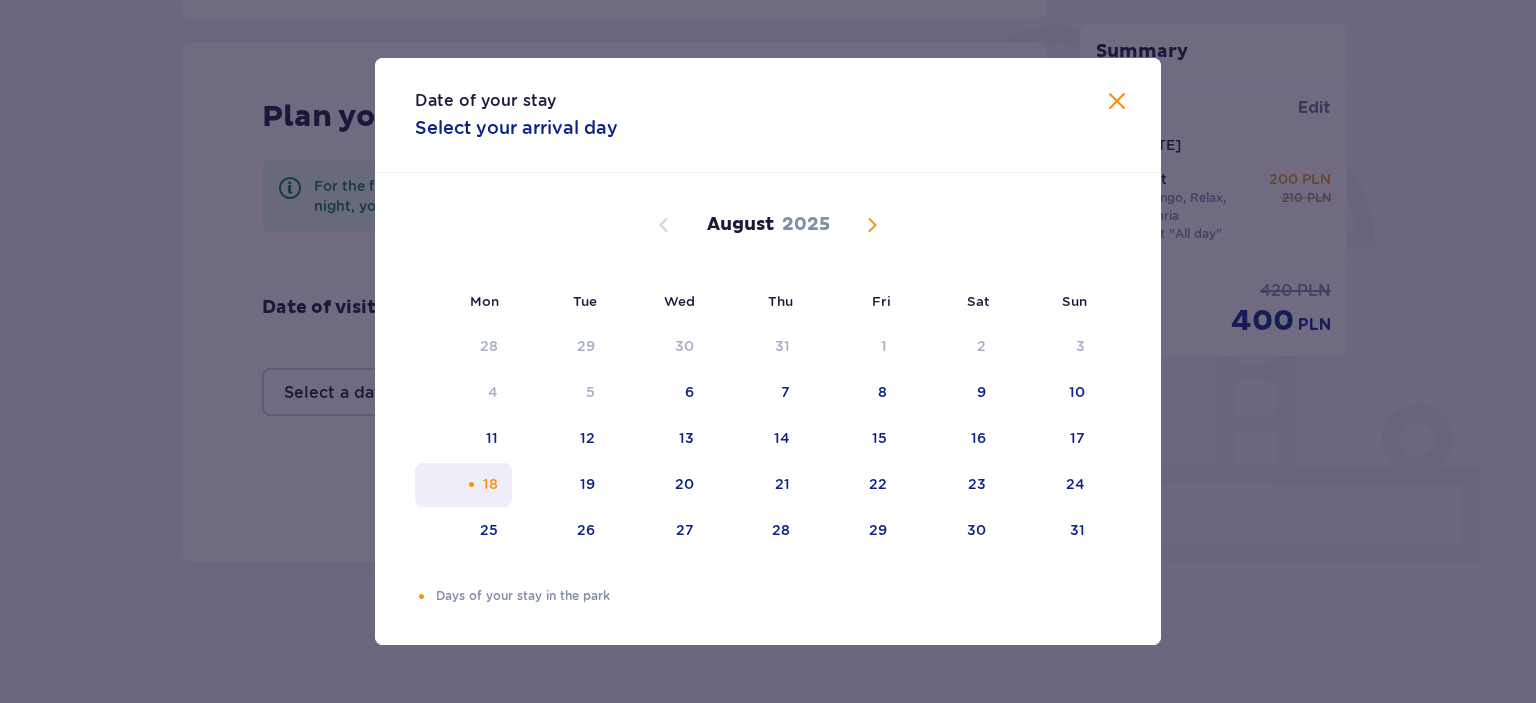 click on "18" at bounding box center (463, 485) 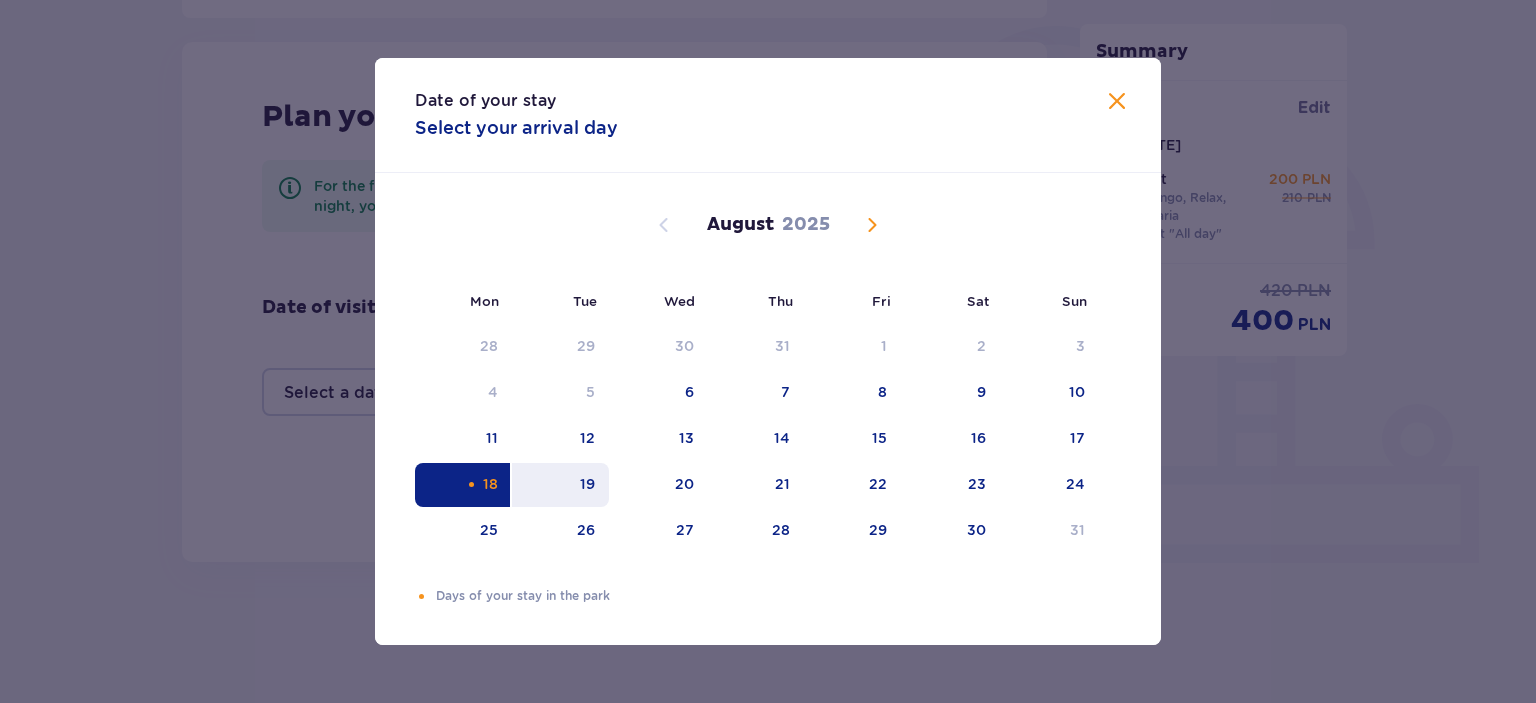 click on "19" at bounding box center [587, 484] 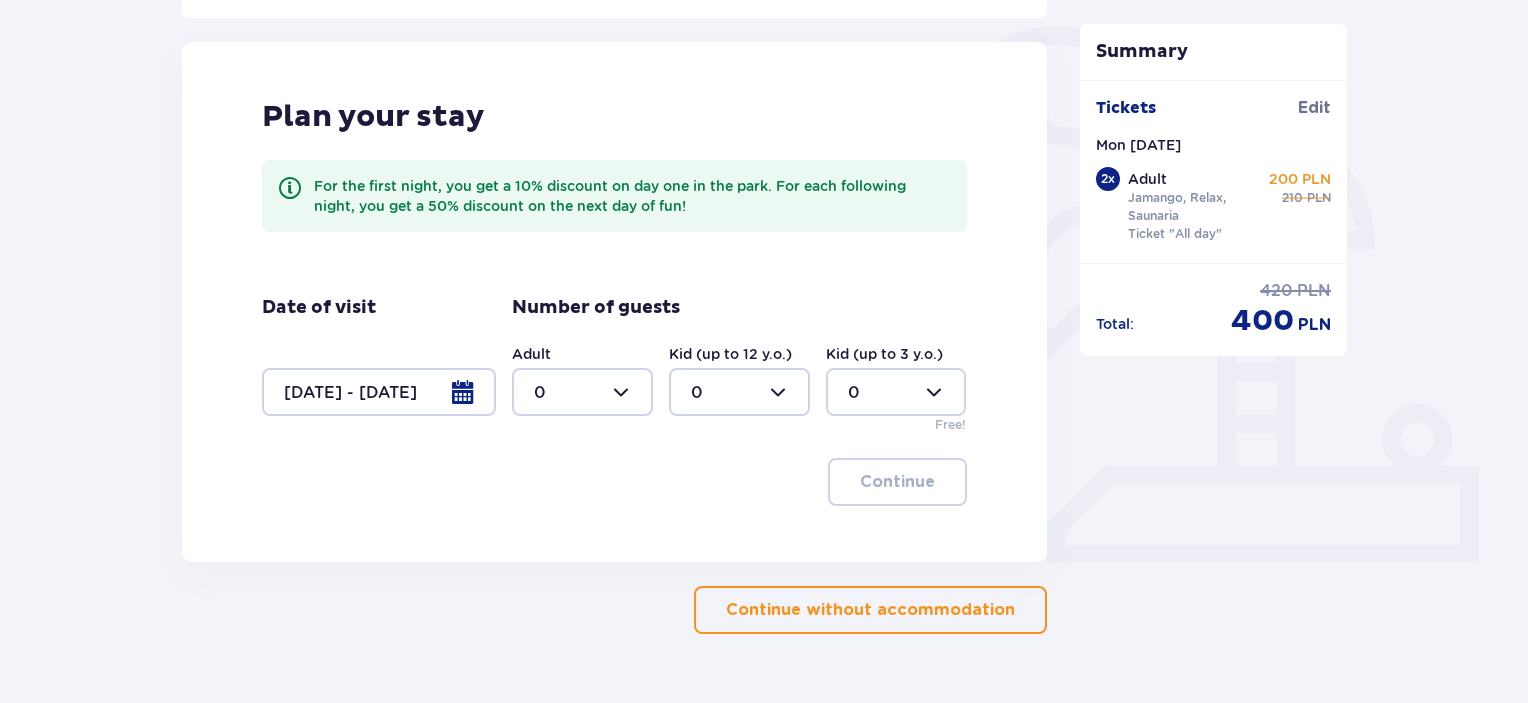 click at bounding box center (582, 392) 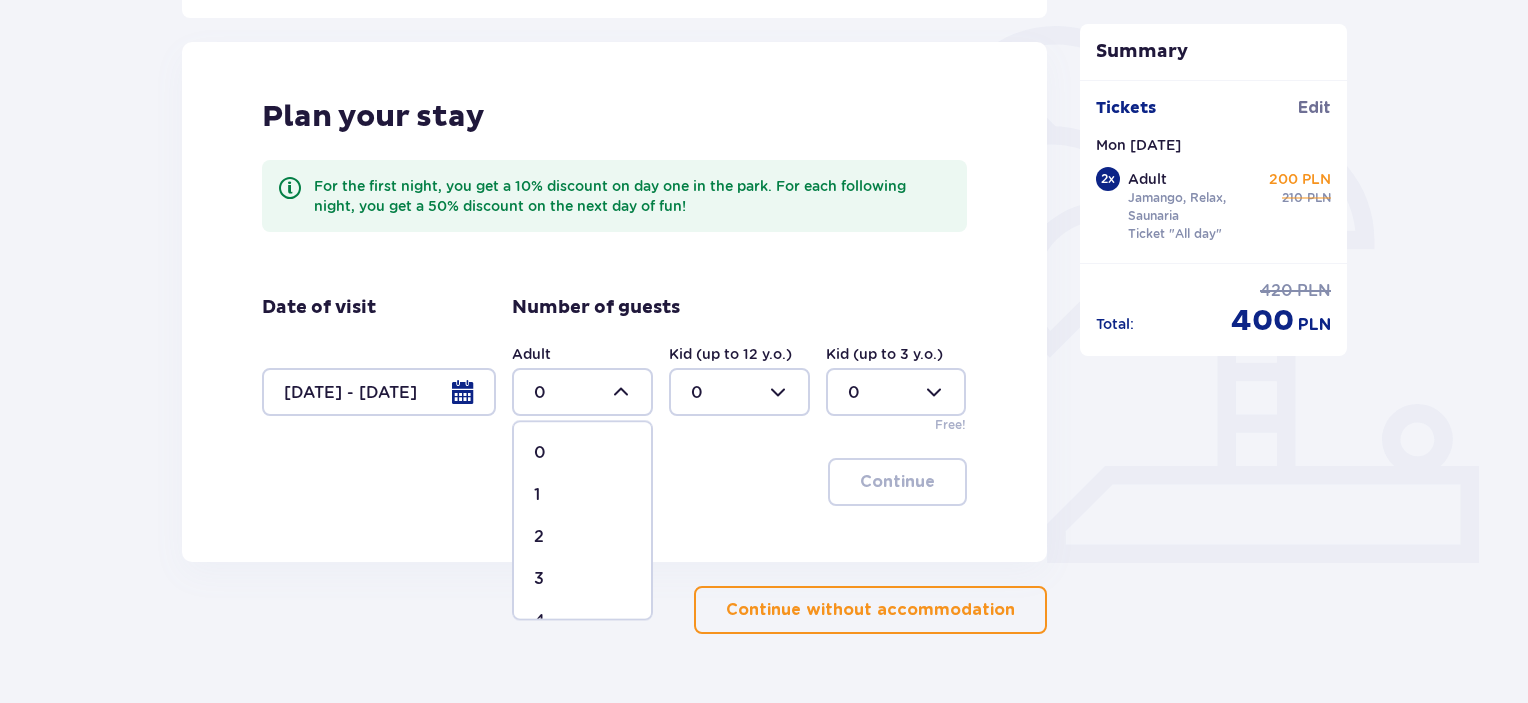 click on "2" at bounding box center (582, 537) 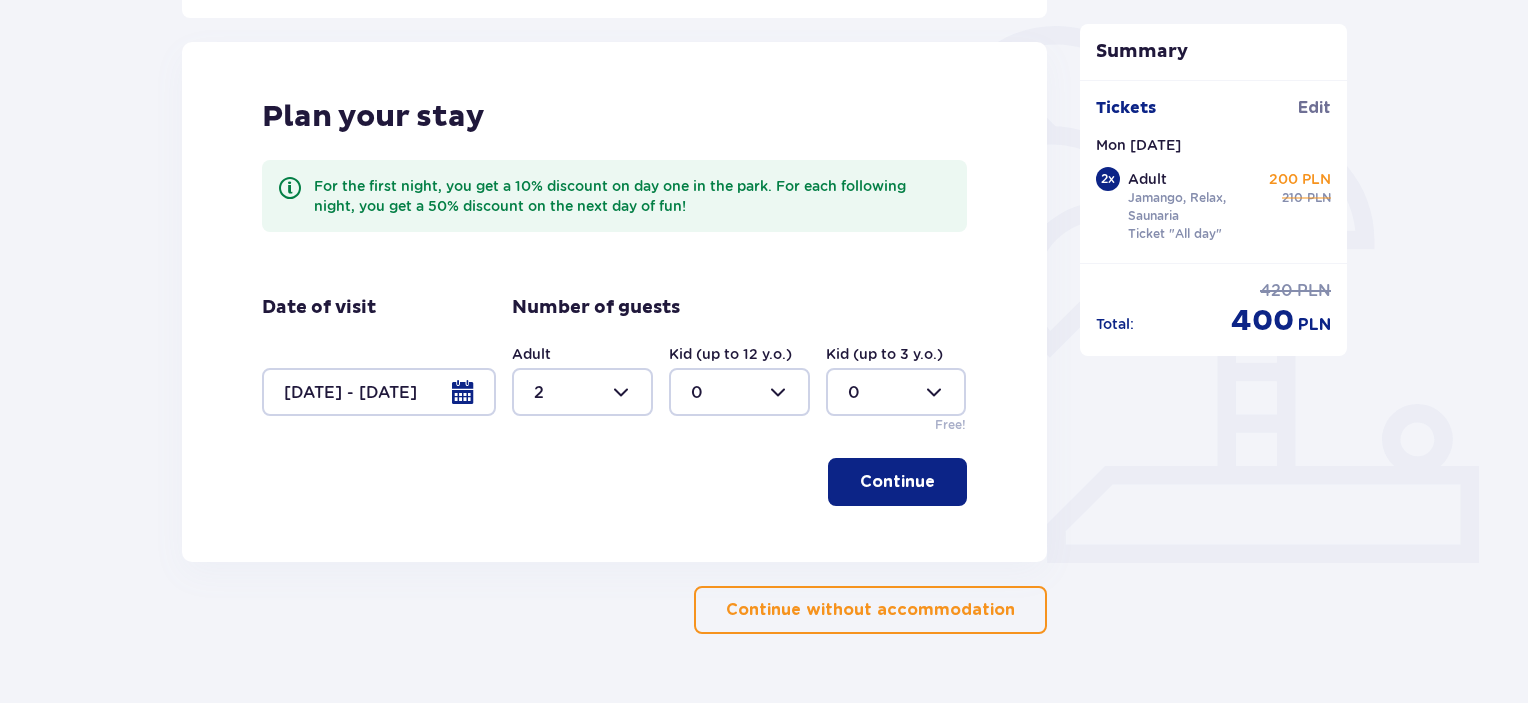 click on "Continue" at bounding box center [897, 482] 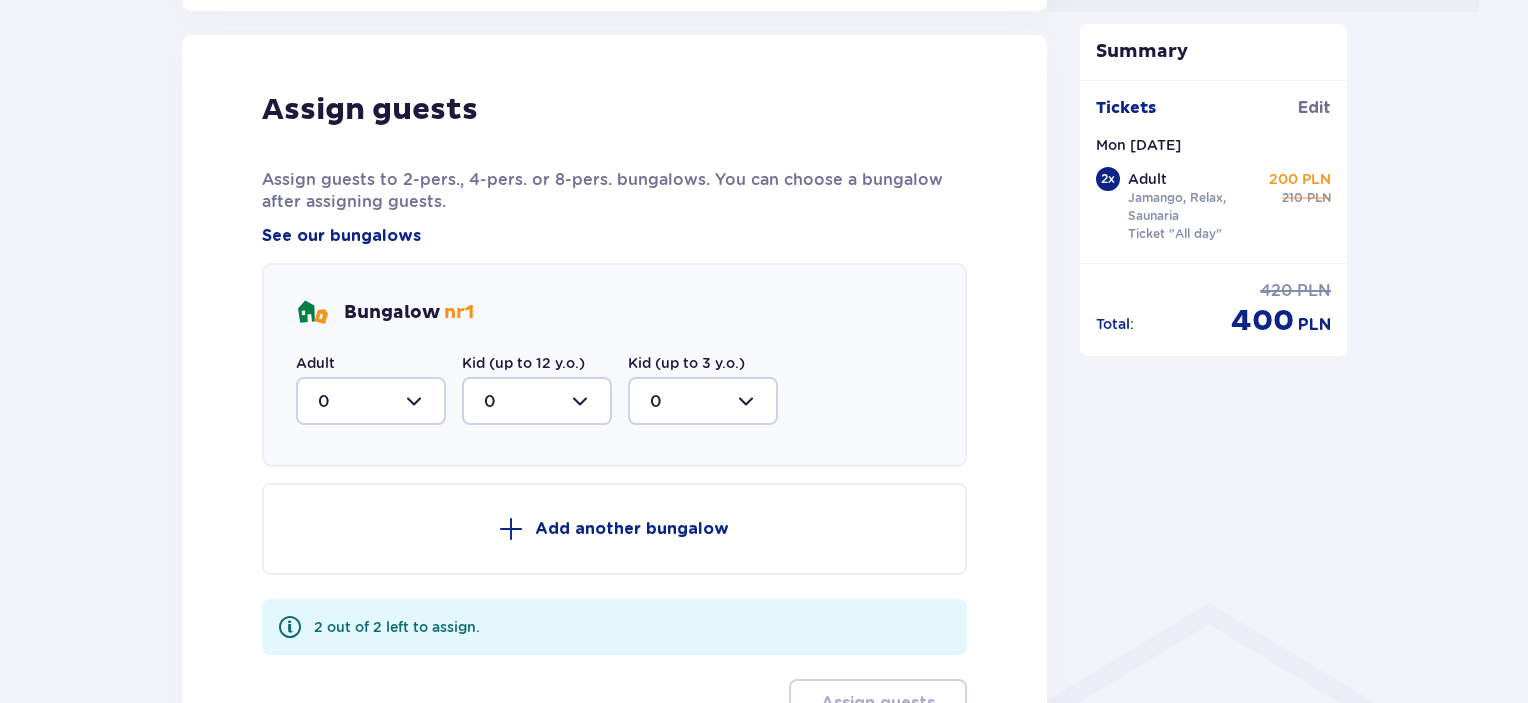 scroll, scrollTop: 1032, scrollLeft: 0, axis: vertical 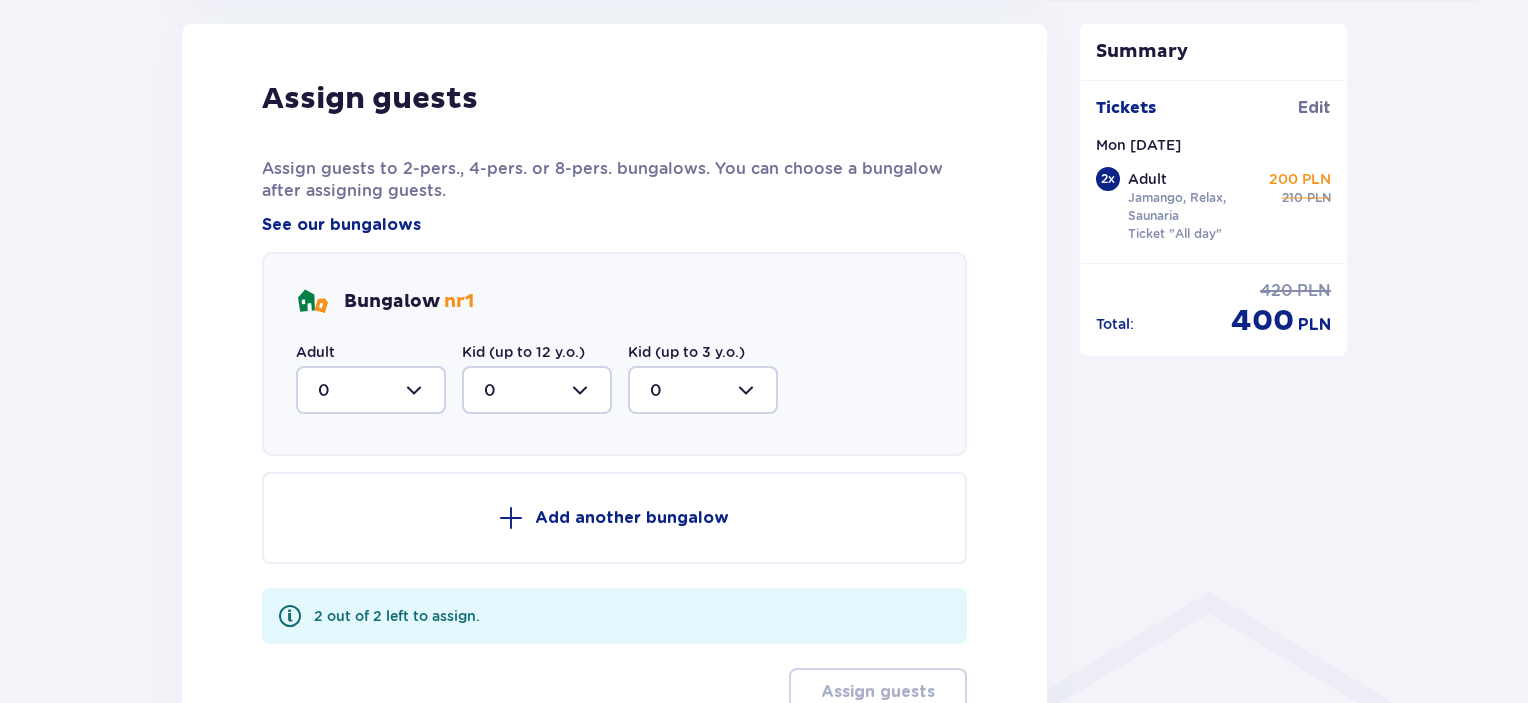 click at bounding box center (371, 390) 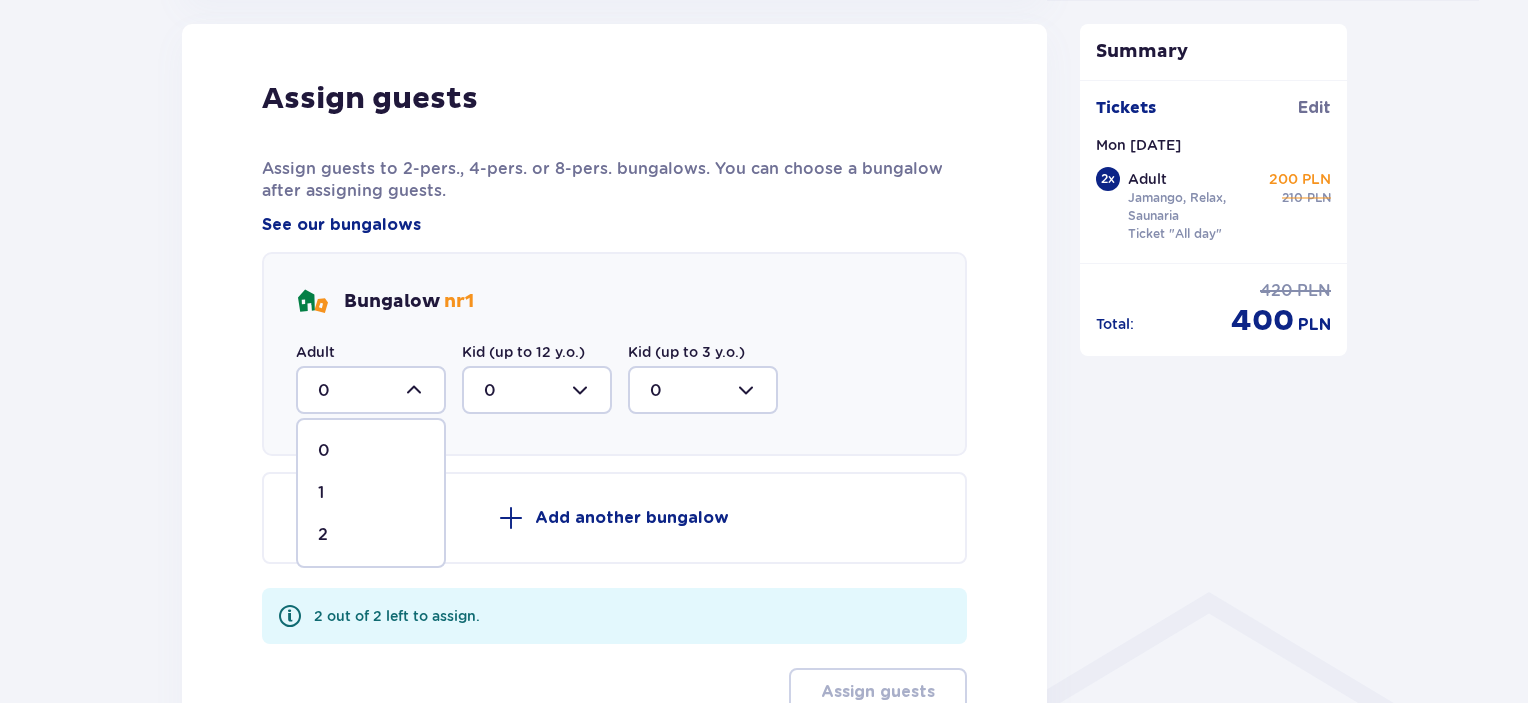 click on "2" at bounding box center [371, 535] 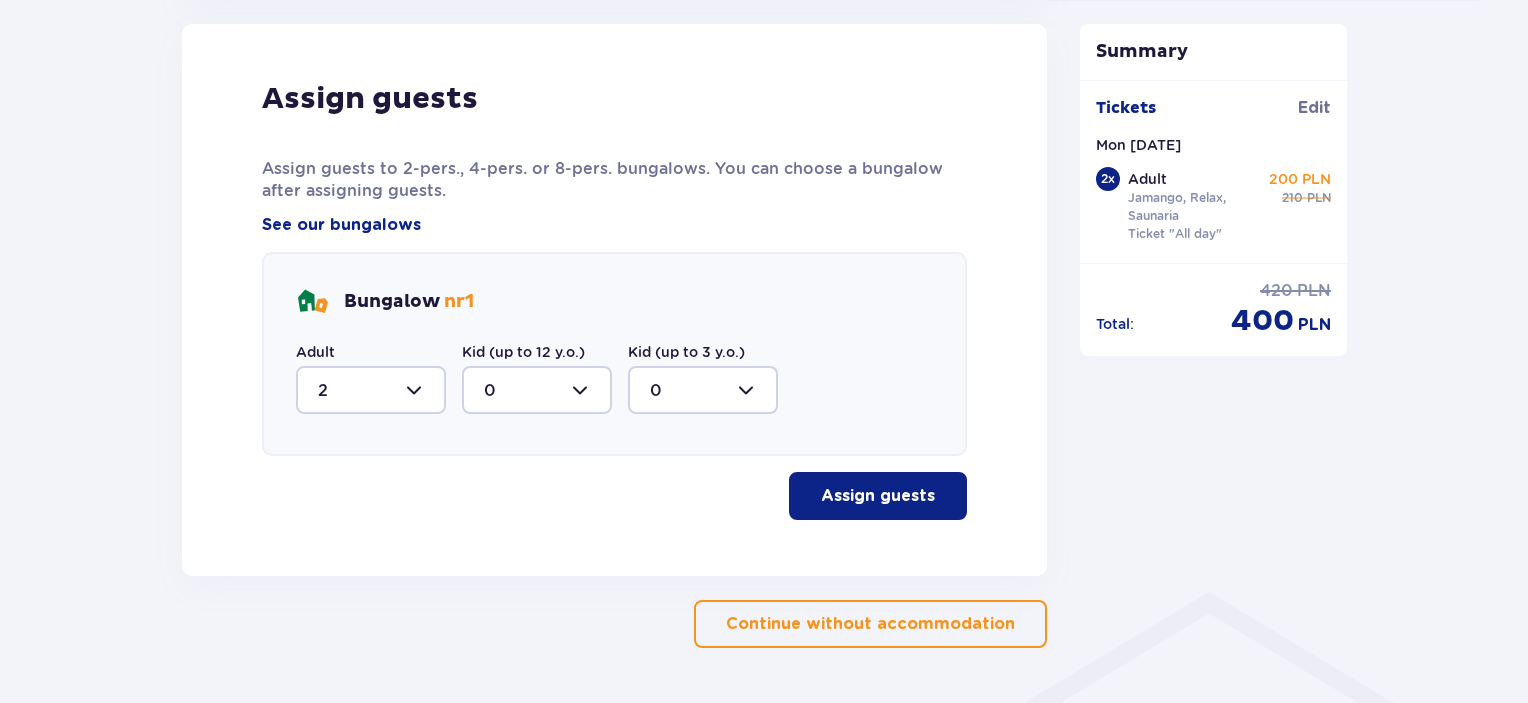click on "Assign guests" at bounding box center [878, 496] 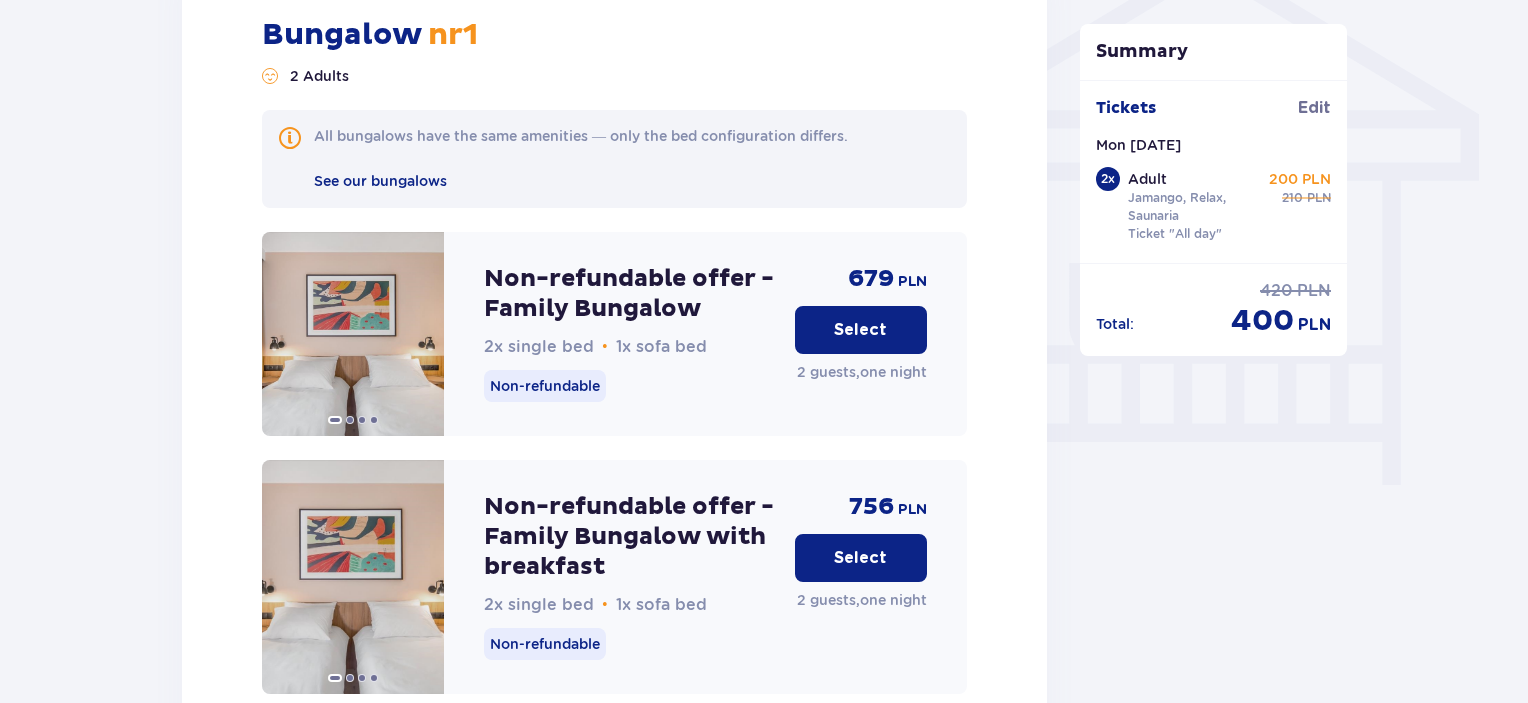 scroll, scrollTop: 1707, scrollLeft: 0, axis: vertical 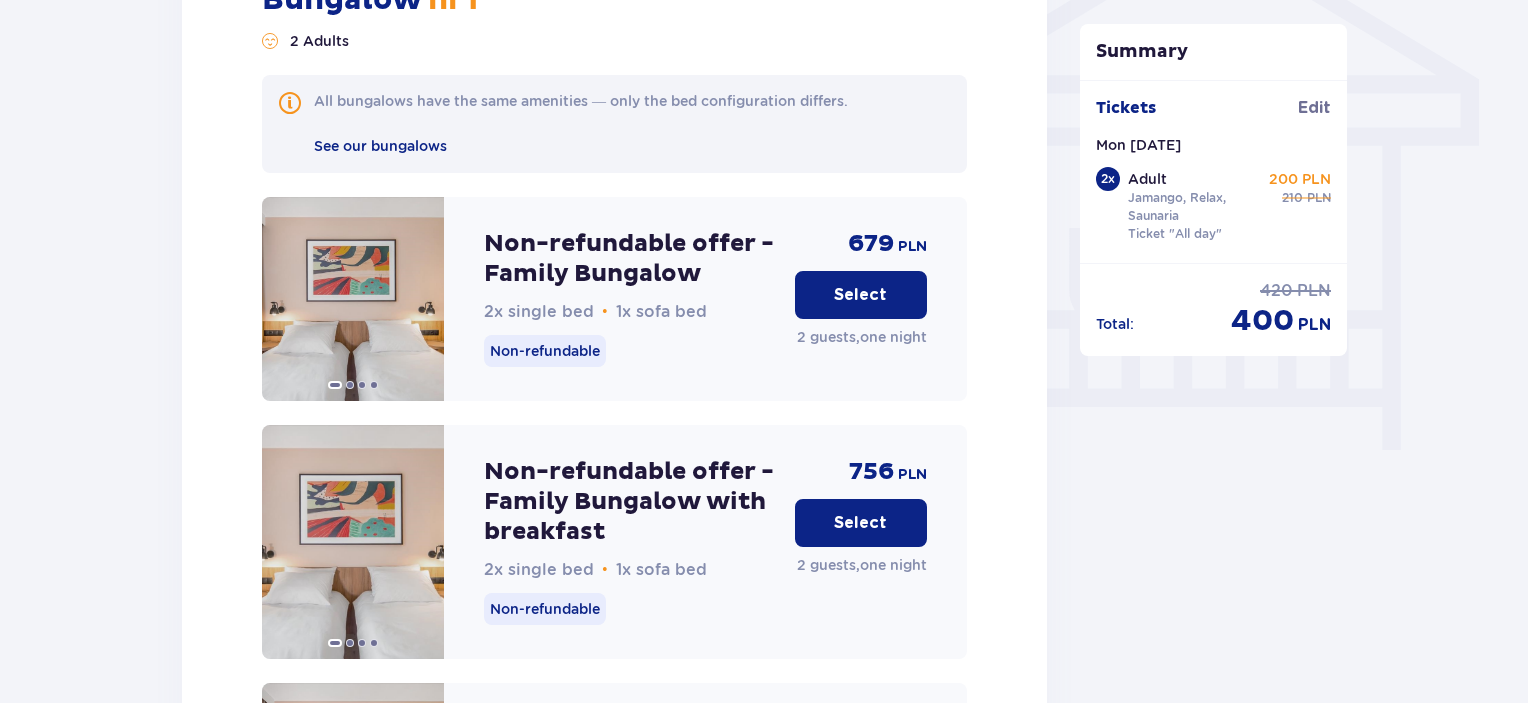 click on "Non-refundable" at bounding box center [545, 351] 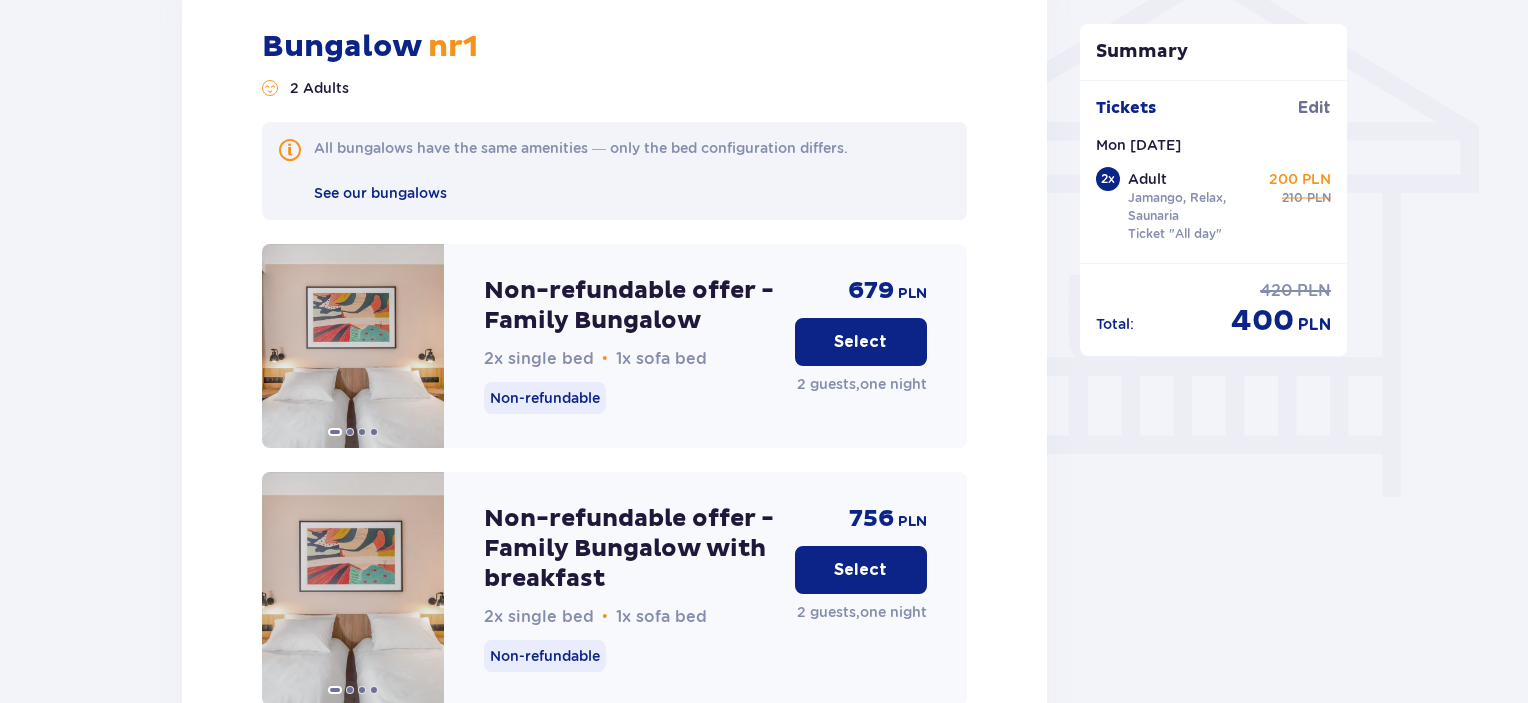 scroll, scrollTop: 1707, scrollLeft: 0, axis: vertical 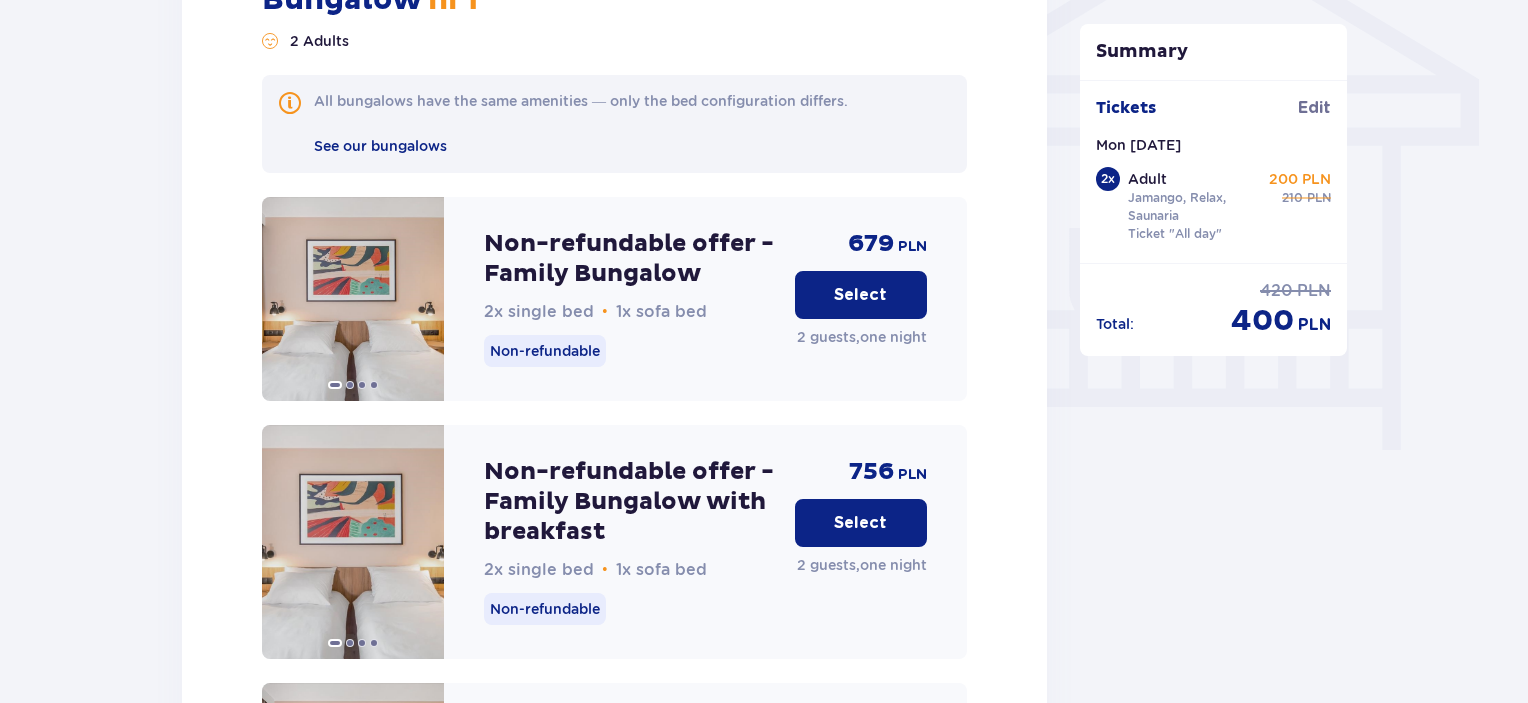 click on "Select" at bounding box center (860, 295) 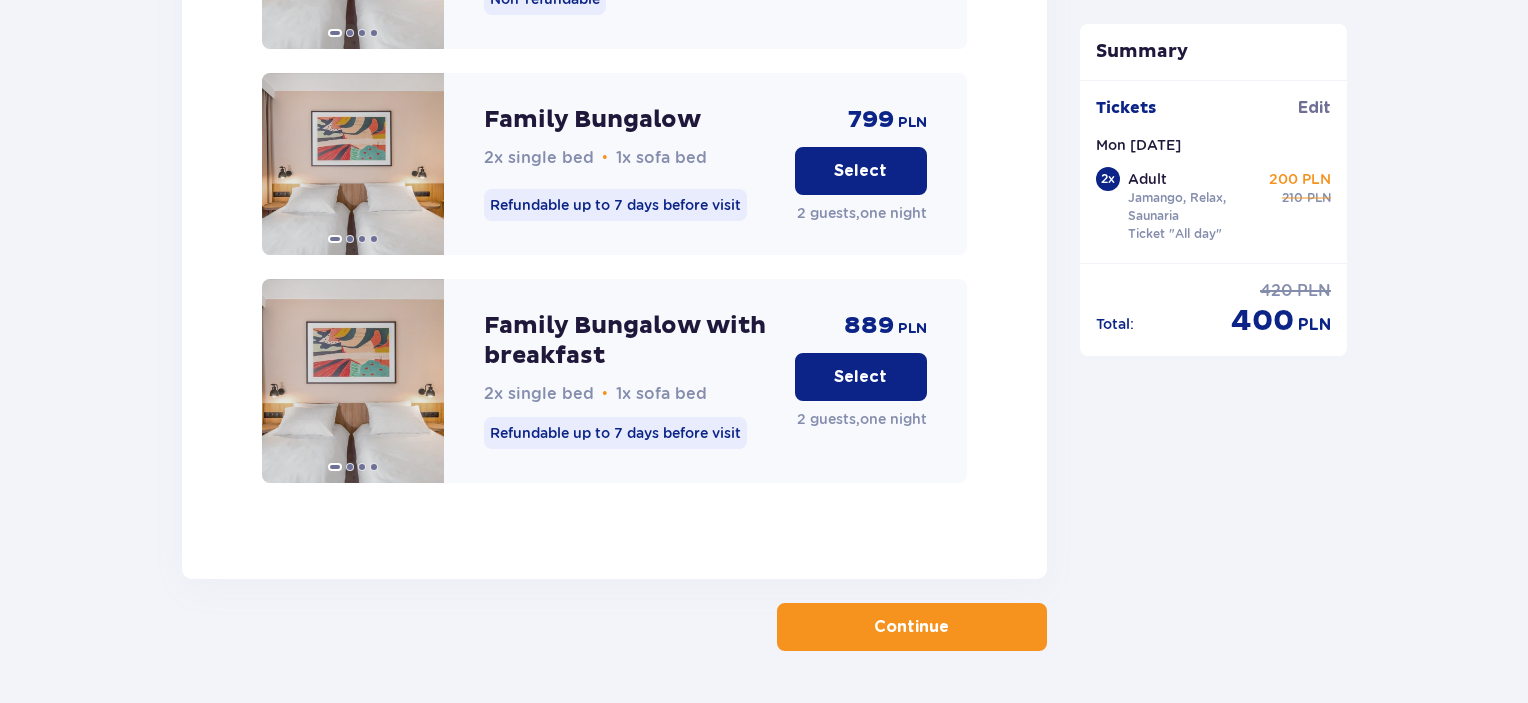 scroll, scrollTop: 2386, scrollLeft: 0, axis: vertical 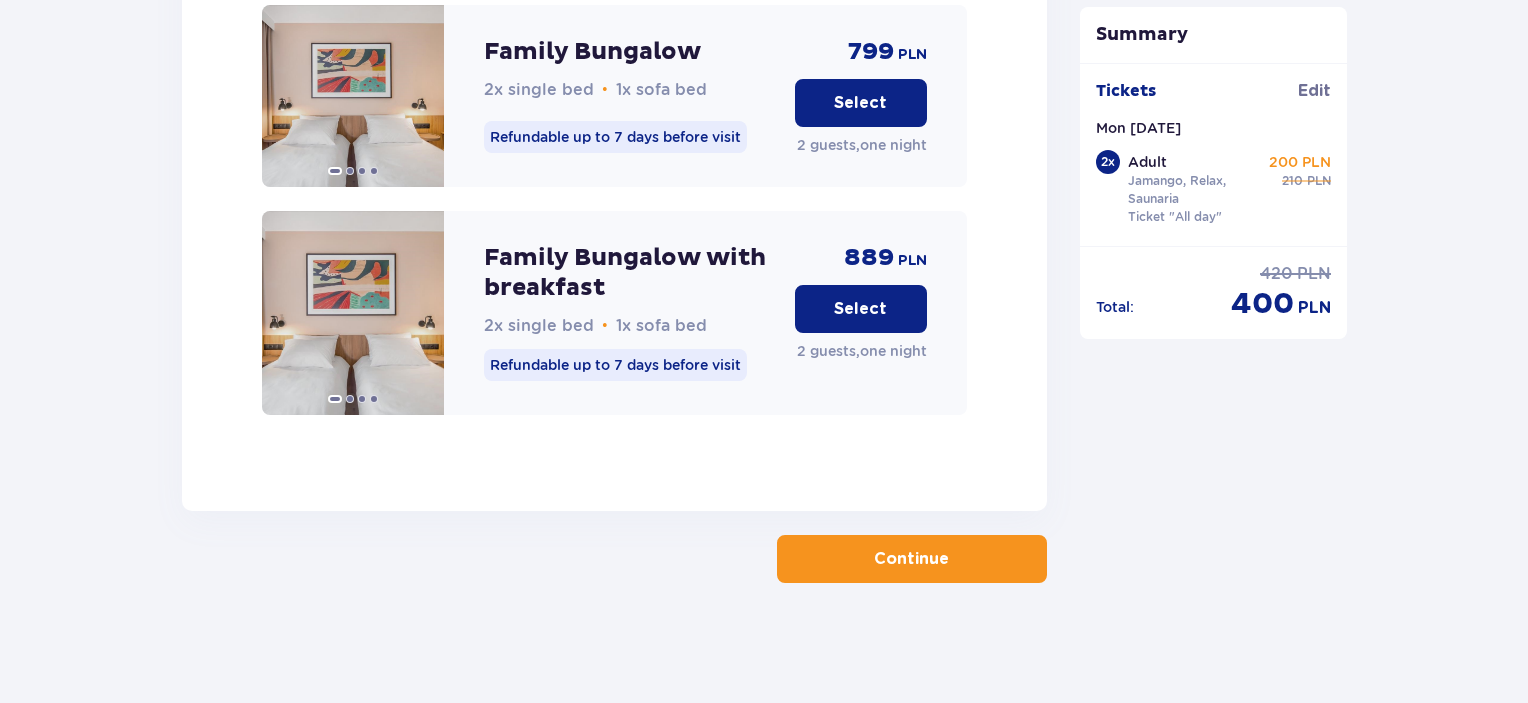 click on "Continue" at bounding box center [912, 559] 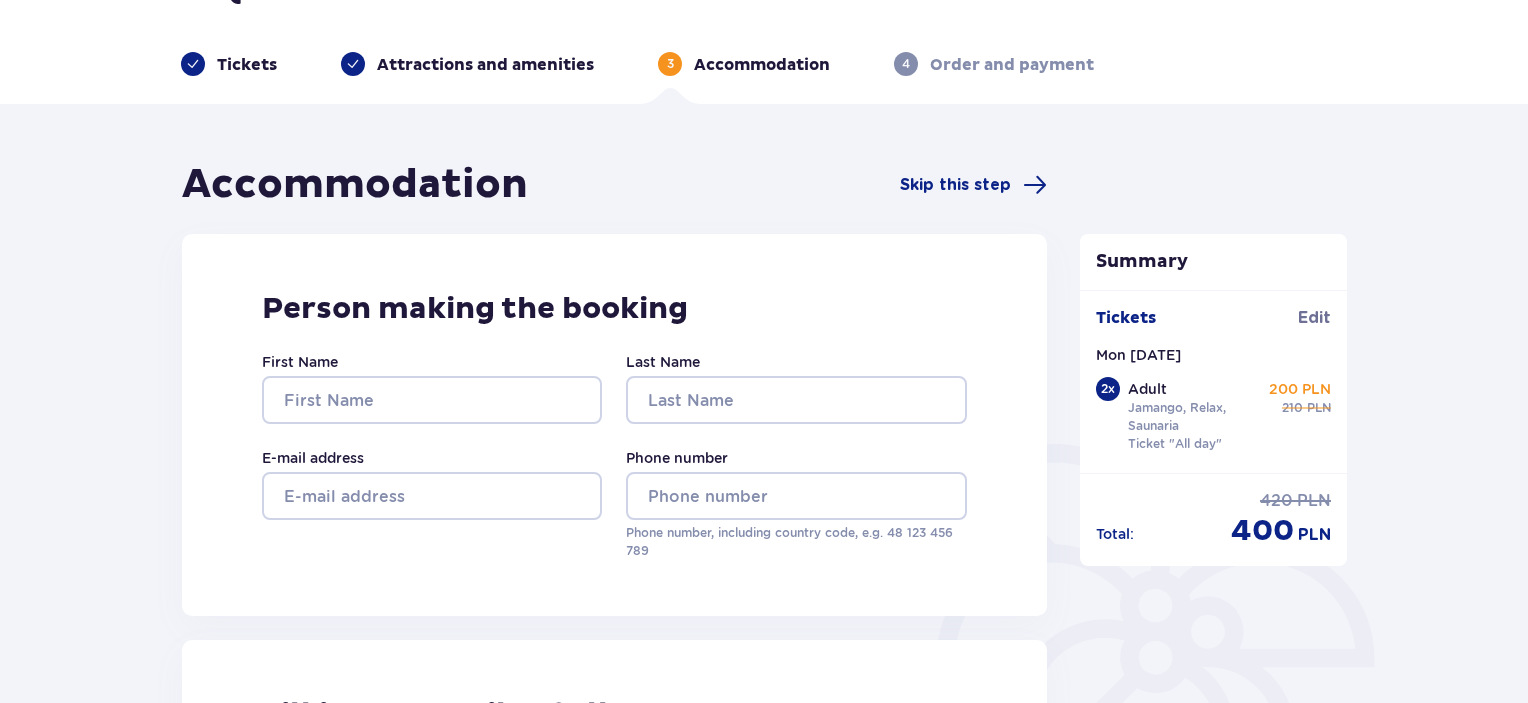 scroll, scrollTop: 100, scrollLeft: 0, axis: vertical 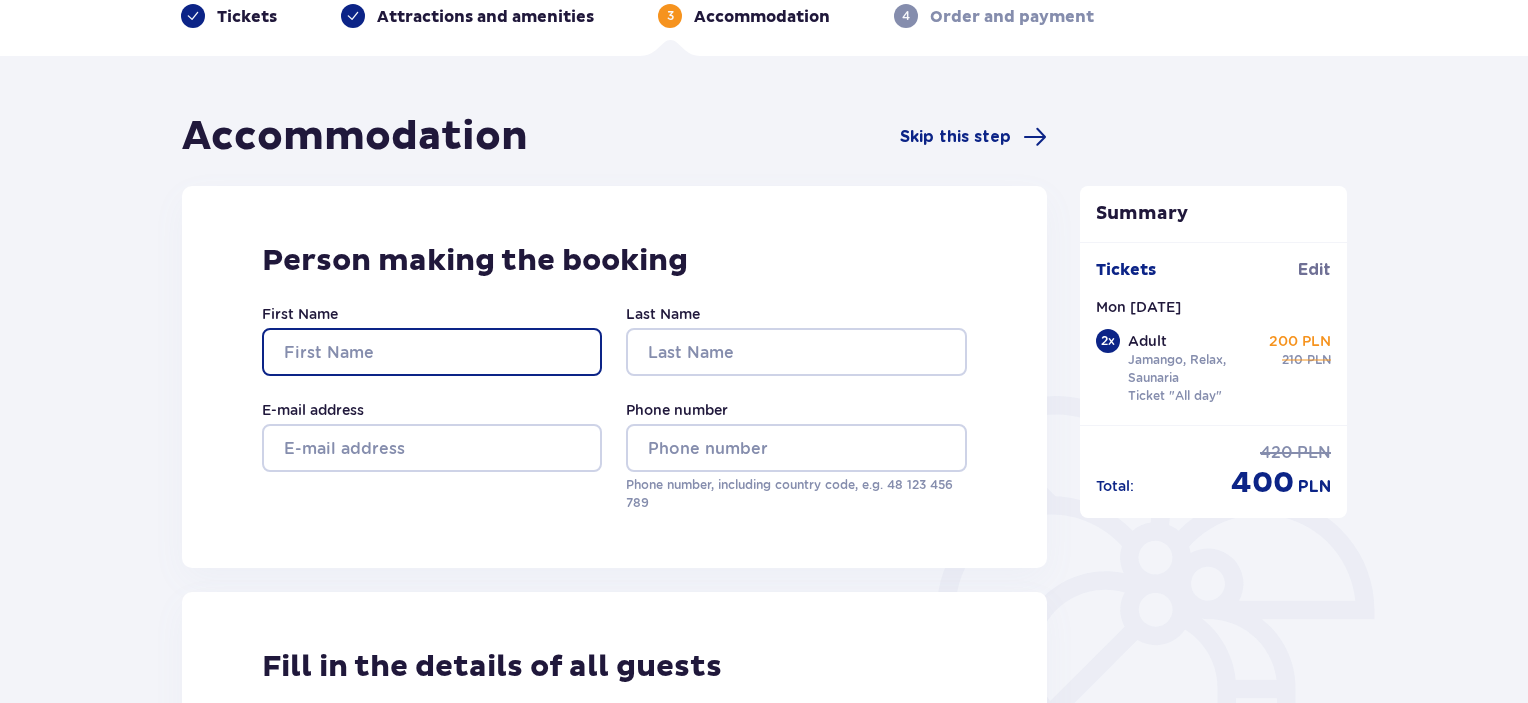 click on "First Name" at bounding box center [432, 352] 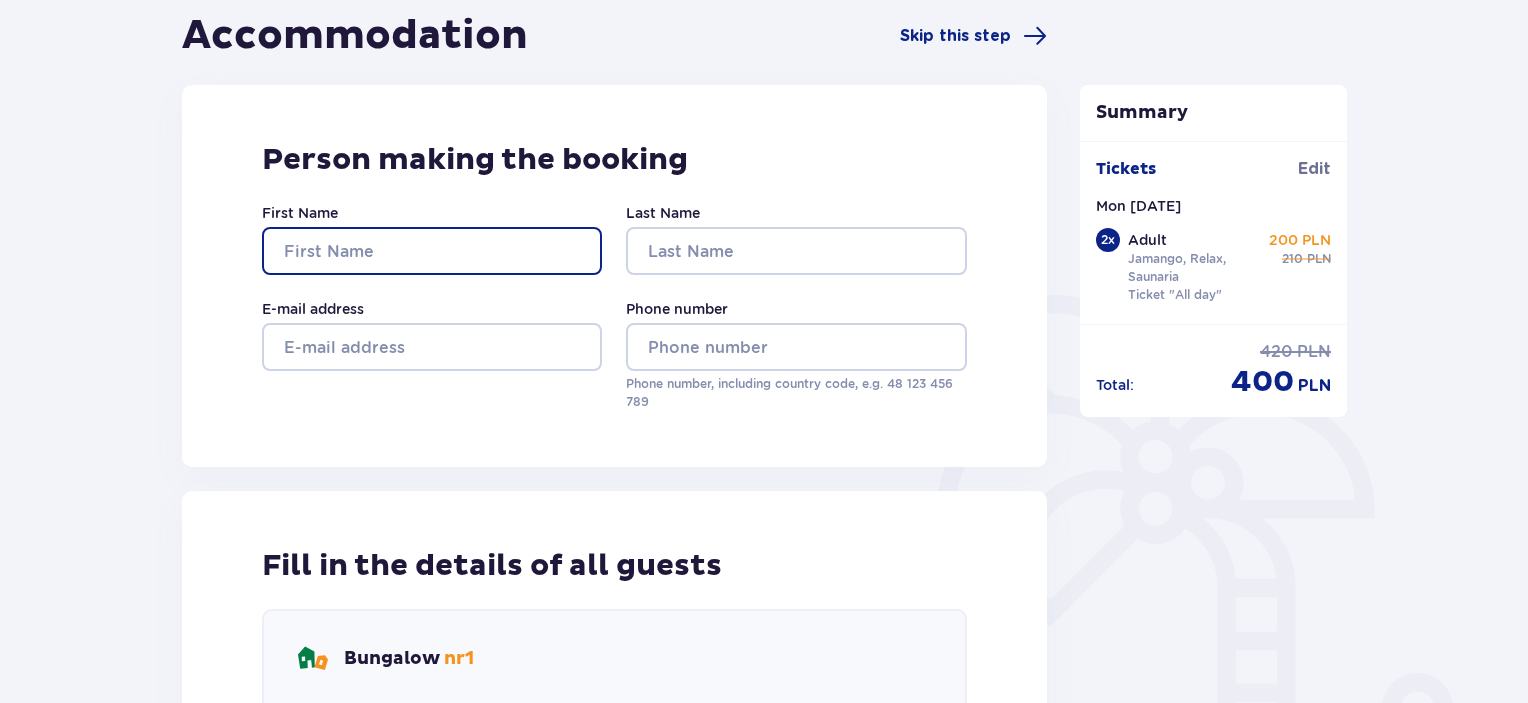 scroll, scrollTop: 166, scrollLeft: 0, axis: vertical 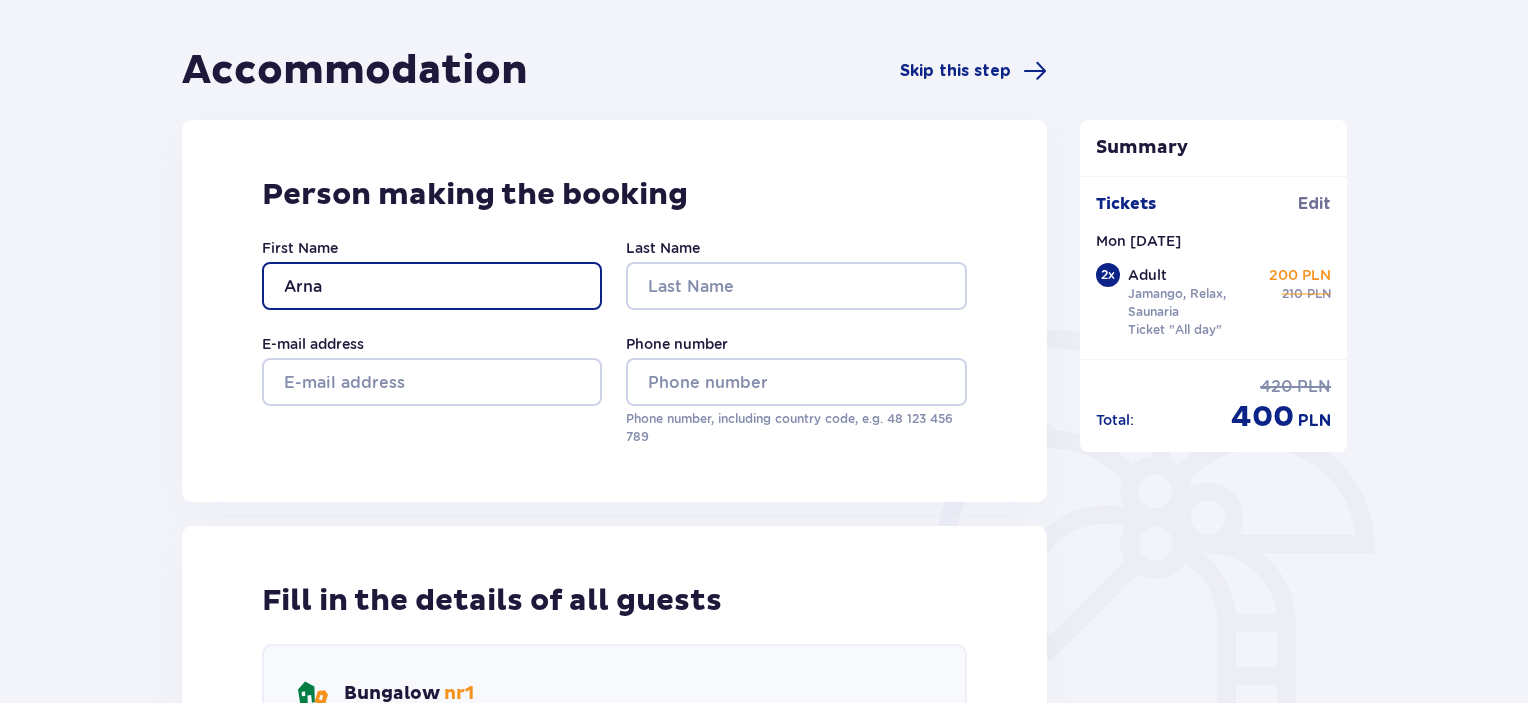 click on "Arna" at bounding box center [432, 286] 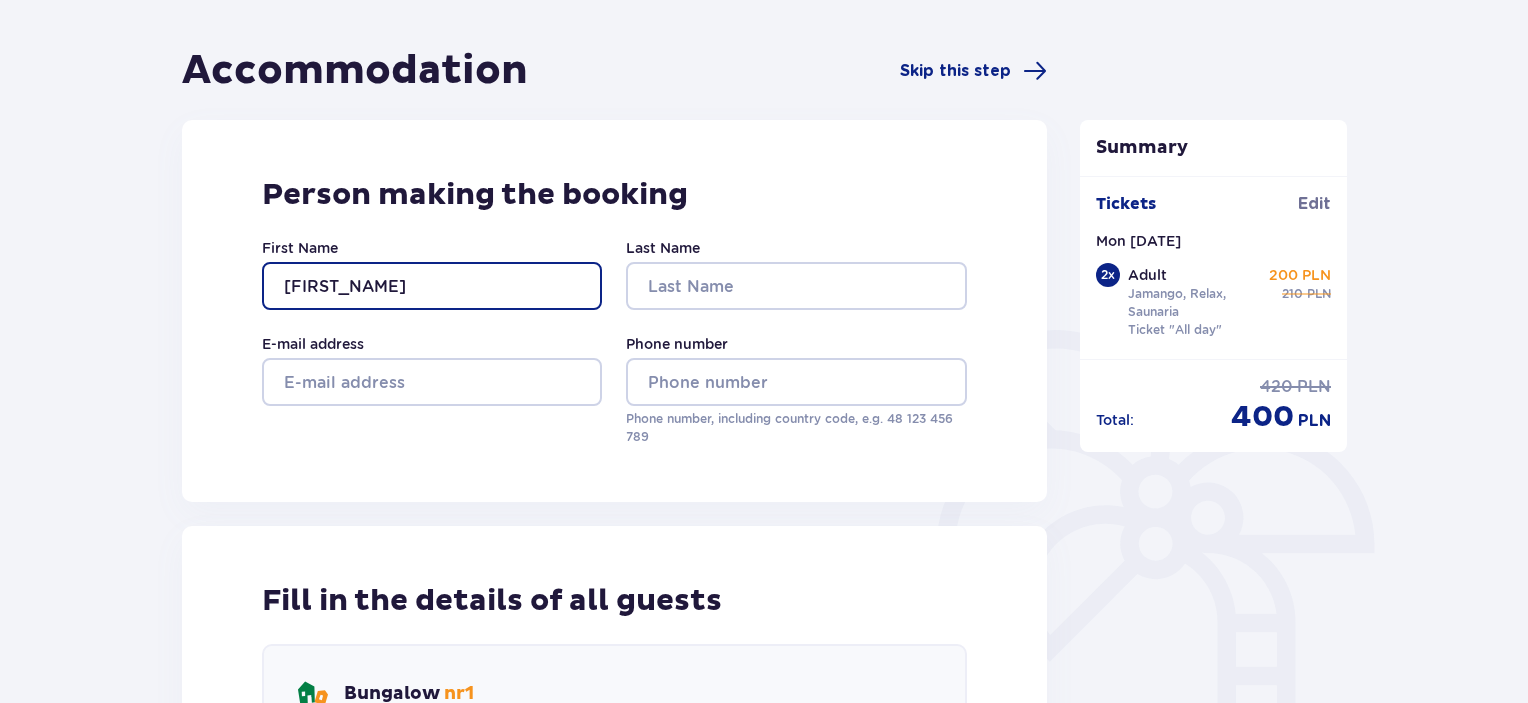 type on "[FIRST_NAME]" 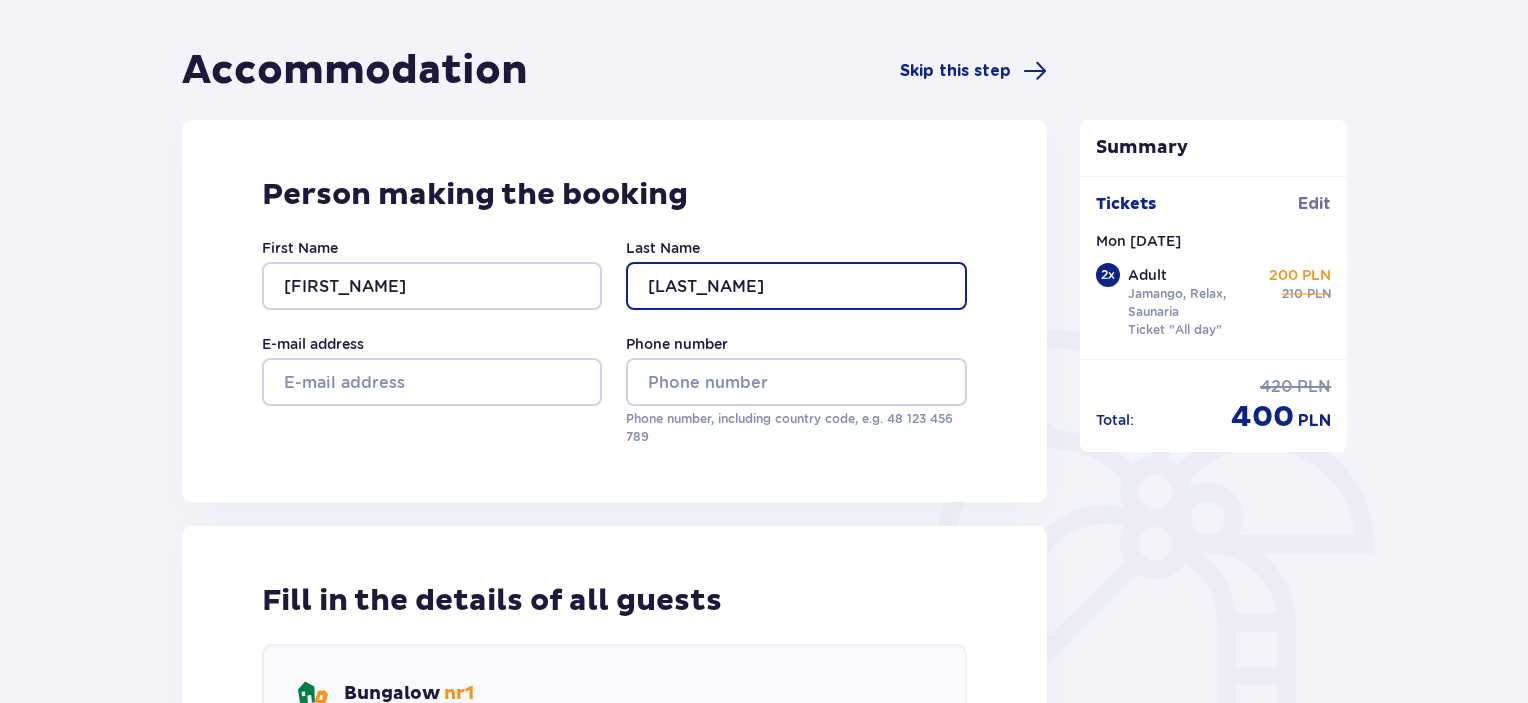 type on "[LAST_NAME]" 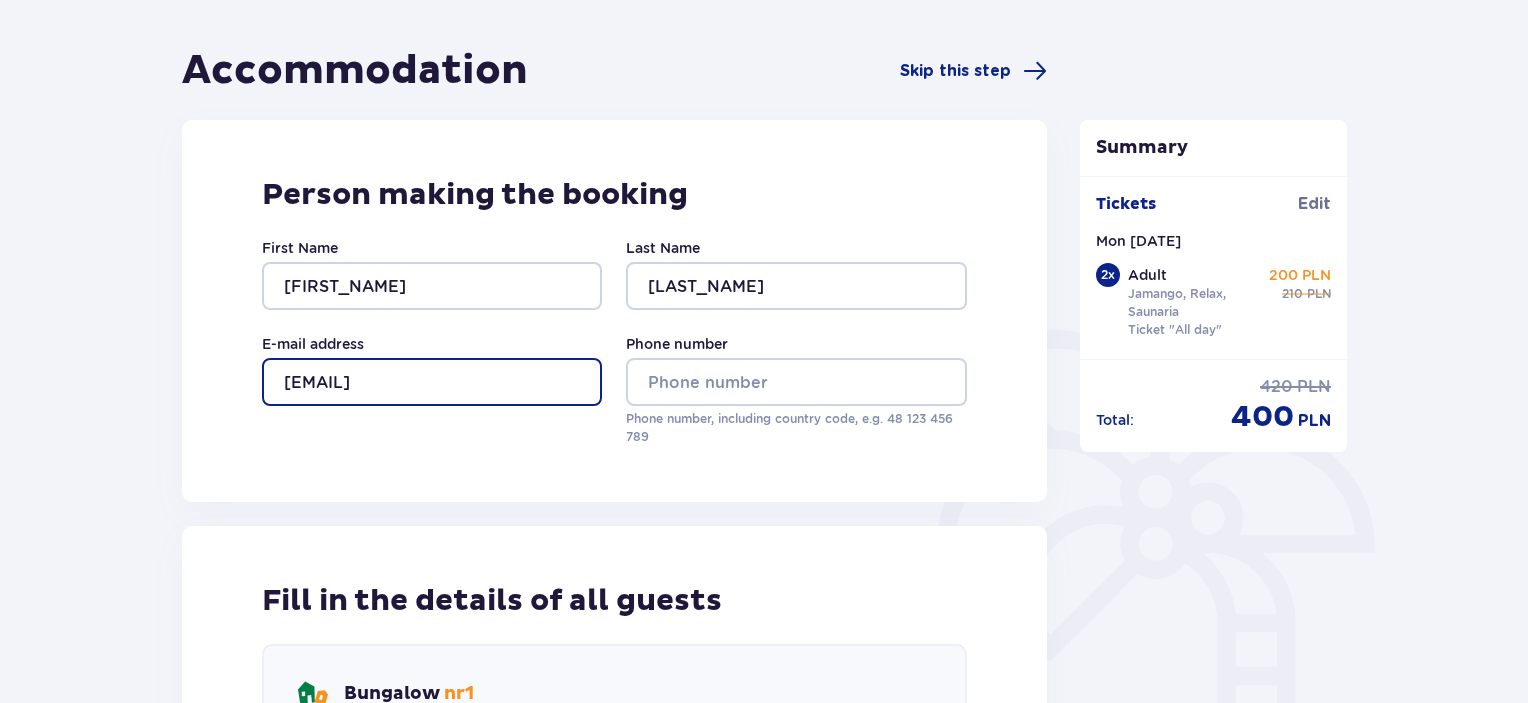 type on "[EMAIL]" 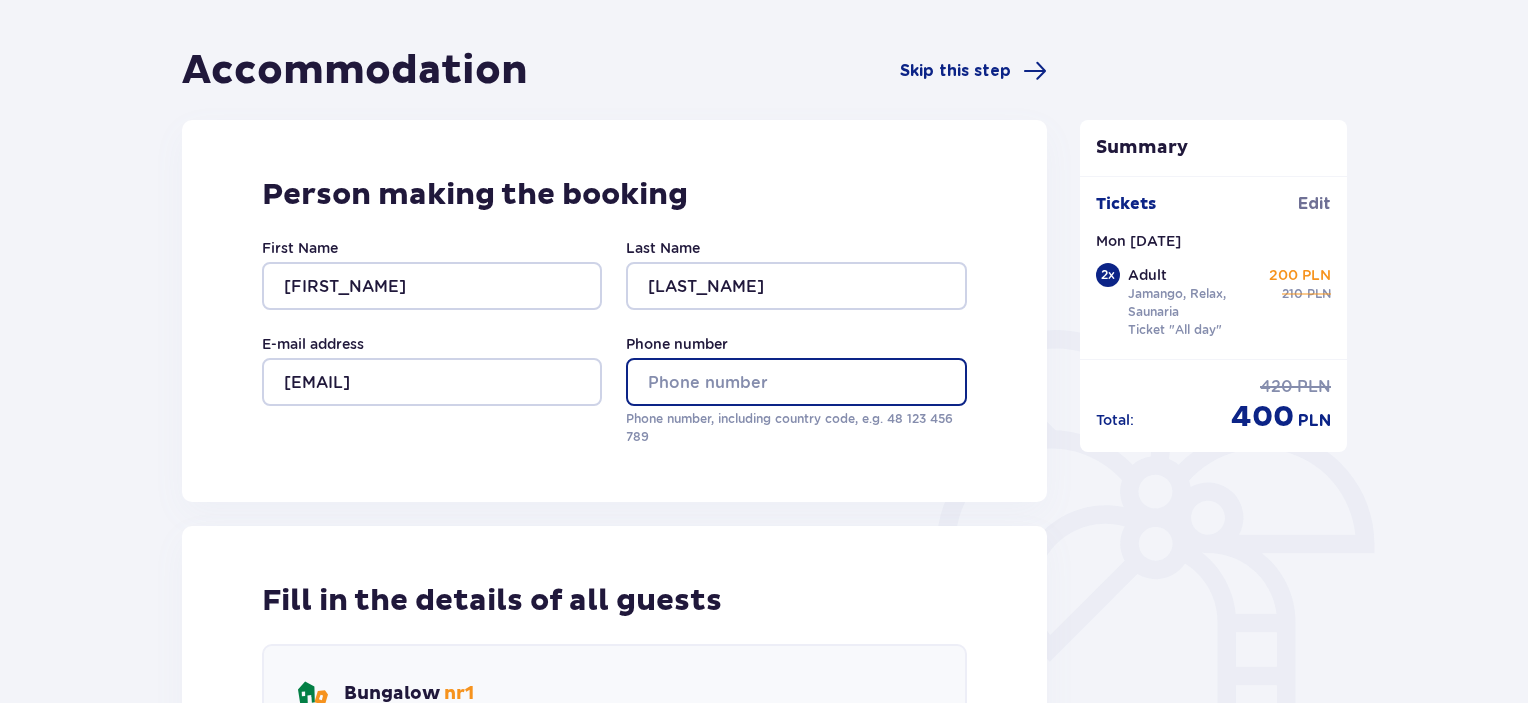 type on "+" 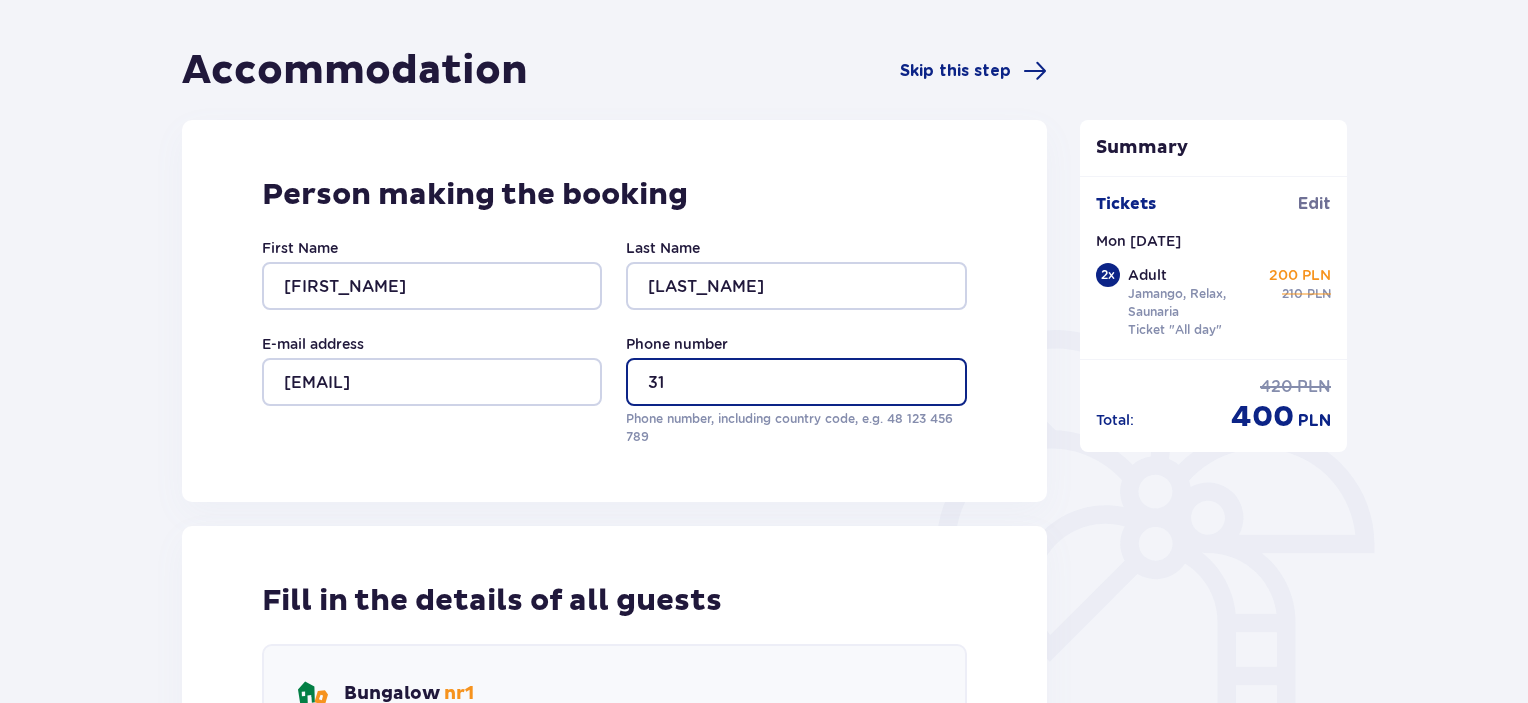 type on "3" 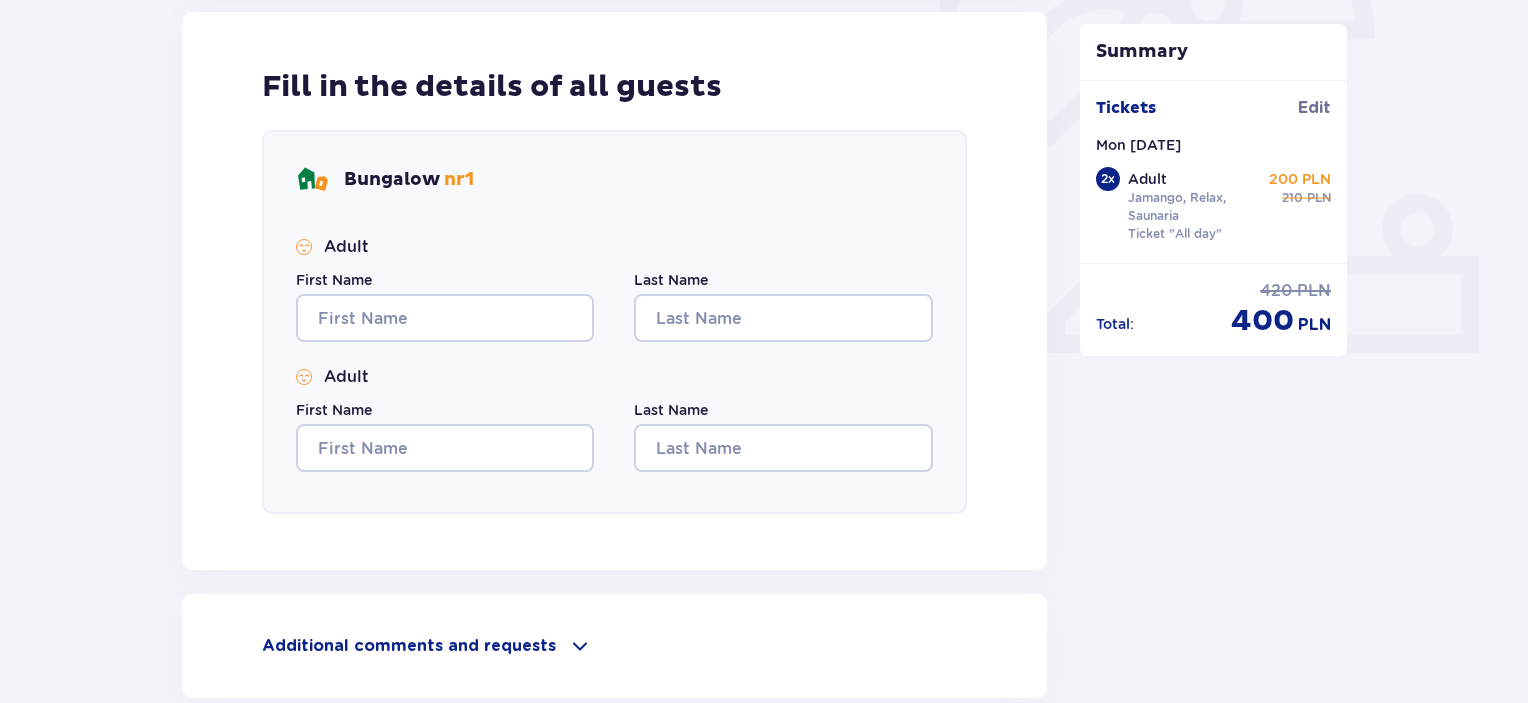 scroll, scrollTop: 766, scrollLeft: 0, axis: vertical 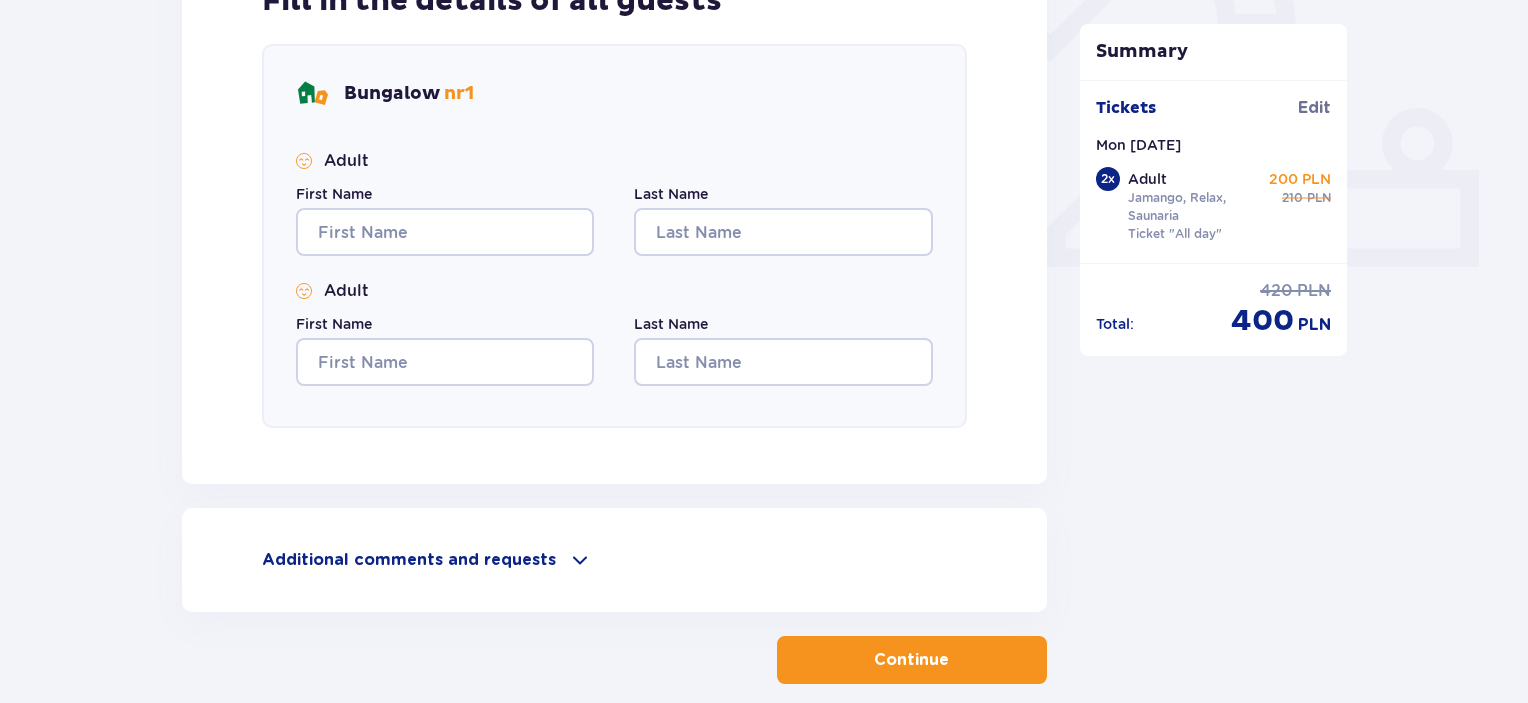 type on "[PHONE]" 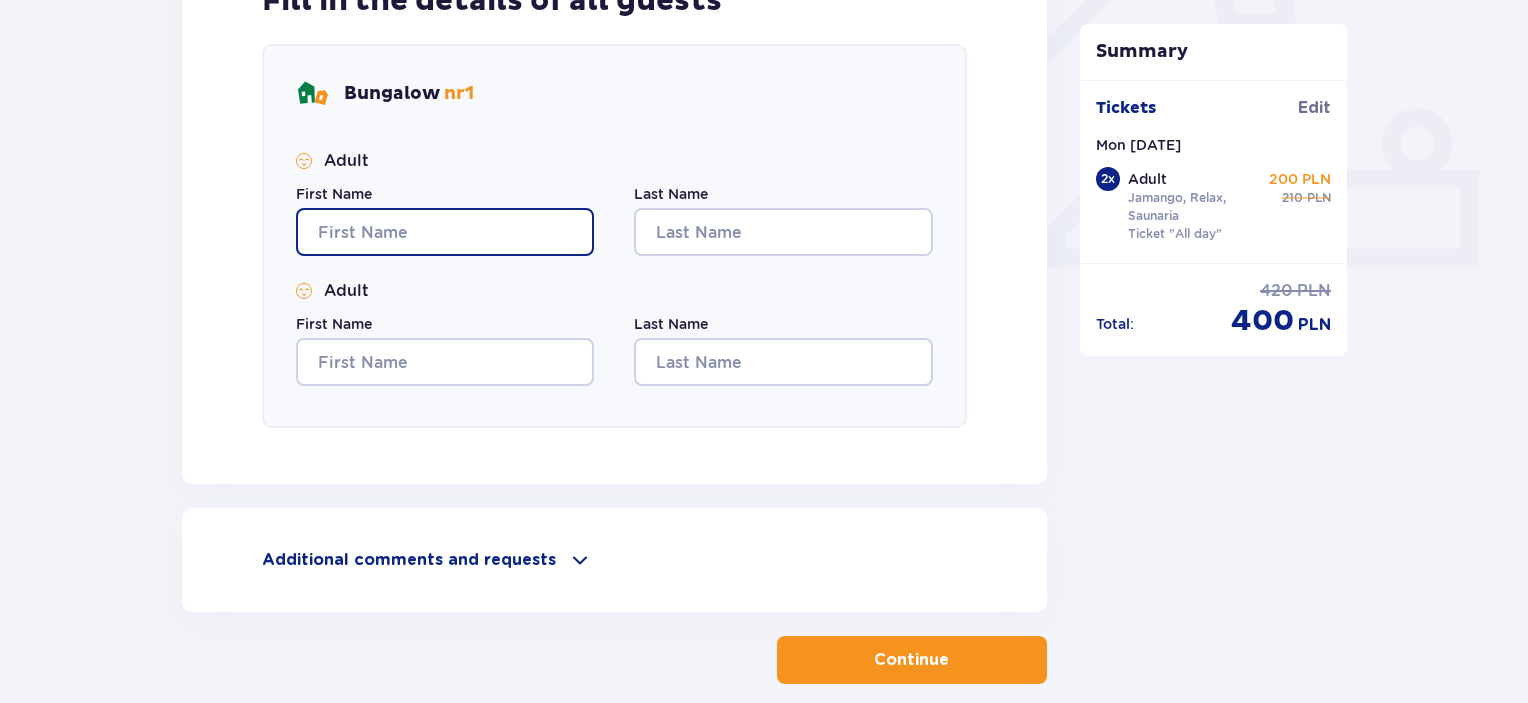 click on "First Name" at bounding box center (445, 232) 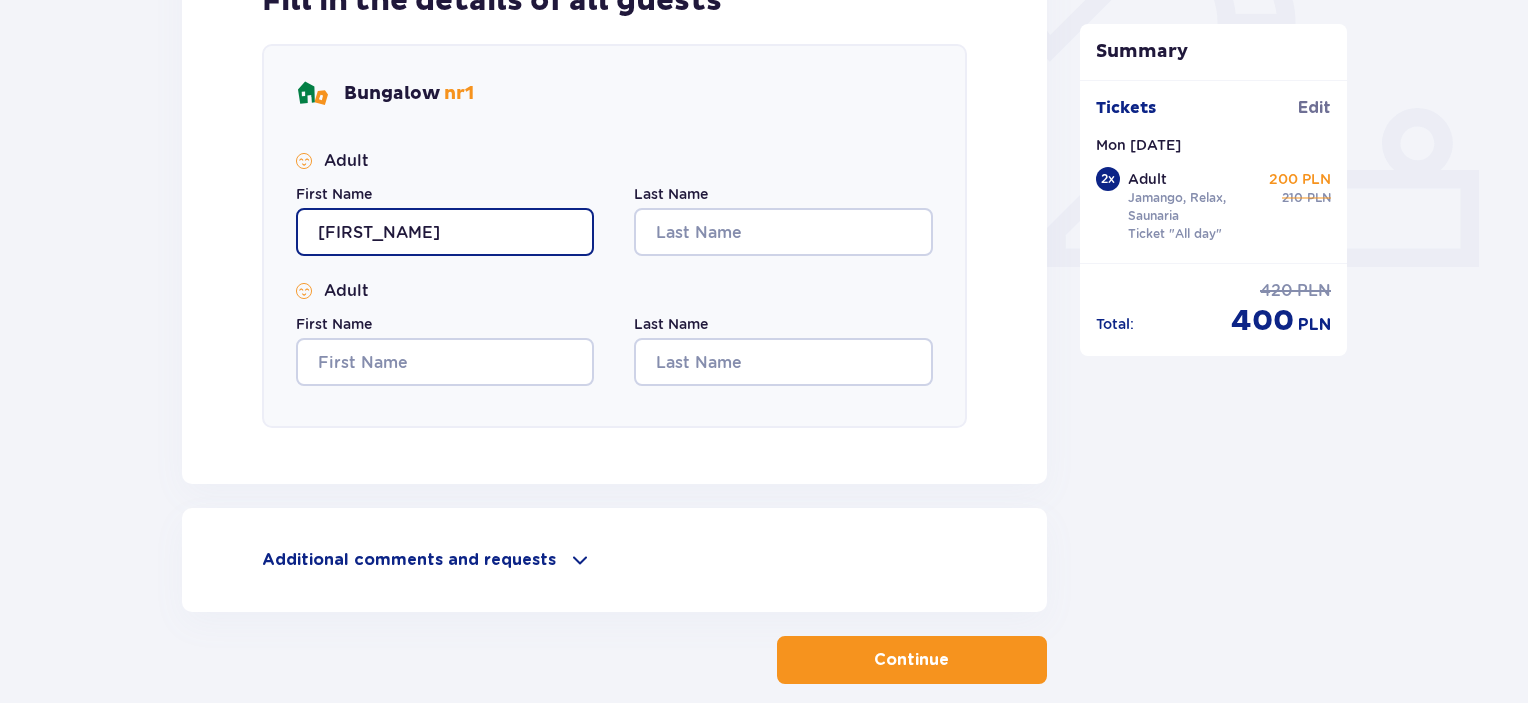 type on "[FIRST_NAME]" 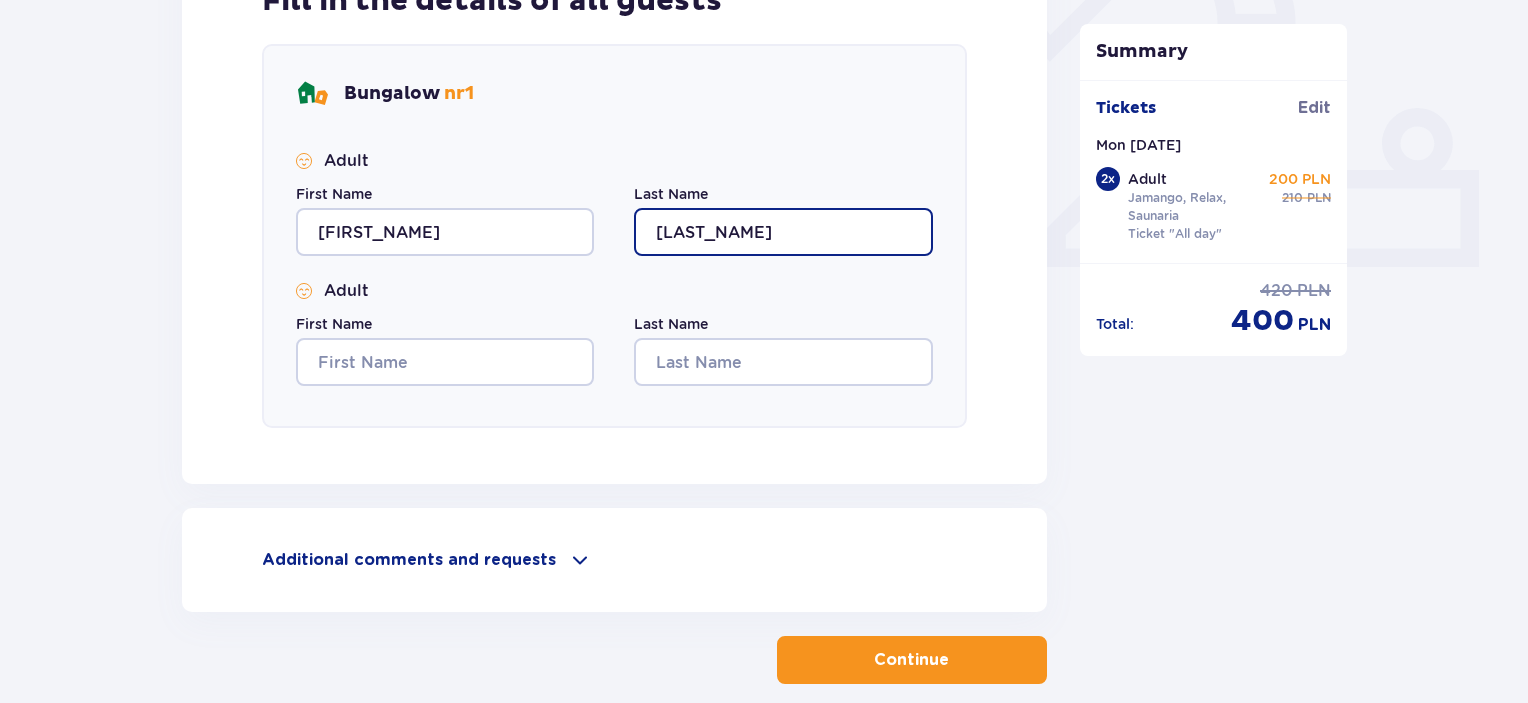 type on "[LAST_NAME]" 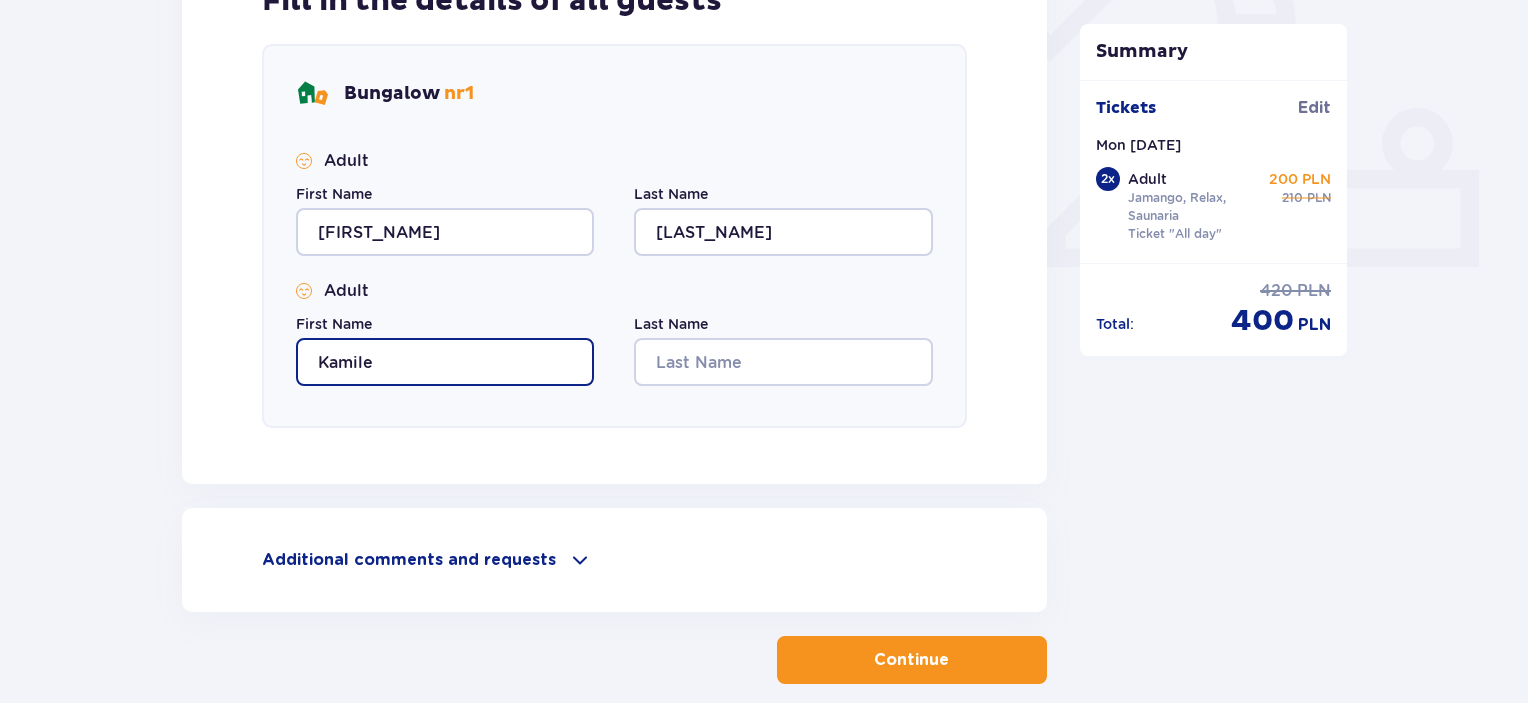 type on "Kamile" 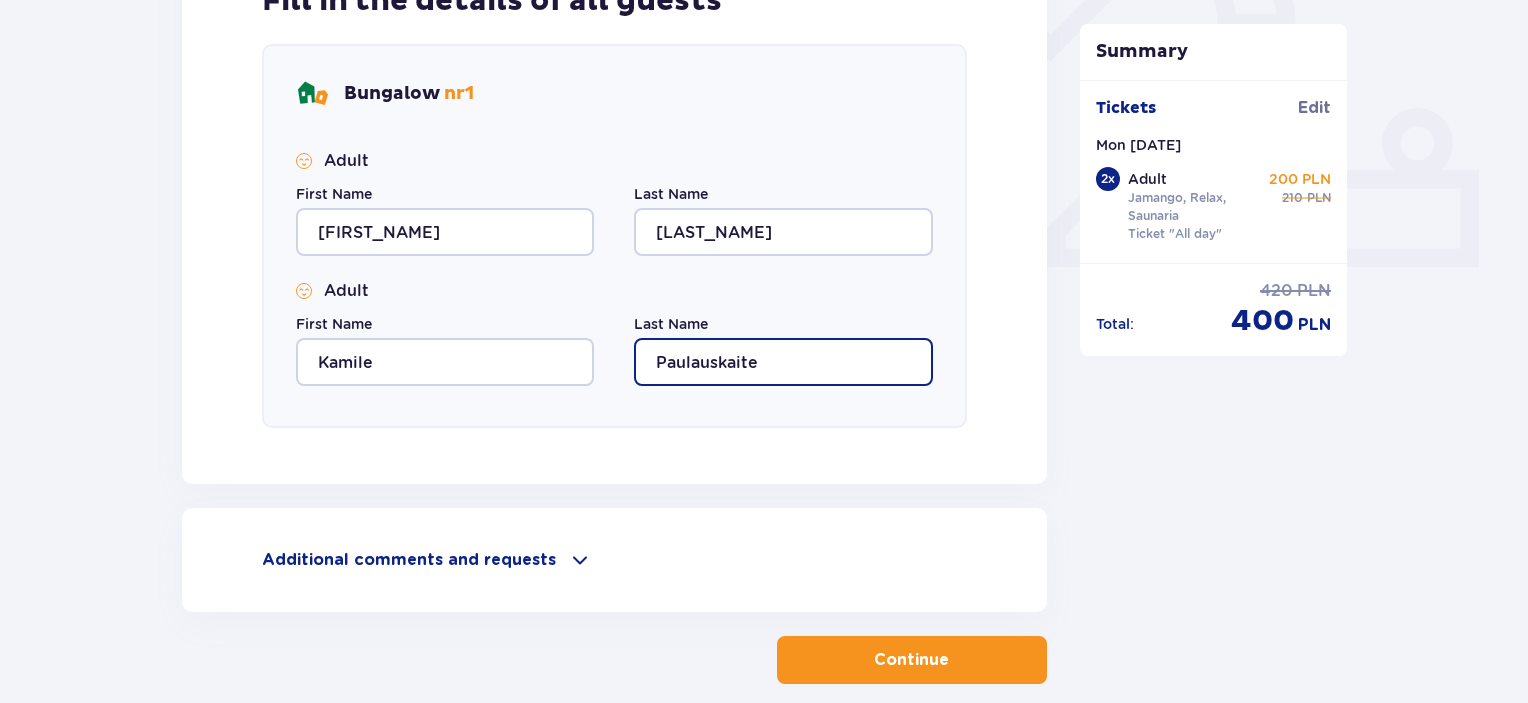 type on "Paulauskaite" 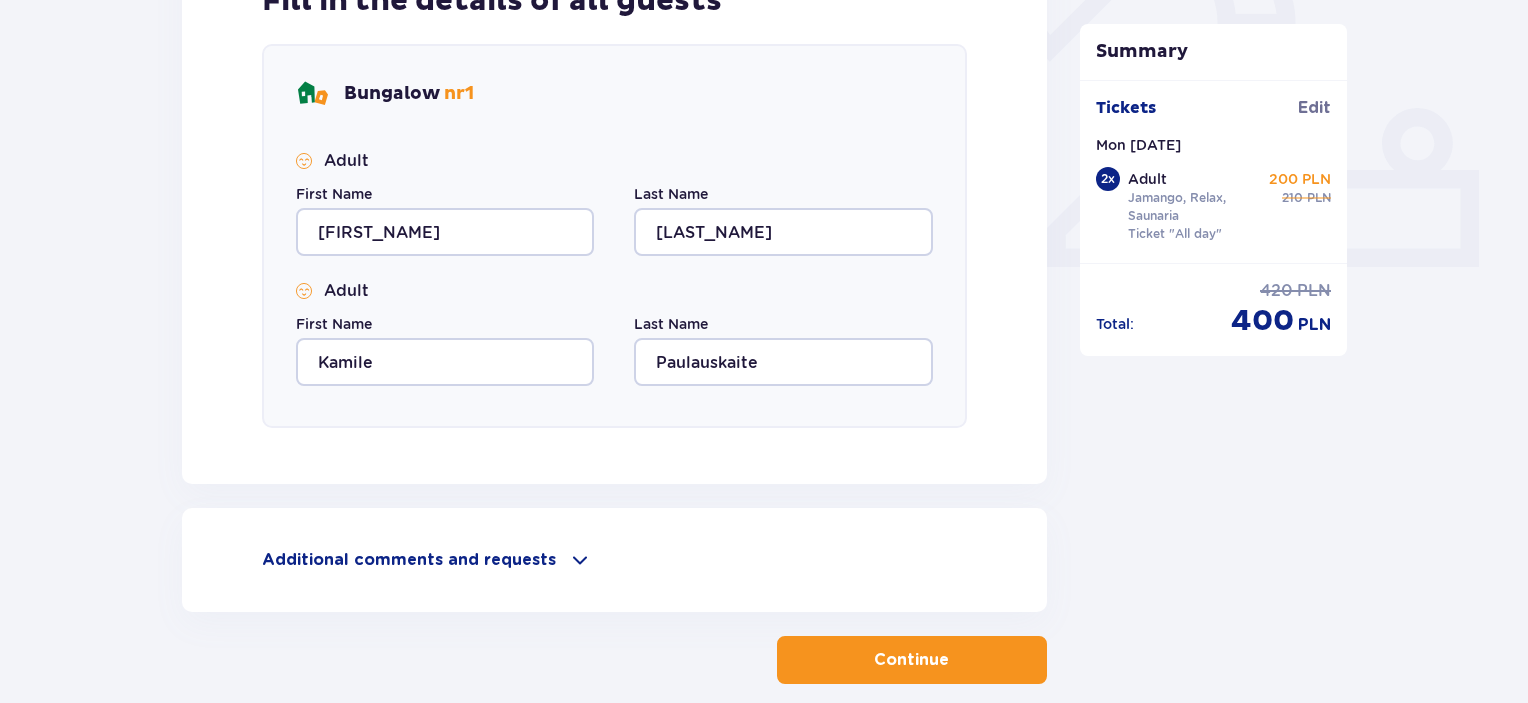click on "Accommodation Skip this step Person making the booking First Name [FIRST_NAME] Last Name [LAST_NAME] E-mail address [EMAIL] Phone number [PHONE] Phone number, including country code, e.g. 48 ​123 ​456 ​789 Fill in the details of all guests Bungalow   nr  1 Adult First Name [FIRST_NAME] Last Name [LAST_NAME] Adult First Name [FIRST_NAME] Last Name [LAST_NAME] Additional comments and requests Can we help you with anything else? Let us know! We will do our best to make your stay with us special. 0  /  500 Continue Summary Tickets Edit Mon [DATE]   2 x Adult Jamango, Relax, Saunaria Ticket "All day" [PRICE] [PRICE] Total : [PRICE] [PRICE]" at bounding box center [764, 97] 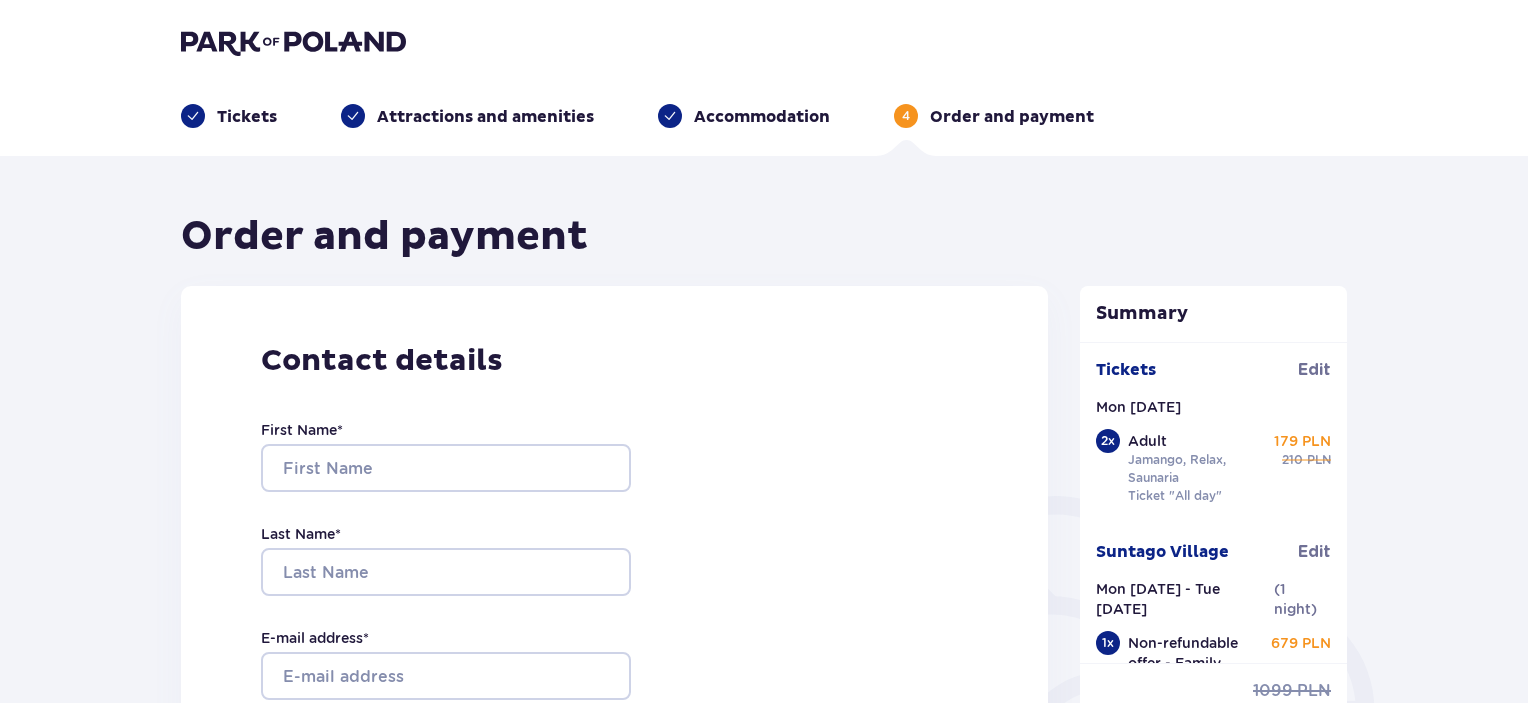scroll, scrollTop: 300, scrollLeft: 0, axis: vertical 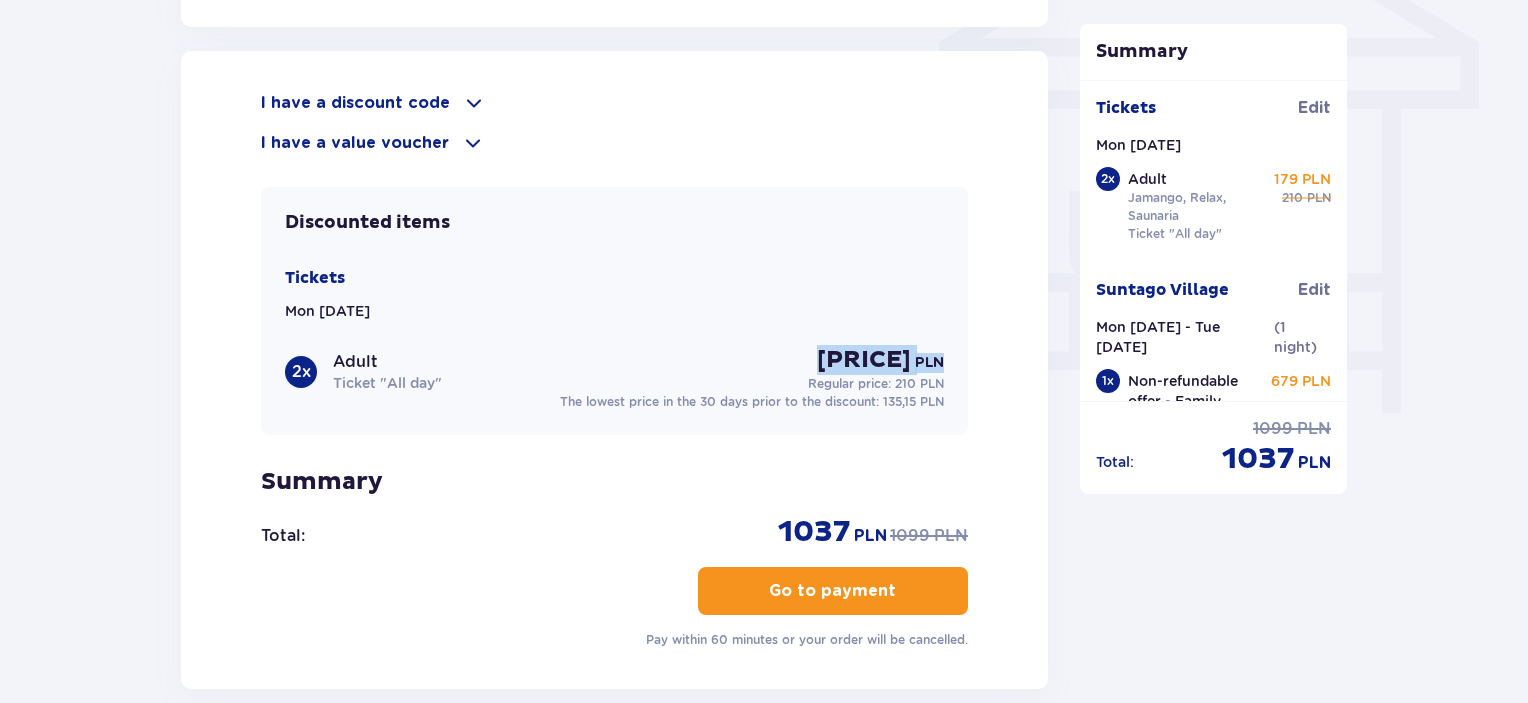 drag, startPoint x: 868, startPoint y: 350, endPoint x: 944, endPoint y: 346, distance: 76.105194 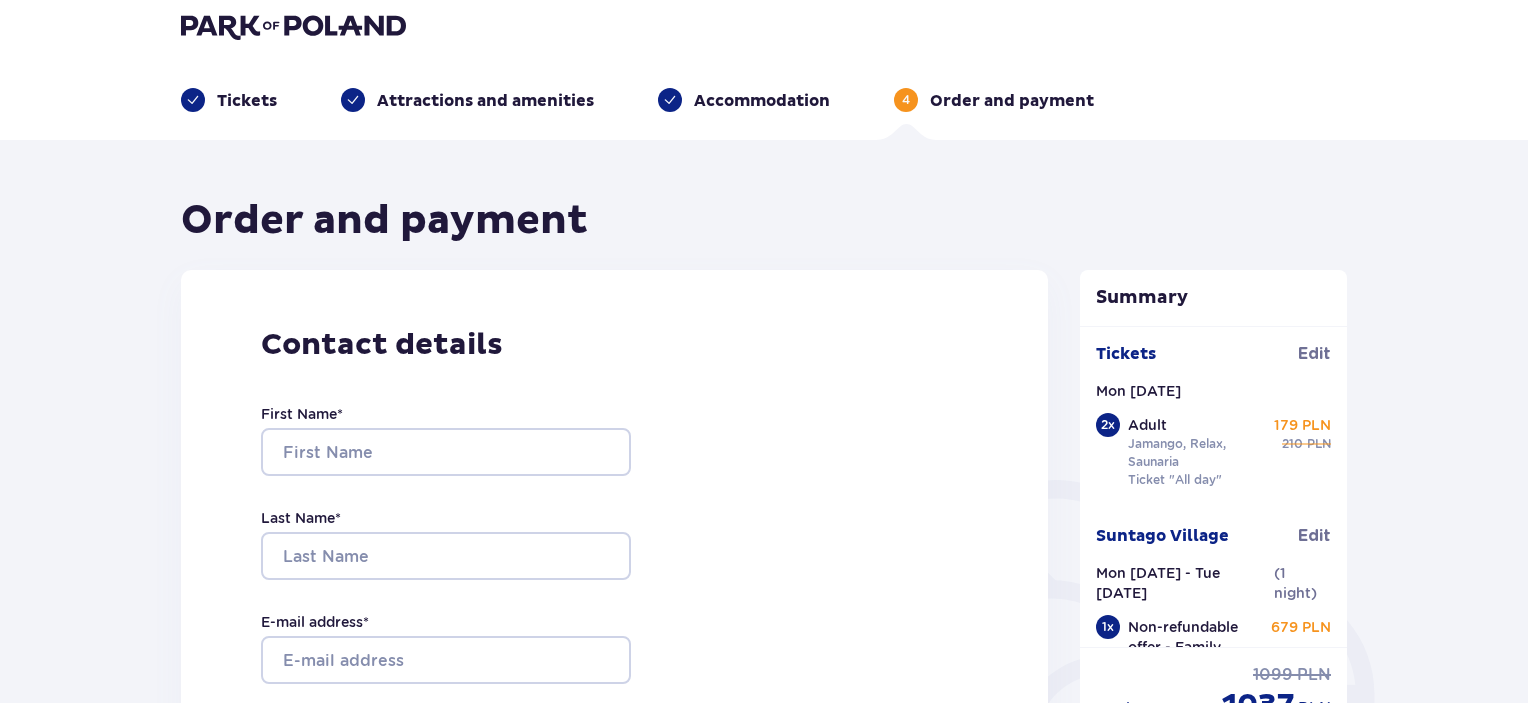 scroll, scrollTop: 0, scrollLeft: 0, axis: both 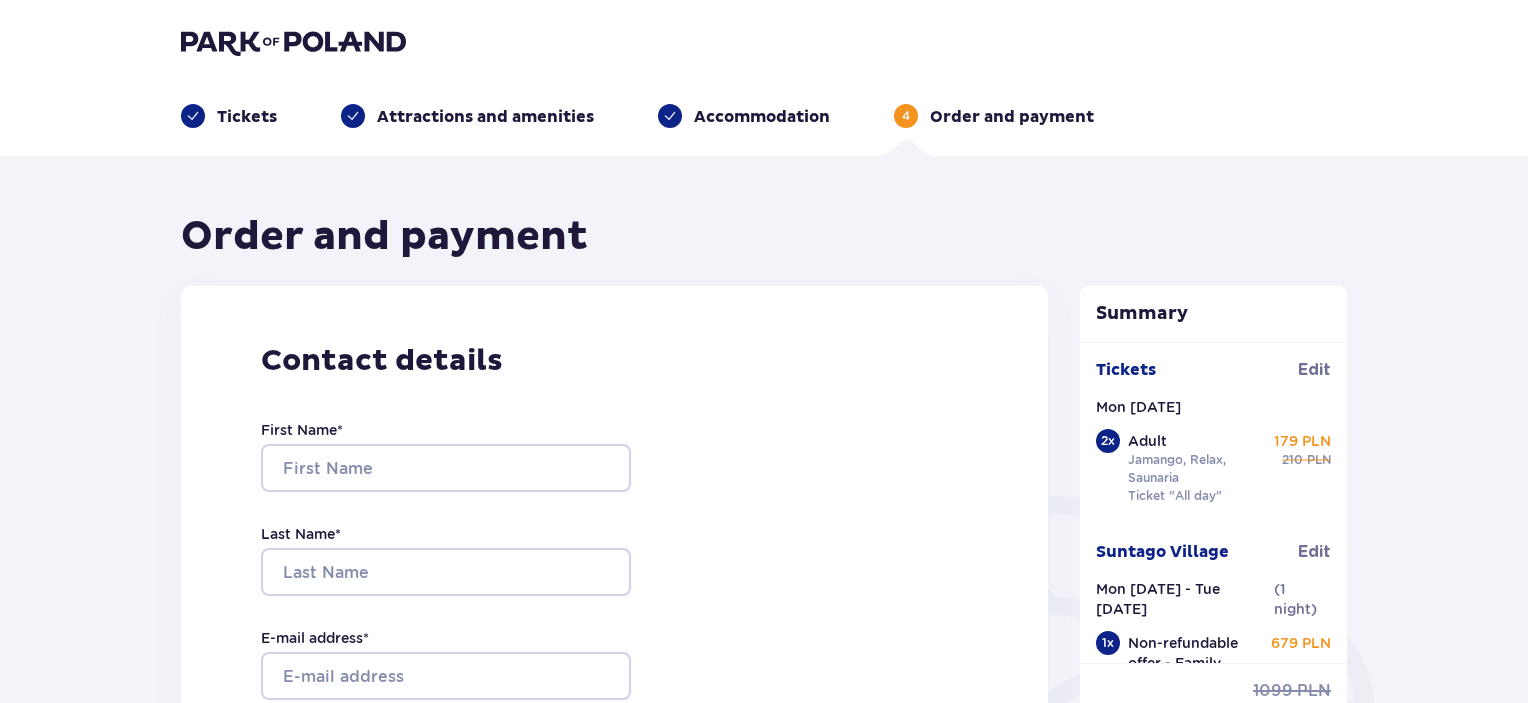 click at bounding box center [293, 42] 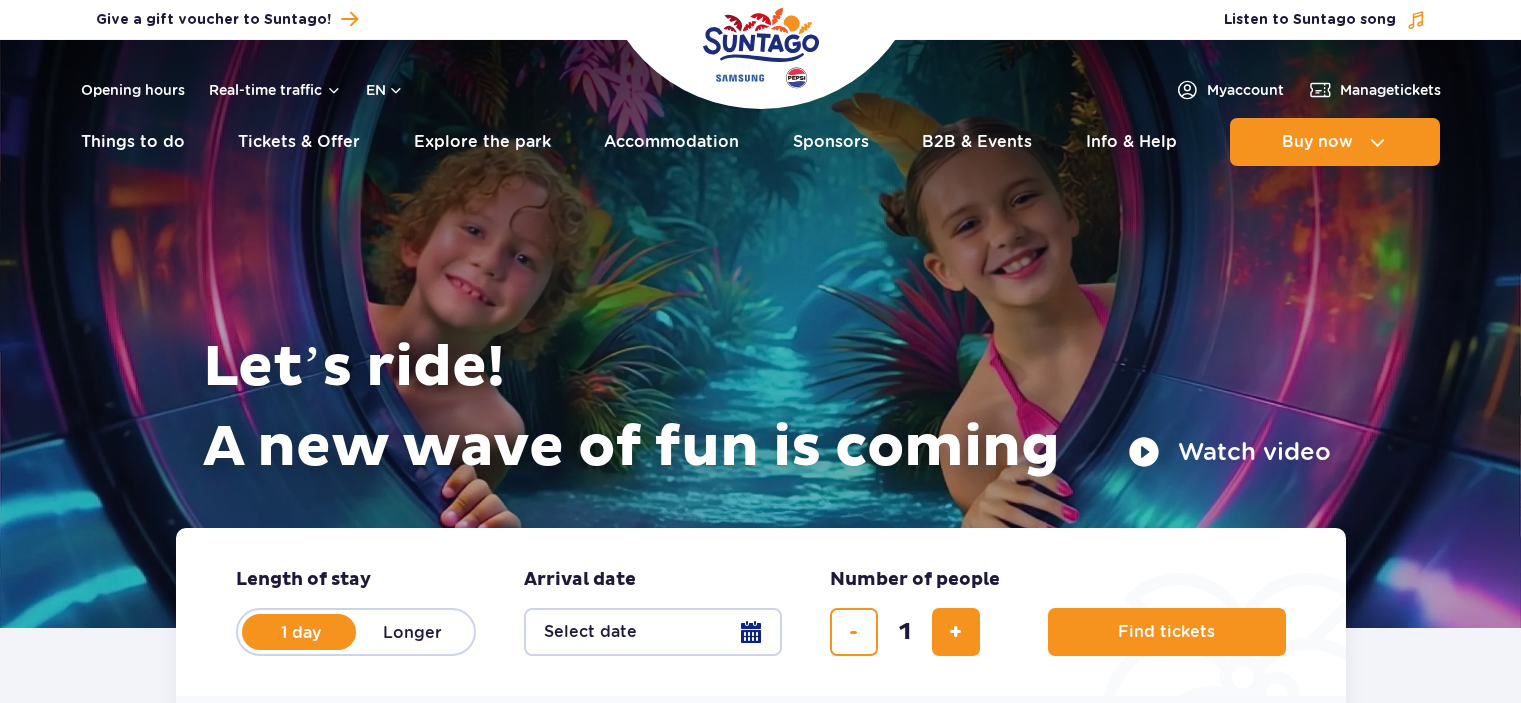scroll, scrollTop: 0, scrollLeft: 0, axis: both 